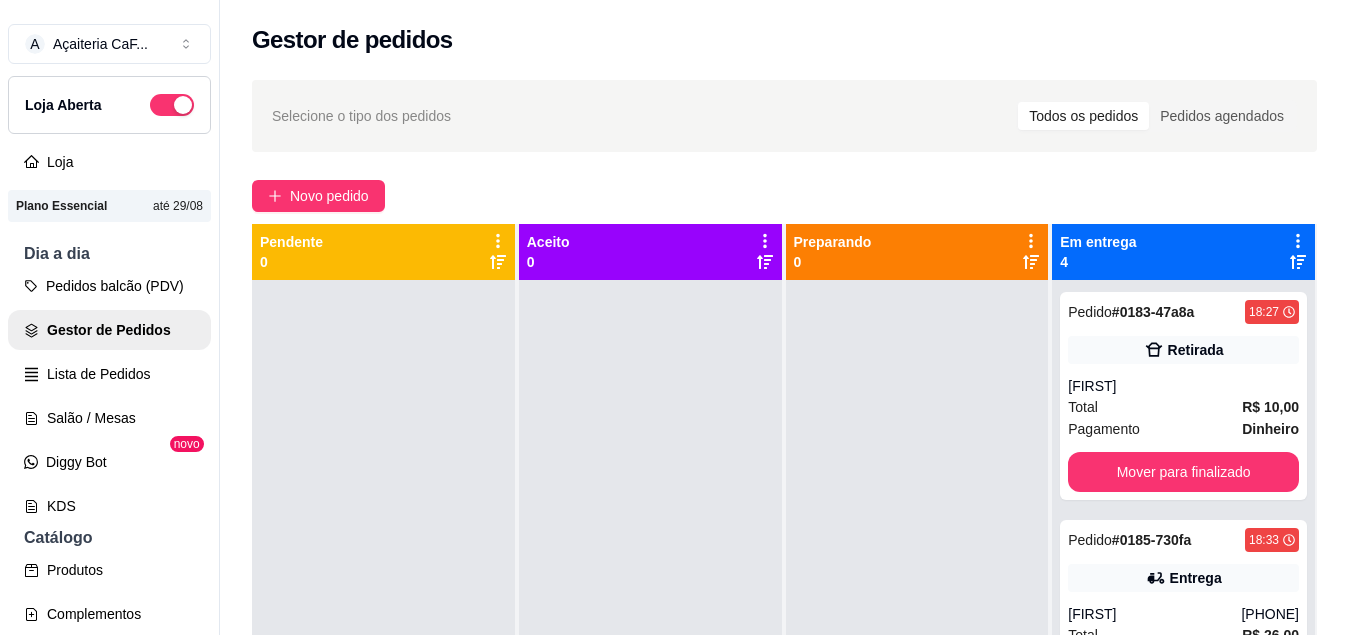 scroll, scrollTop: 0, scrollLeft: 0, axis: both 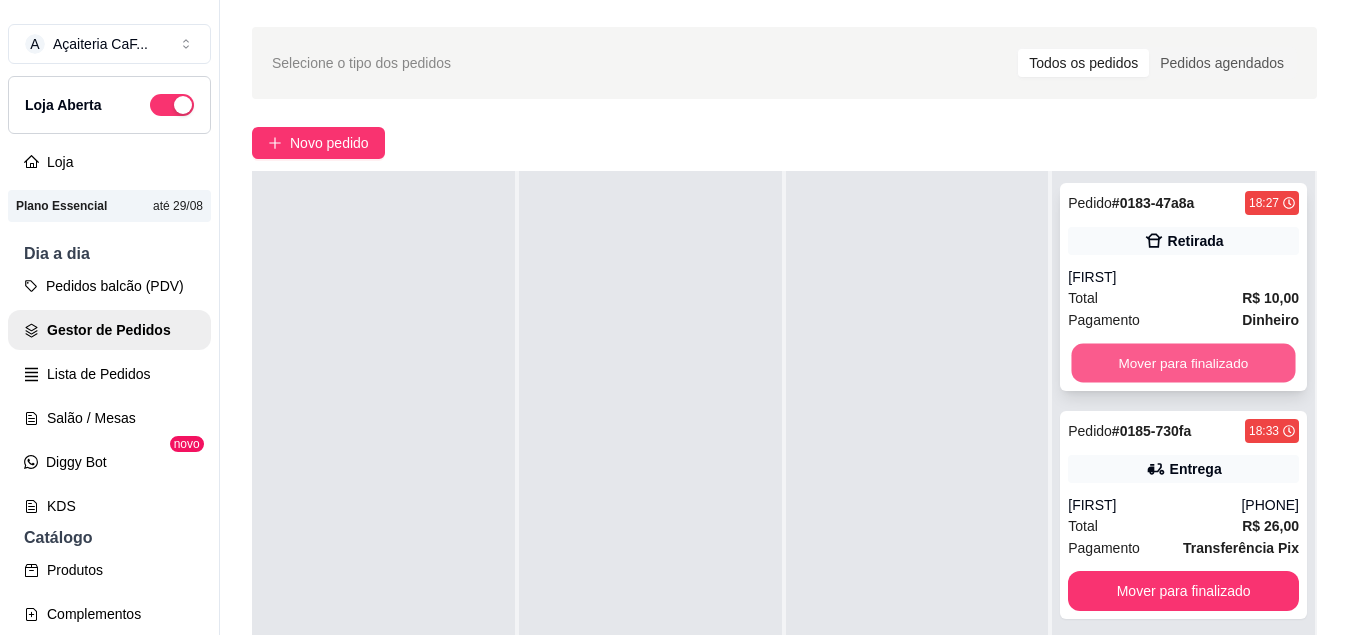 click on "Mover para finalizado" at bounding box center (1184, 363) 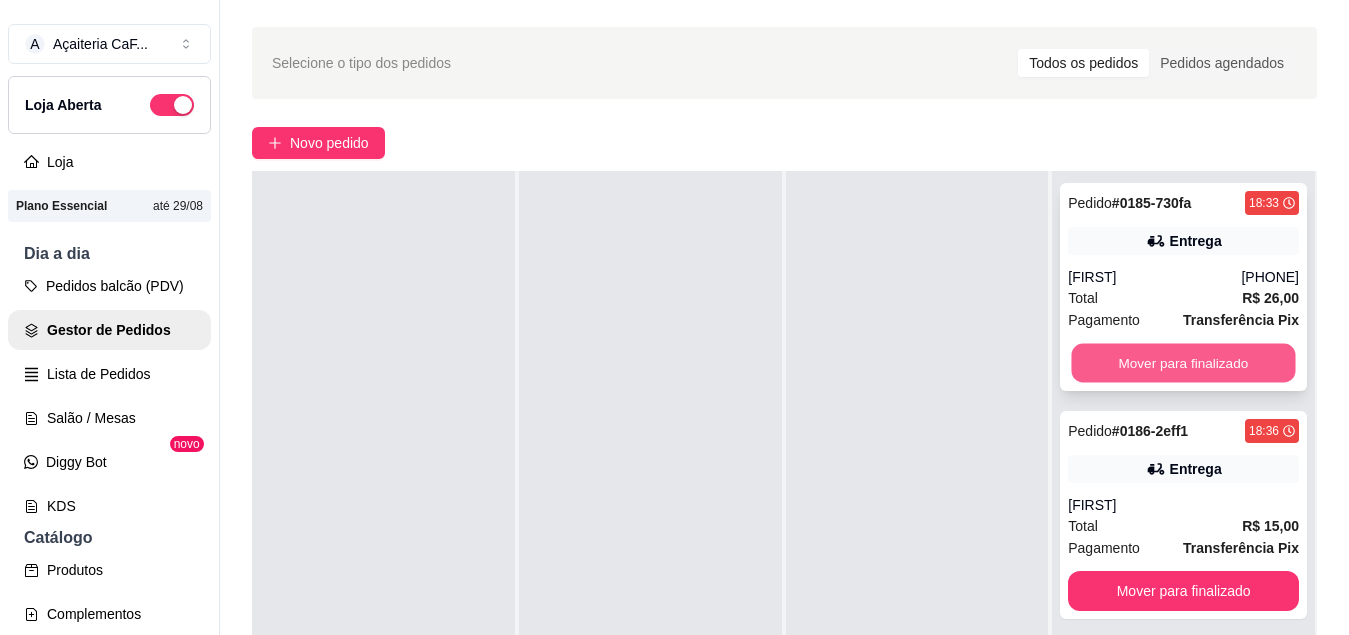 click on "Mover para finalizado" at bounding box center (1184, 363) 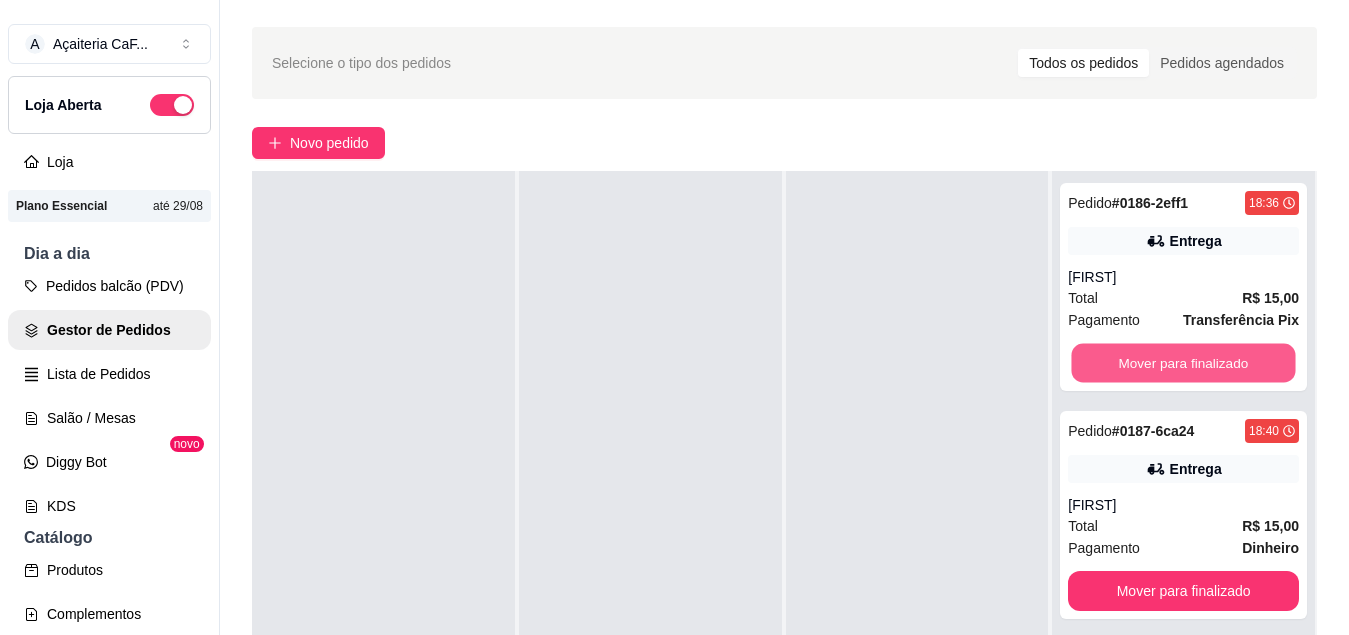 click on "Mover para finalizado" at bounding box center (1184, 363) 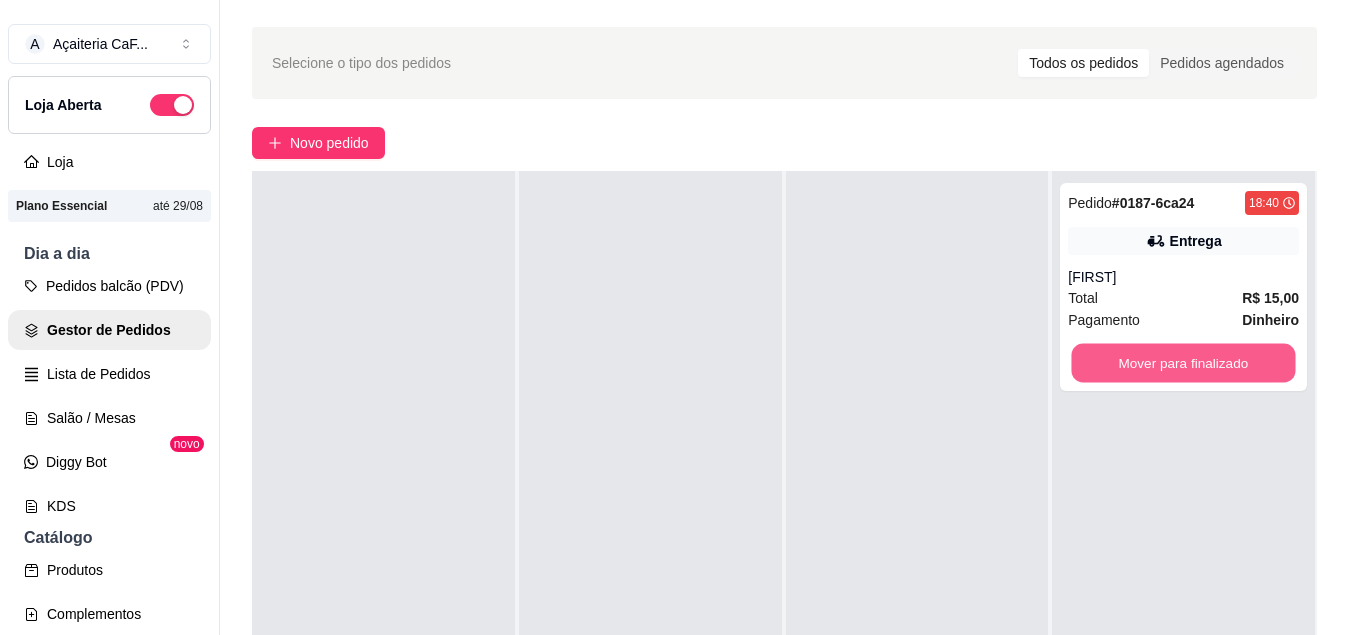 click on "Mover para finalizado" at bounding box center [1184, 363] 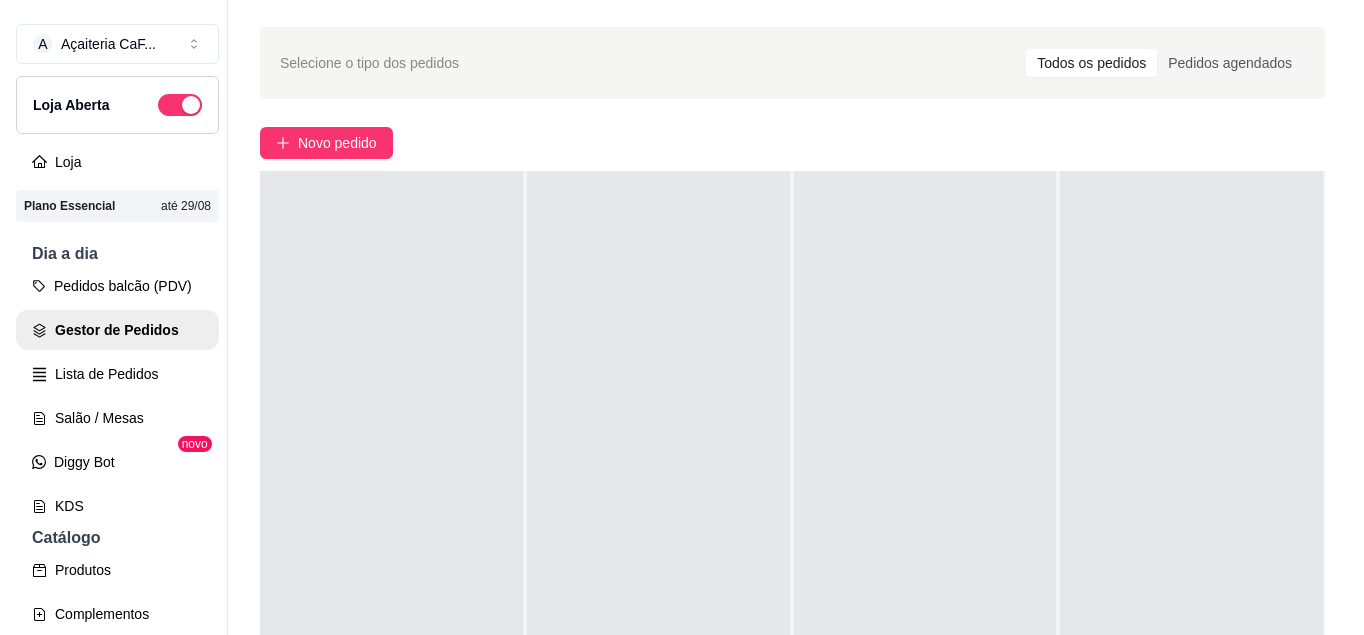 scroll, scrollTop: 0, scrollLeft: 0, axis: both 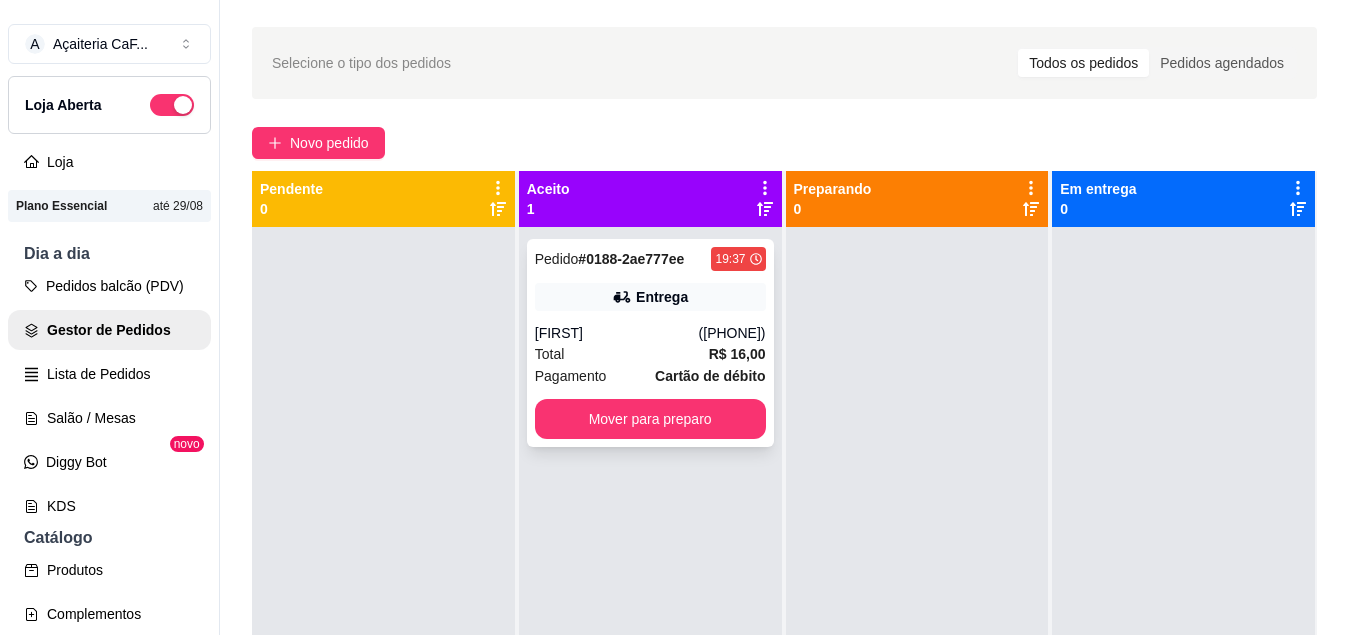 click on "Pedido  # 0188-2ae777ee [TIME] Entrega [FIRST]  ([PHONE]) Total R$ 16,00 Pagamento Cartão de débito Mover para preparo" at bounding box center [650, 343] 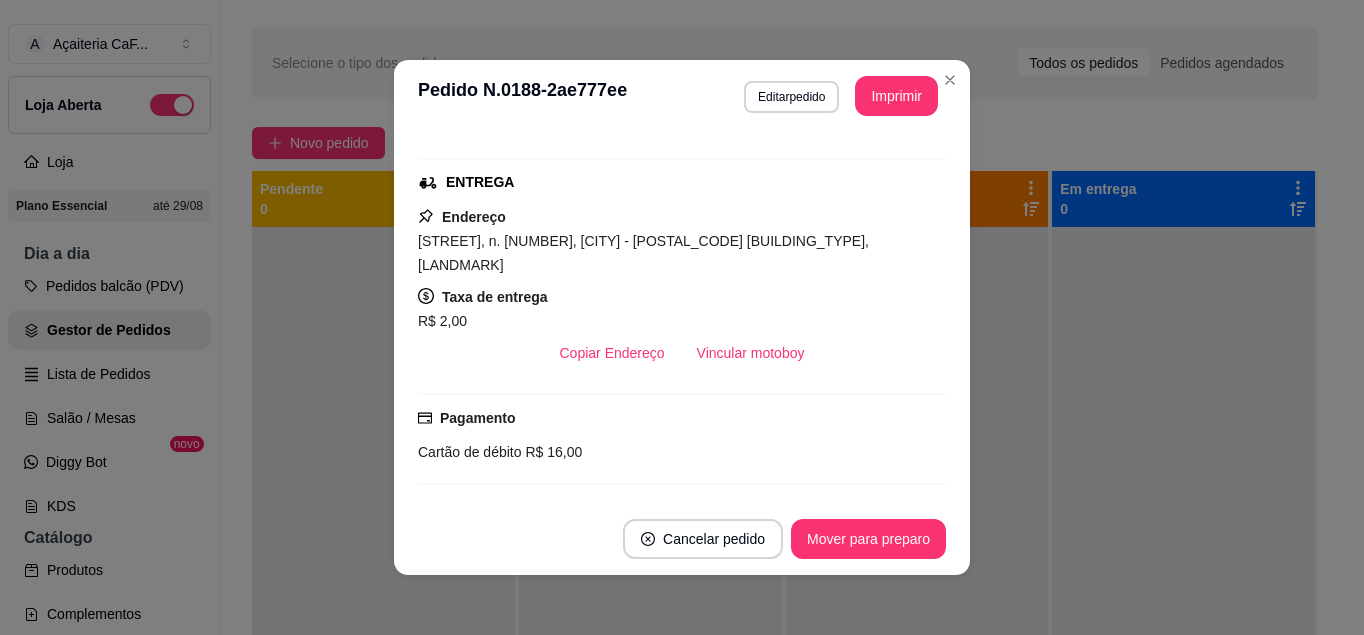 scroll, scrollTop: 289, scrollLeft: 0, axis: vertical 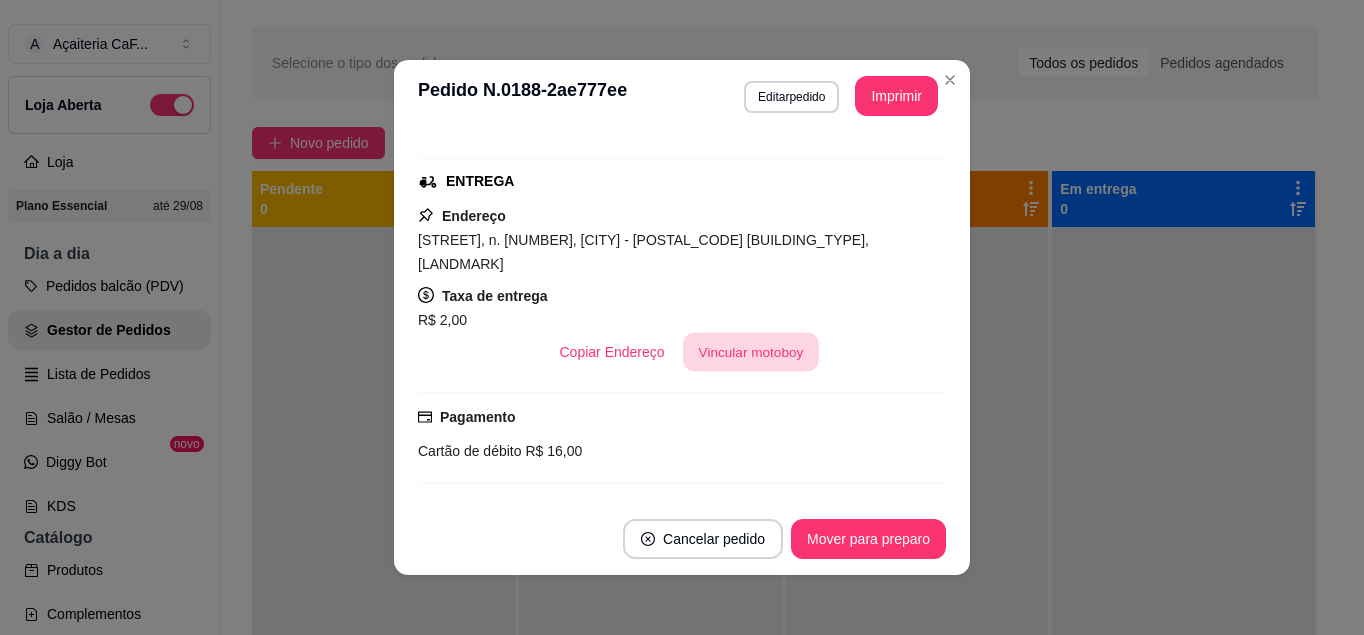 click on "Vincular motoboy" at bounding box center (751, 352) 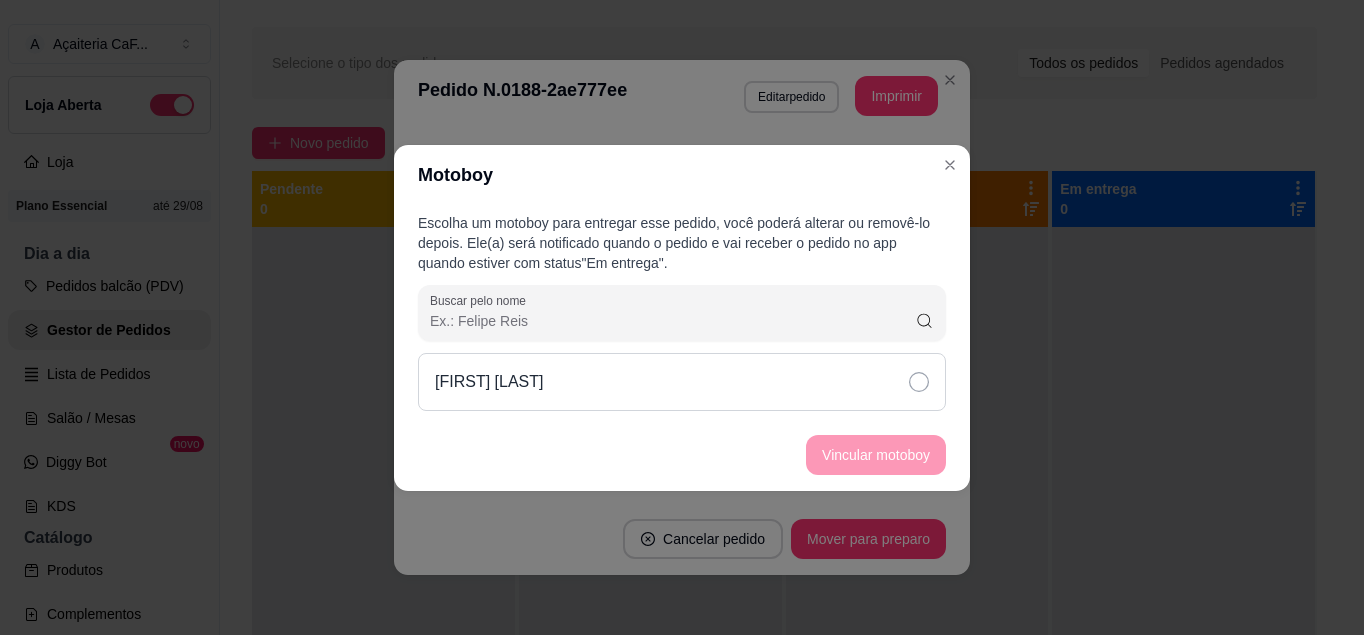 click on "[FIRST] [LAST]" at bounding box center [682, 382] 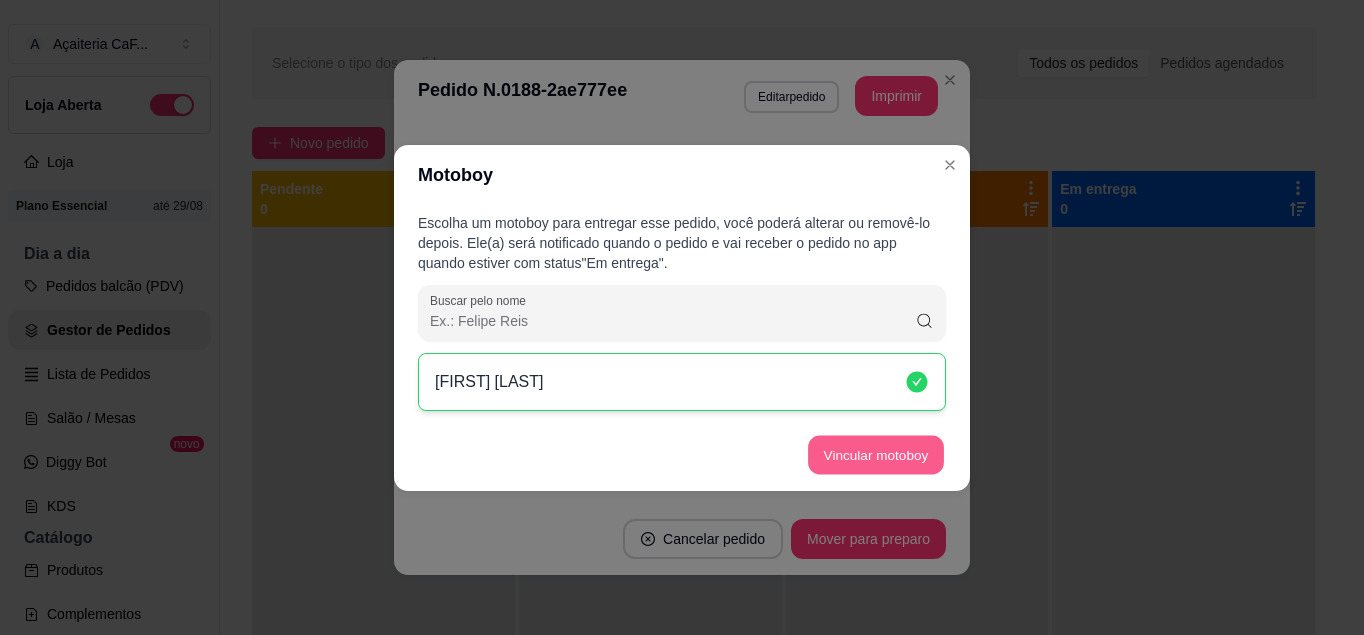 click on "Vincular motoboy" at bounding box center (876, 454) 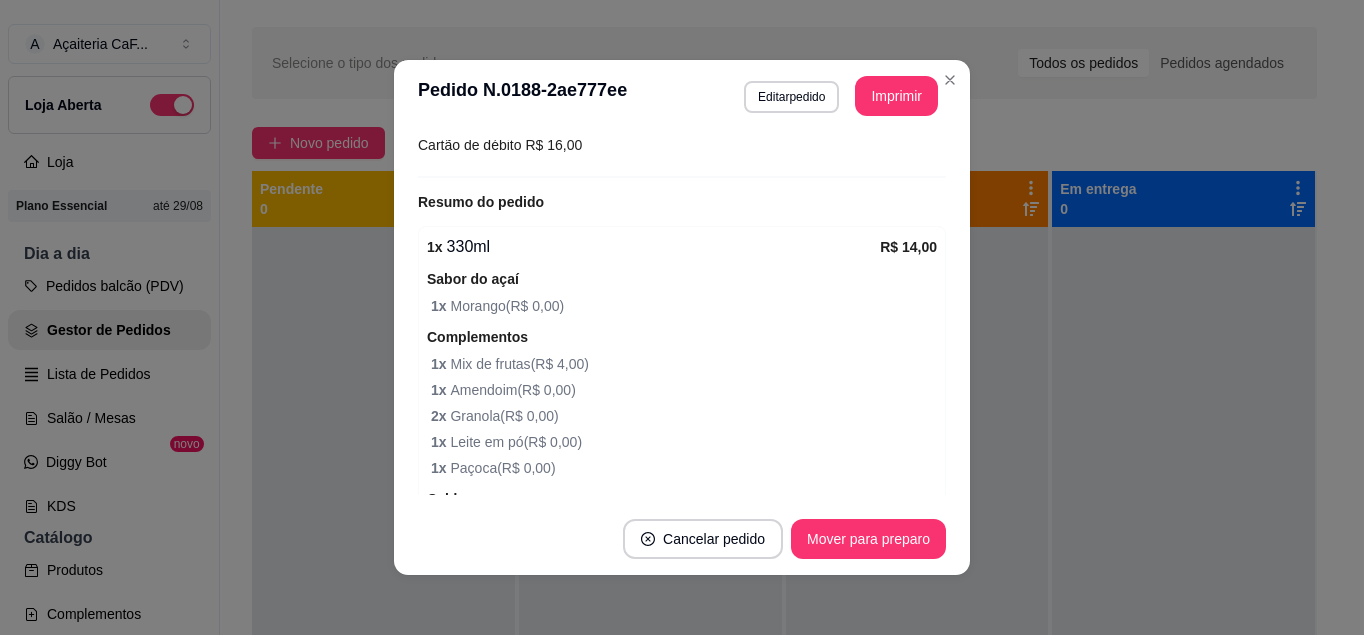 scroll, scrollTop: 754, scrollLeft: 0, axis: vertical 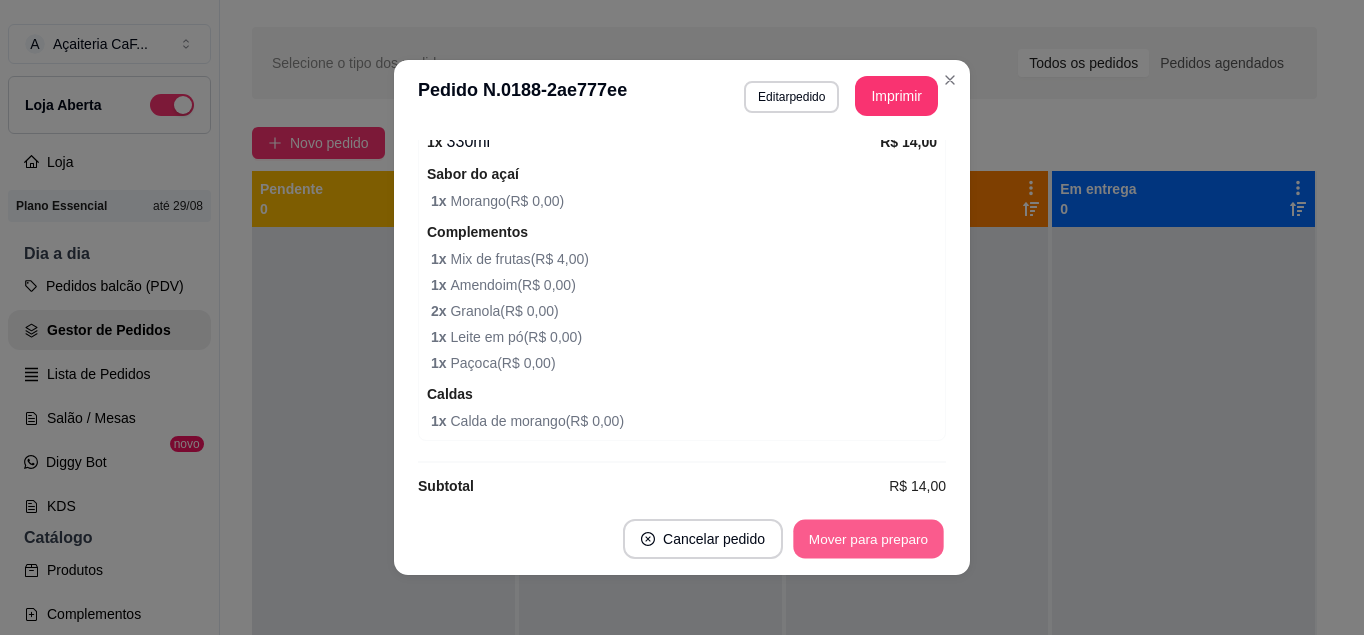 click on "Mover para preparo" at bounding box center [868, 539] 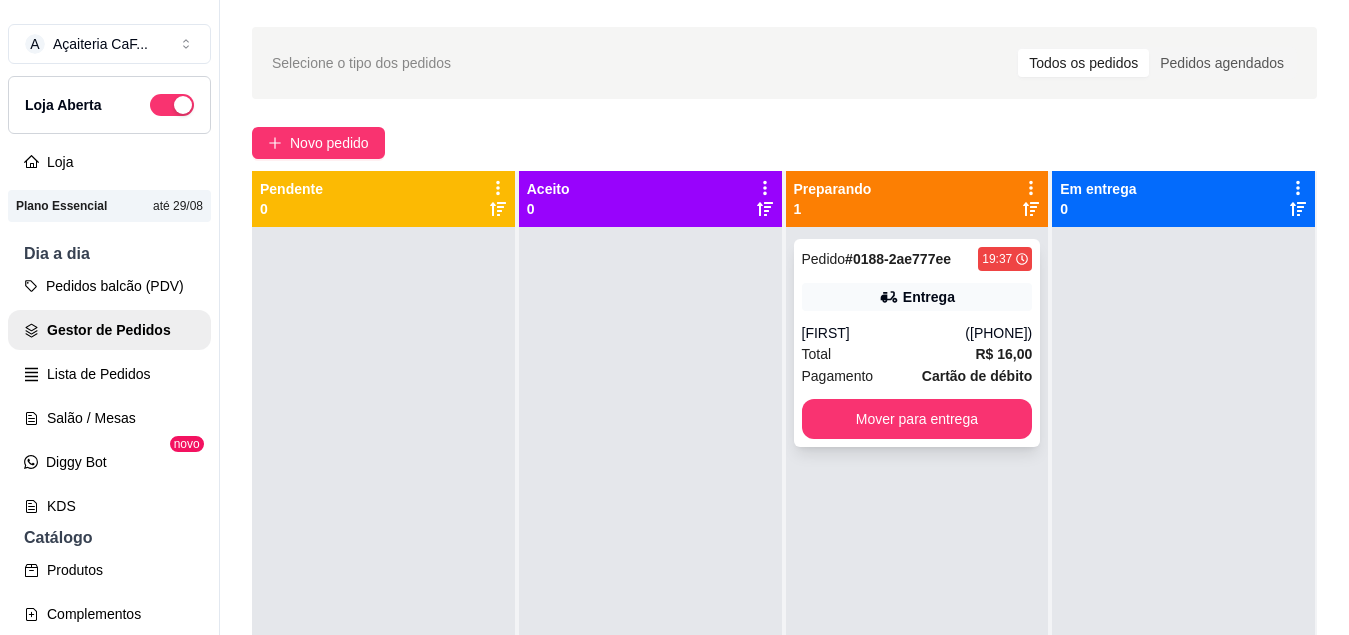 click on "[FIRST]" at bounding box center (884, 333) 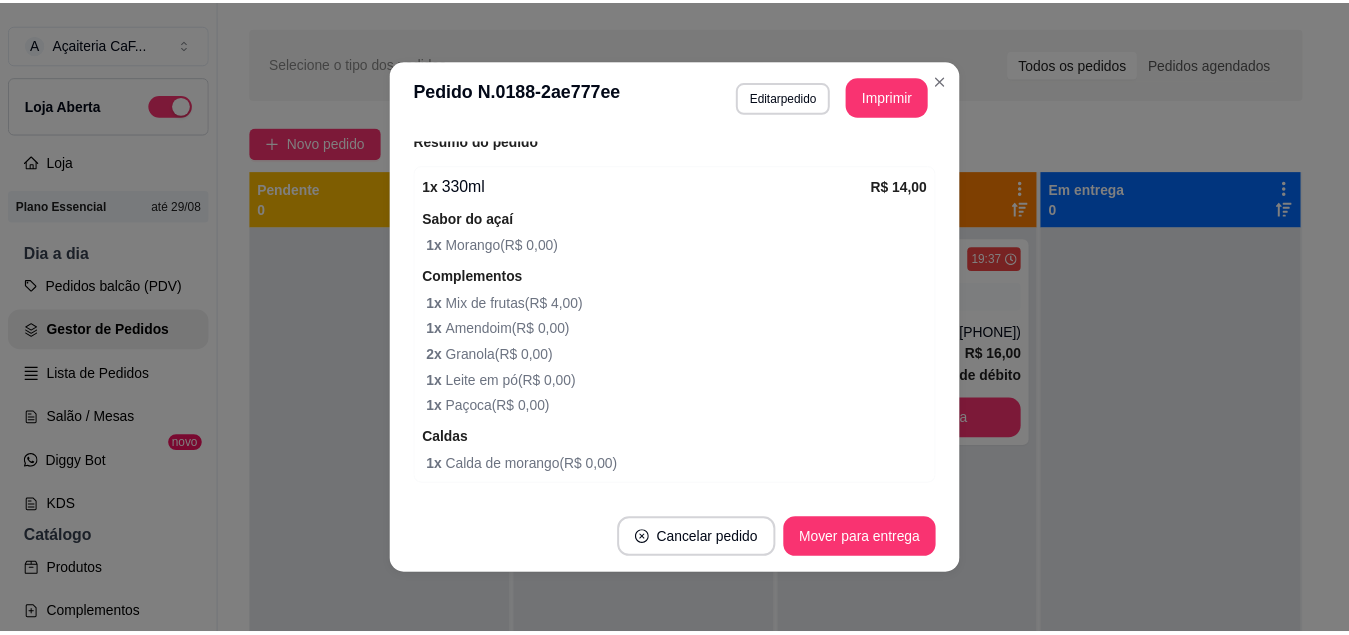 scroll, scrollTop: 708, scrollLeft: 0, axis: vertical 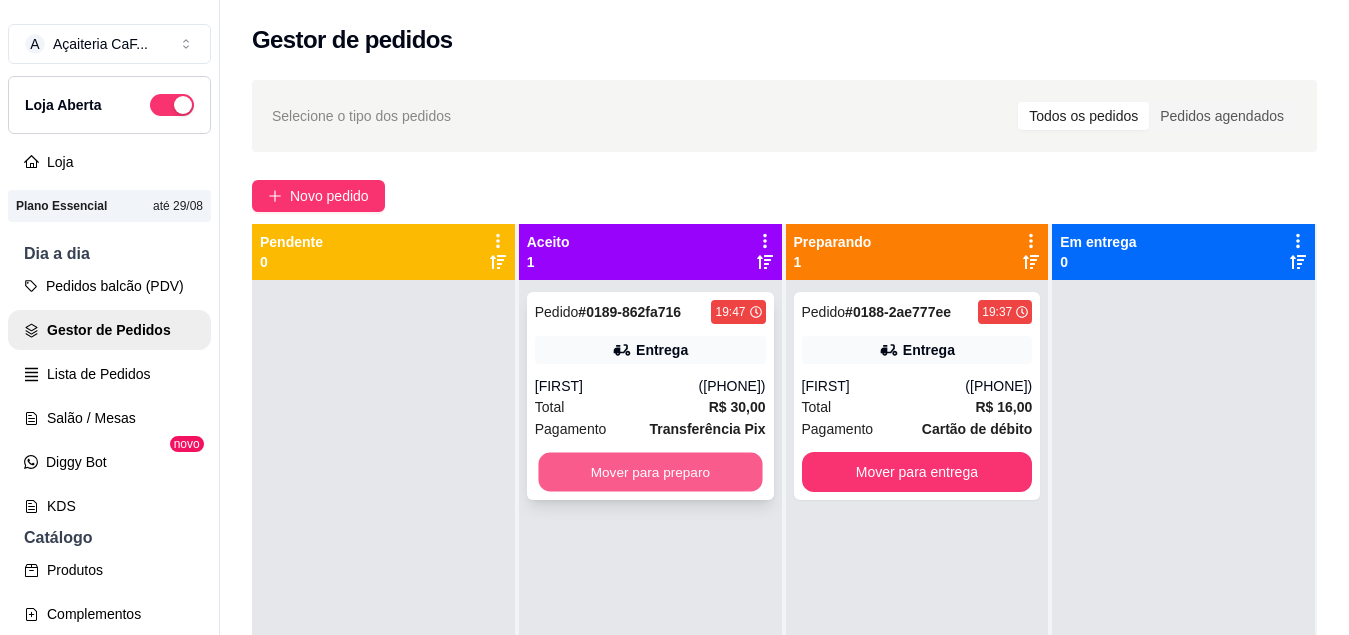 click on "Mover para preparo" at bounding box center (650, 472) 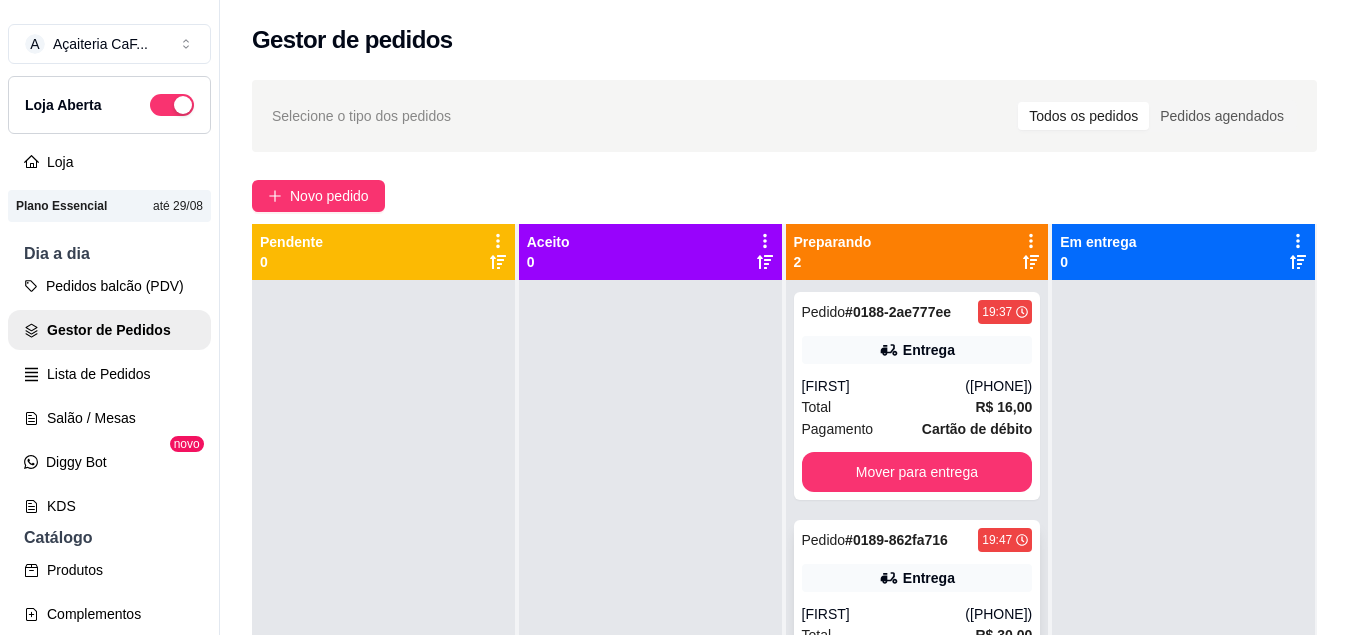 click on "# 0189-862fa716" at bounding box center [896, 540] 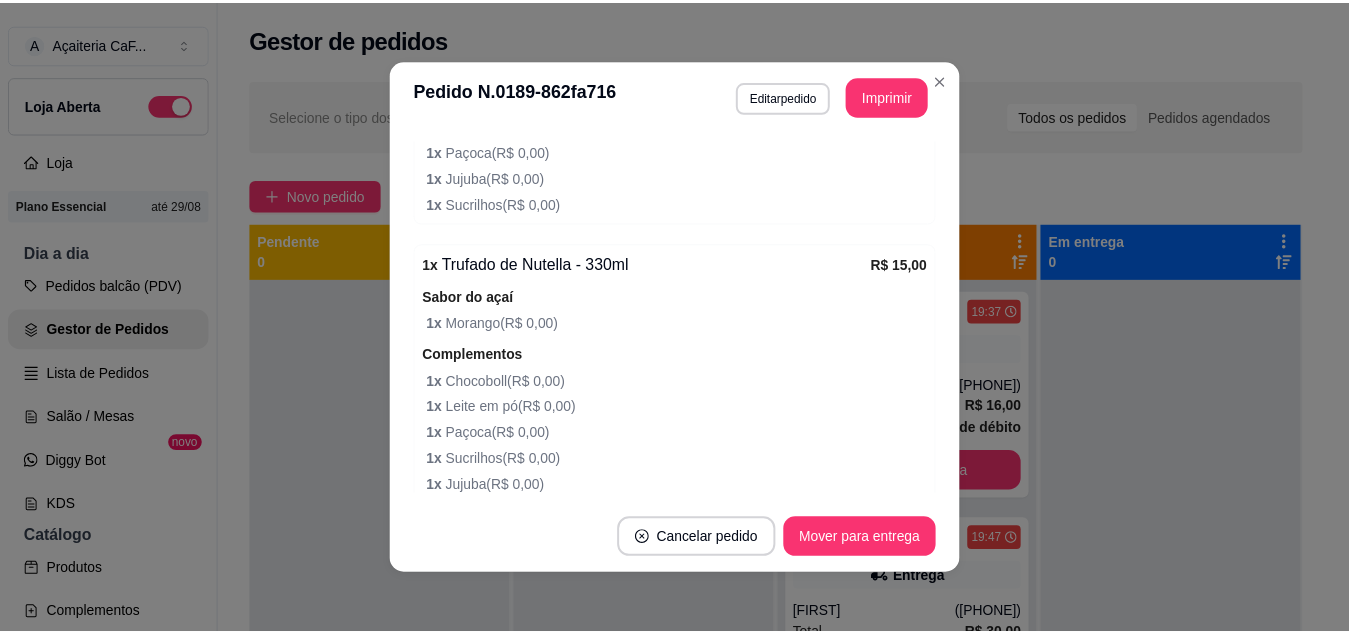 scroll, scrollTop: 950, scrollLeft: 0, axis: vertical 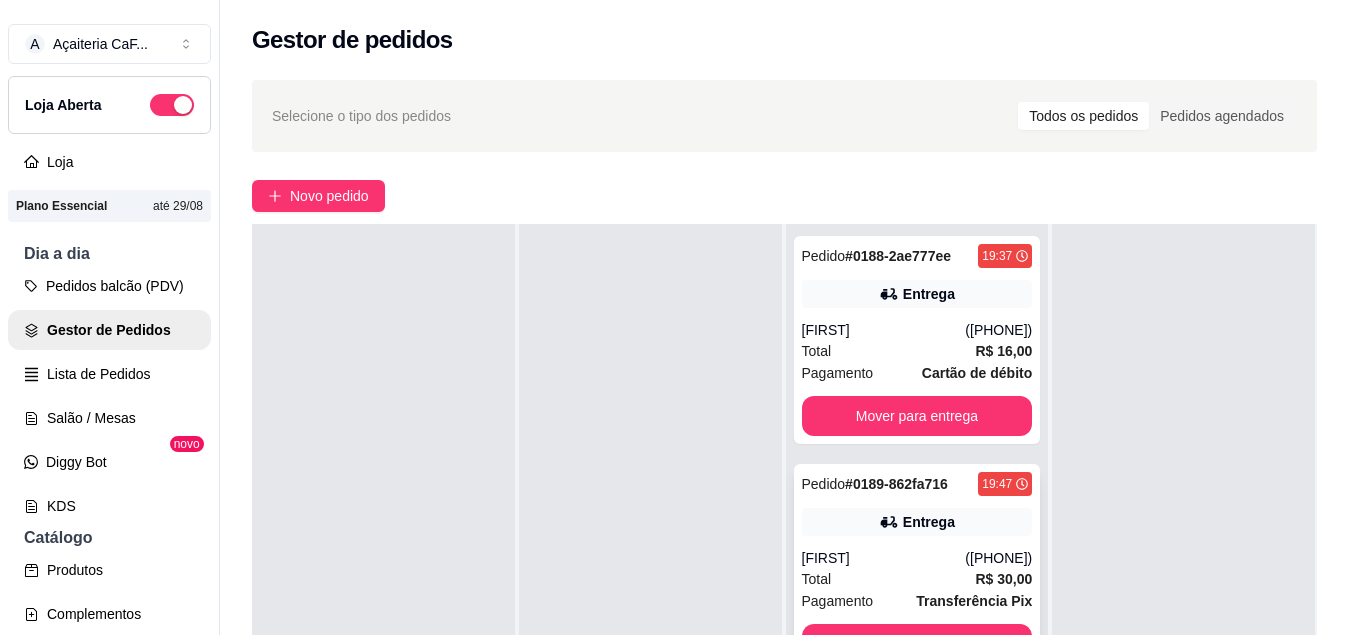 click on "Total" at bounding box center (817, 579) 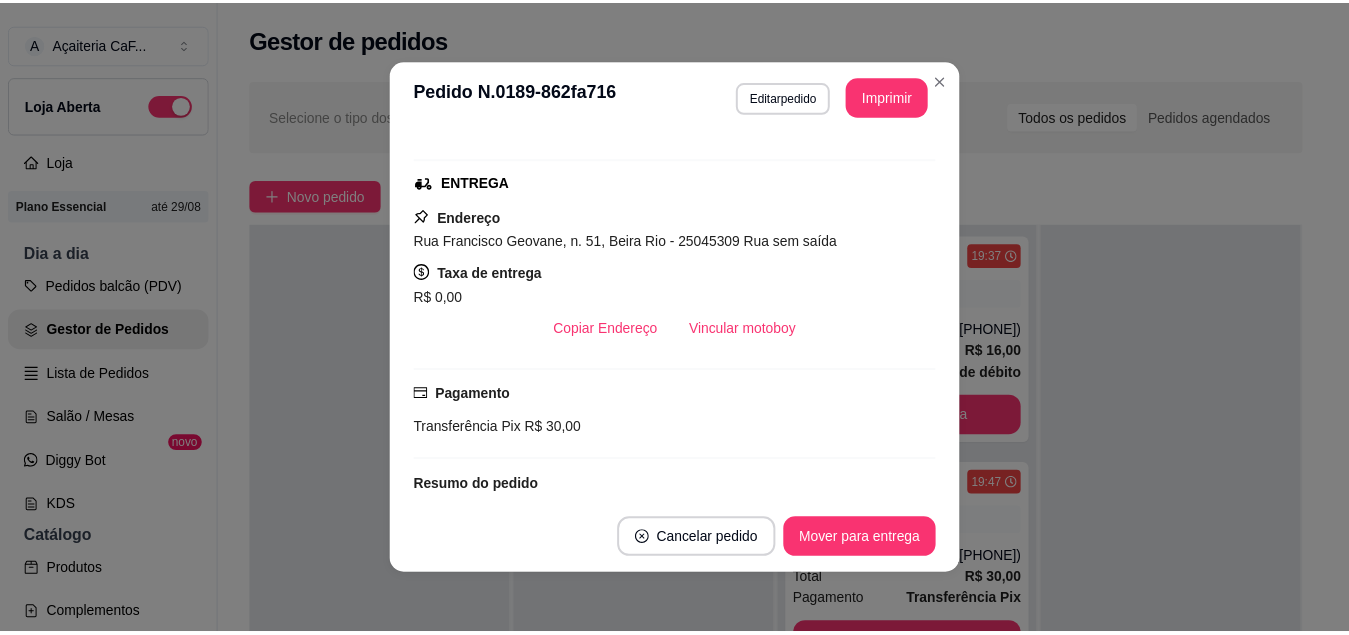 scroll, scrollTop: 284, scrollLeft: 0, axis: vertical 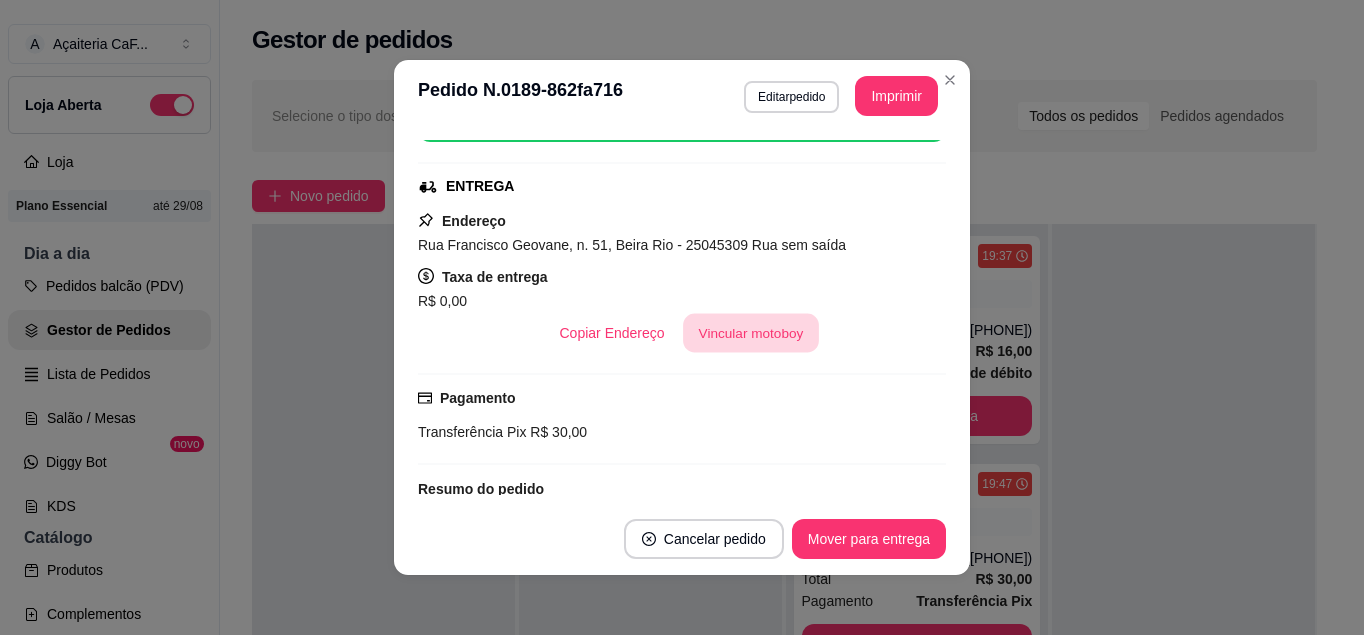 click on "Vincular motoboy" at bounding box center [751, 333] 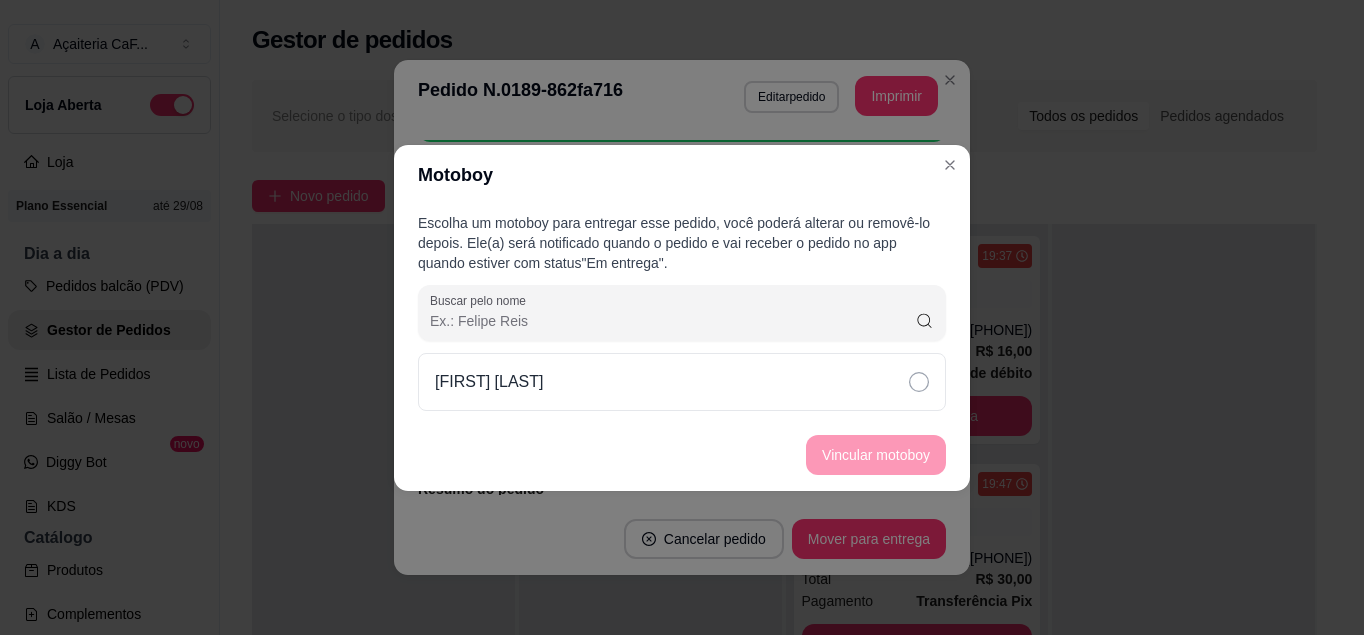 click on "[FIRST] [LAST]" at bounding box center (682, 382) 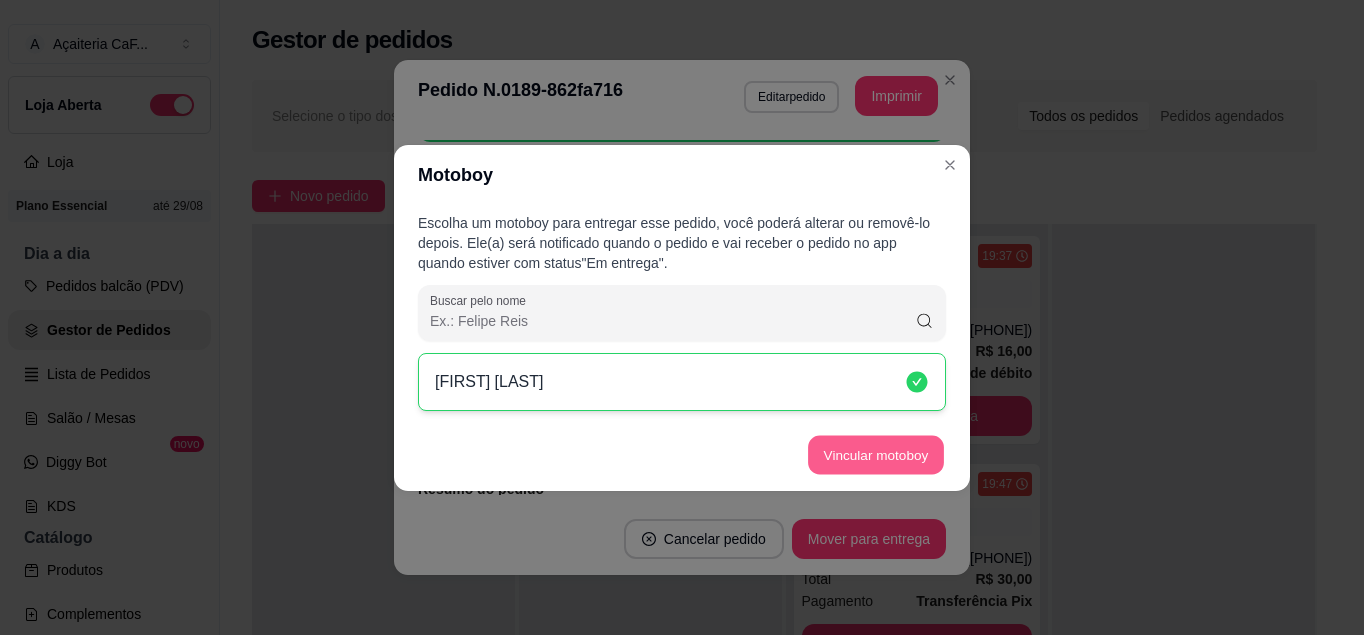 click on "Vincular motoboy" at bounding box center (876, 454) 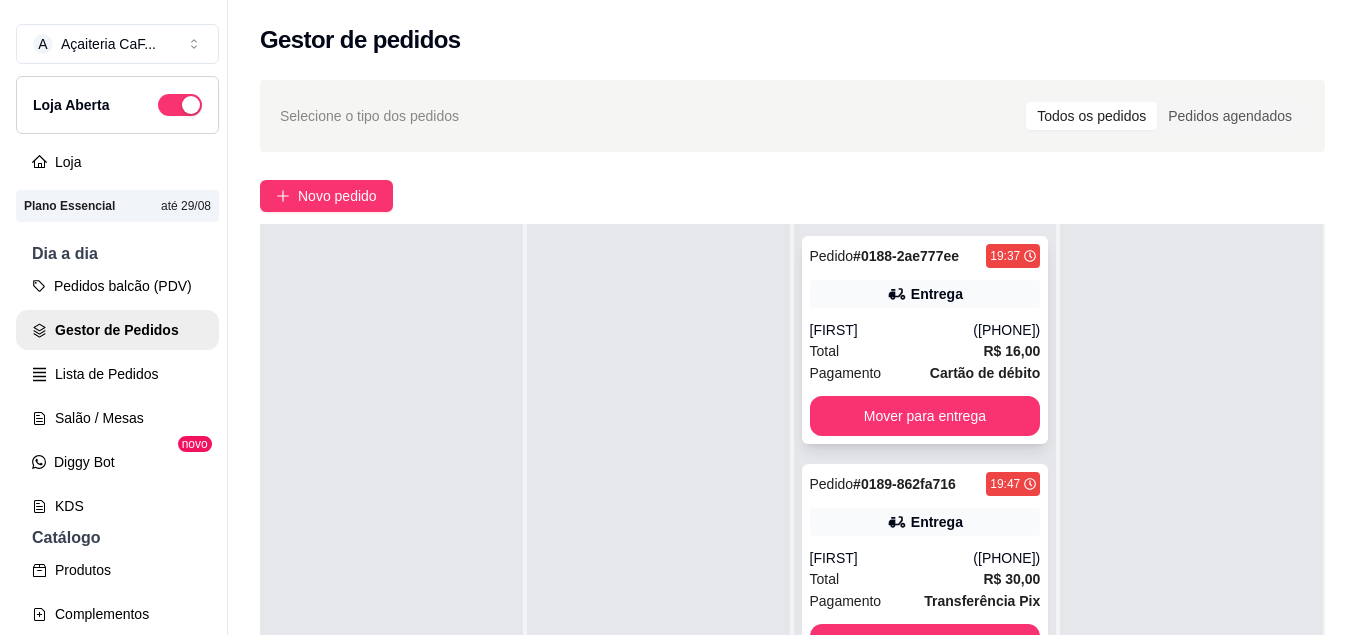scroll, scrollTop: 0, scrollLeft: 0, axis: both 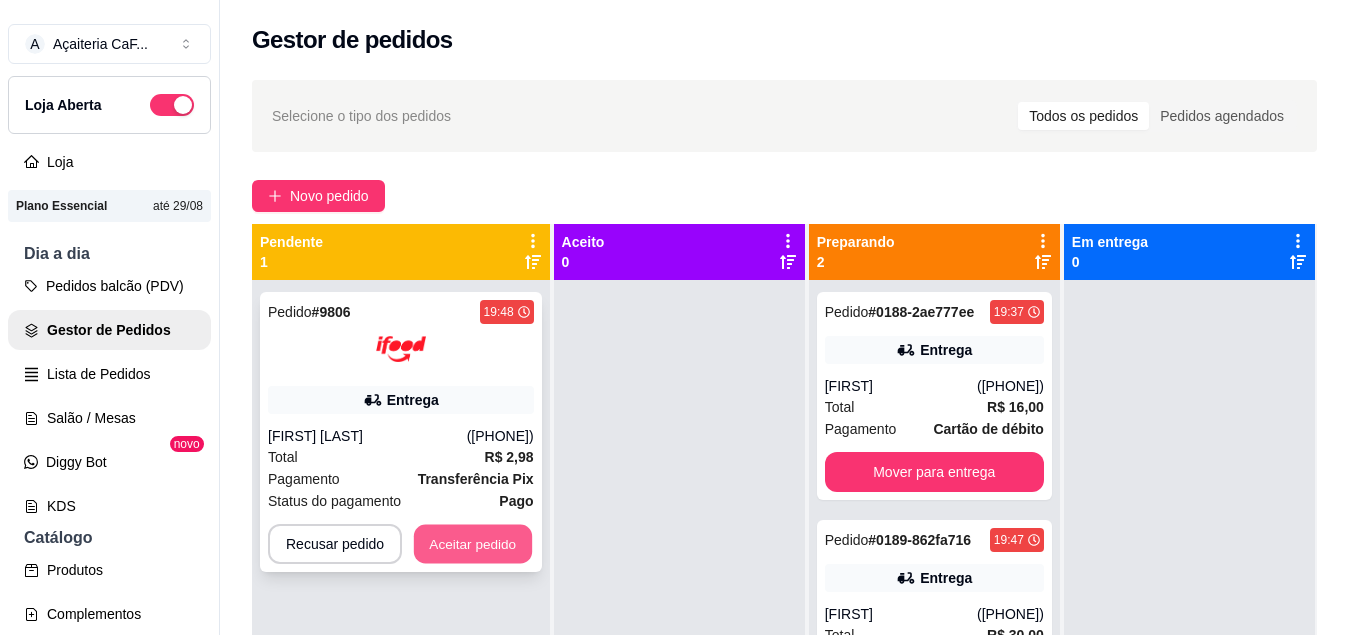 click on "Aceitar pedido" at bounding box center (473, 544) 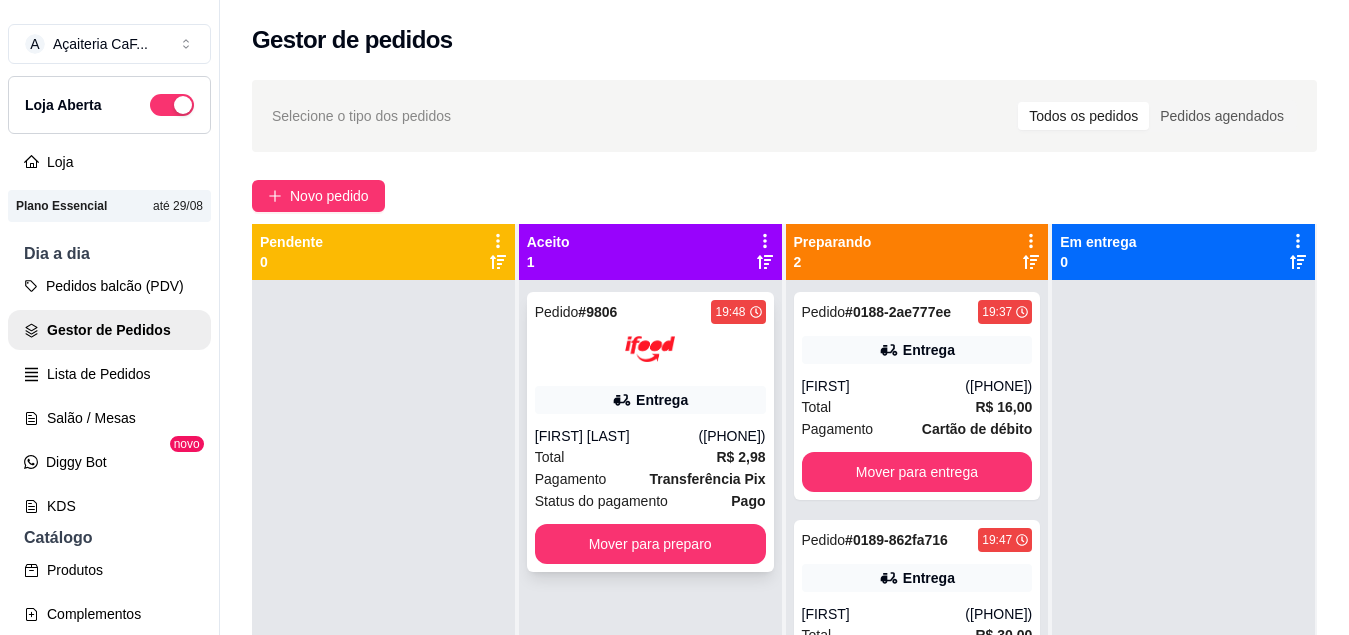 click on "Entrega" at bounding box center (650, 400) 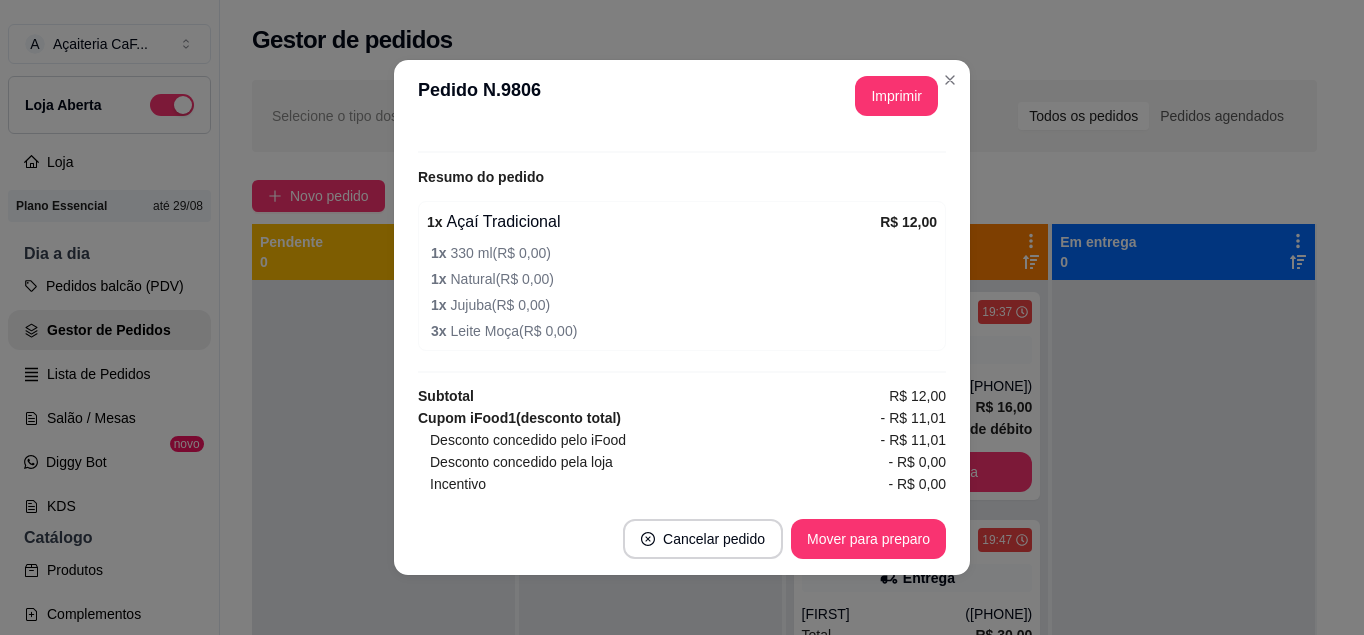 scroll, scrollTop: 736, scrollLeft: 0, axis: vertical 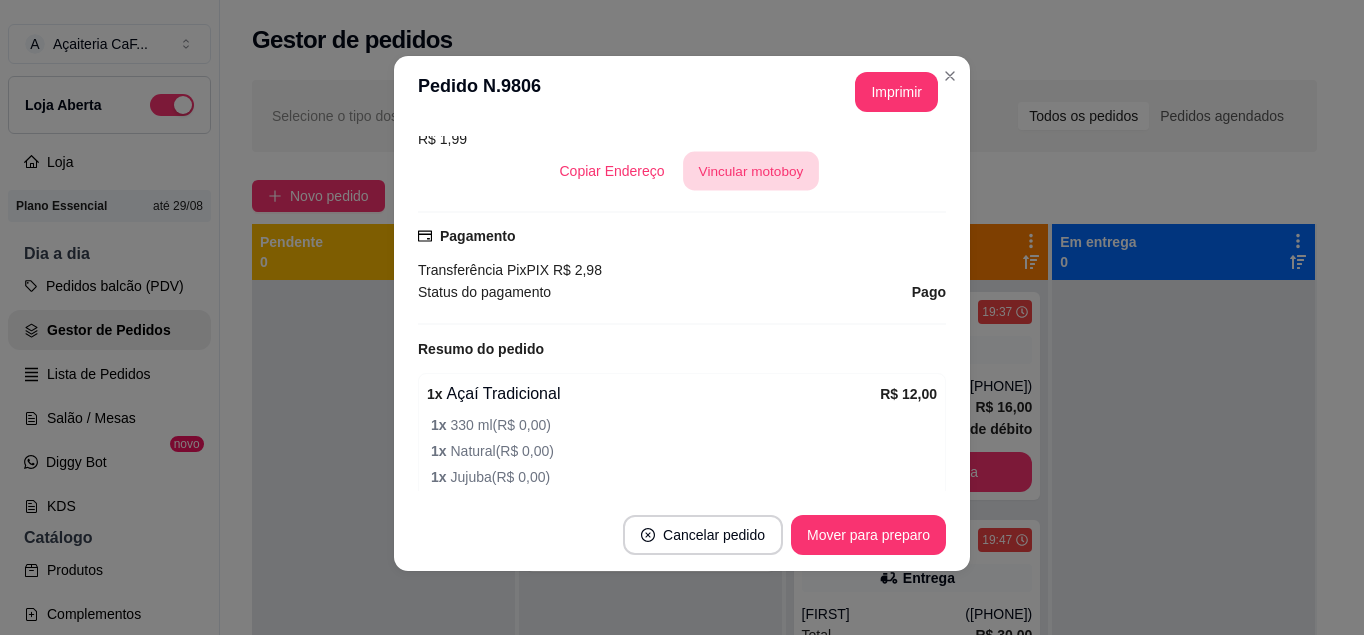 click on "Vincular motoboy" at bounding box center (751, 171) 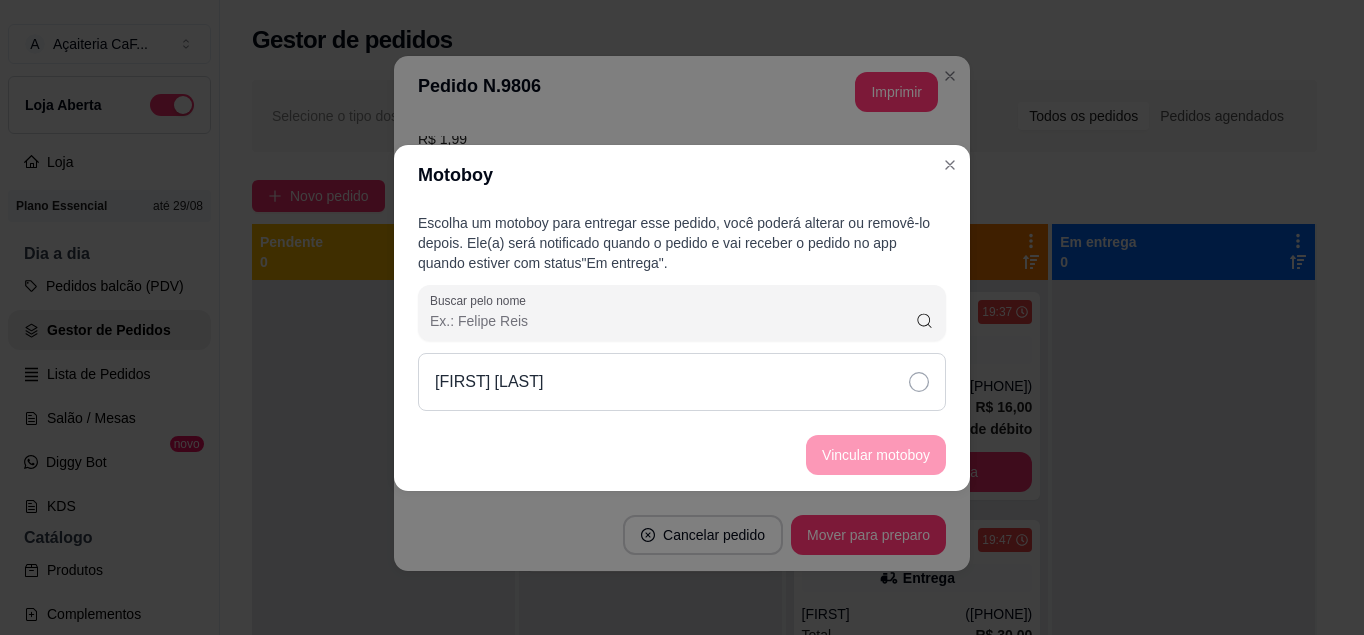 click on "[FIRST] [LAST]" at bounding box center [682, 382] 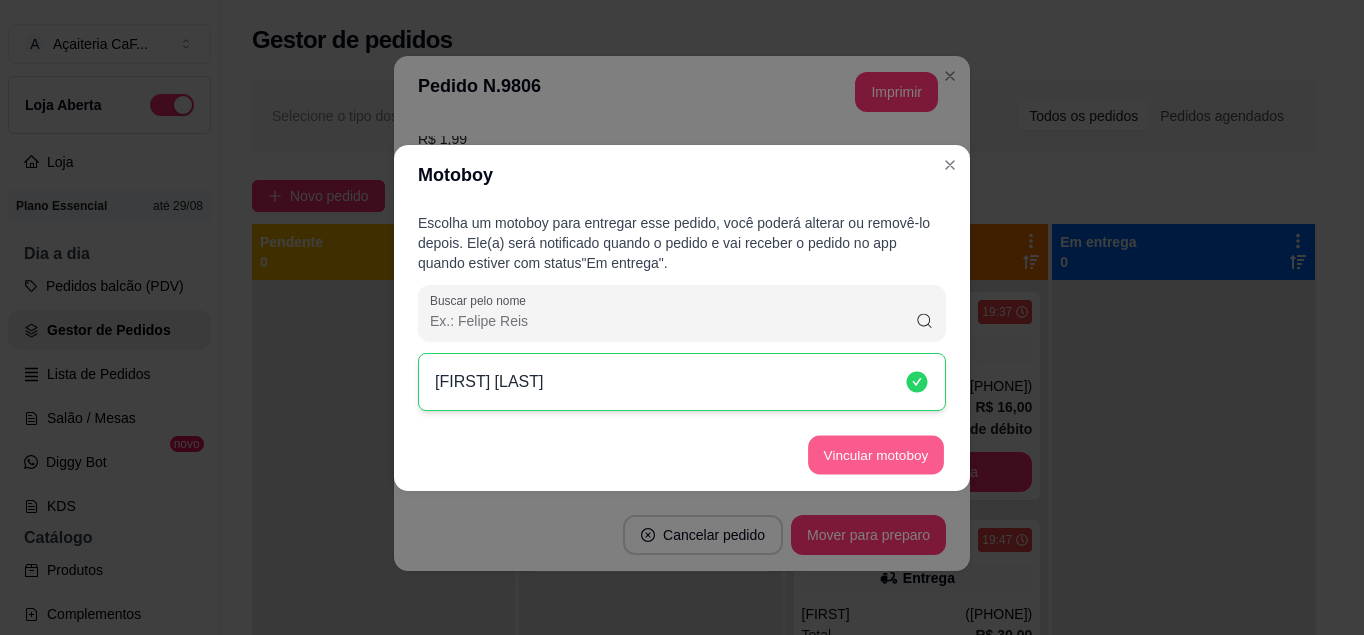 click on "Vincular motoboy" at bounding box center [876, 454] 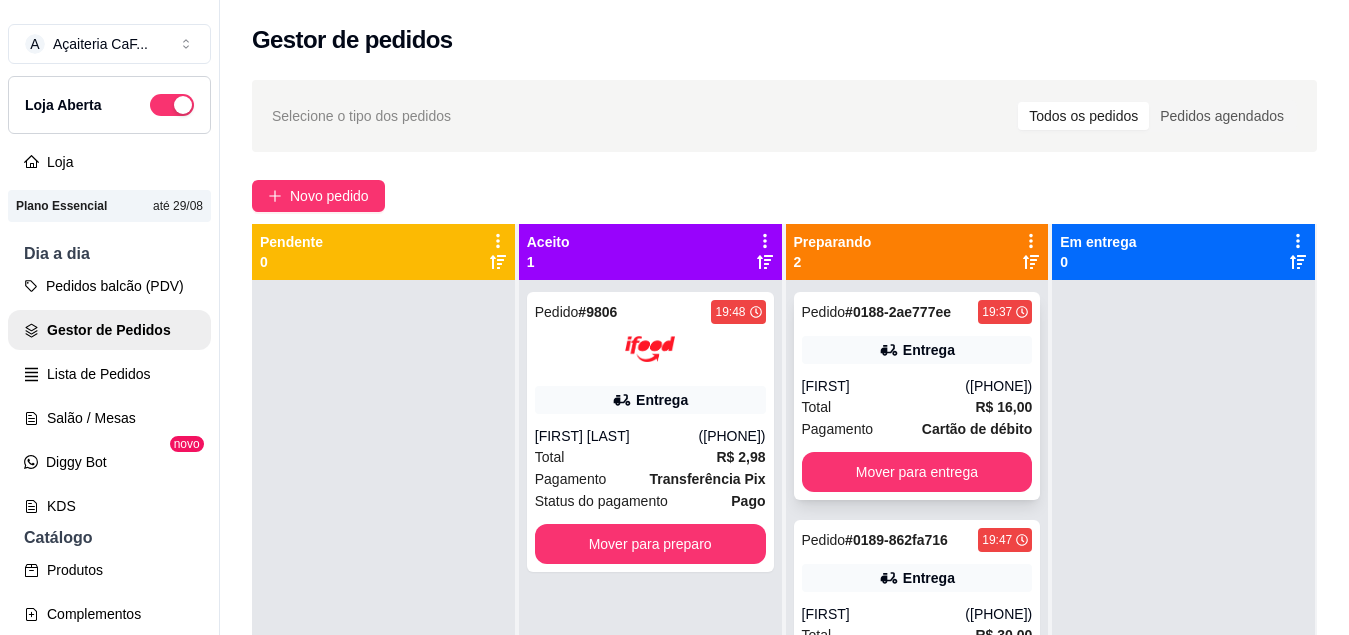 click on "Pedido  # 0188-2ae777ee [TIME] Entrega [FIRST]  ([PHONE]) Total R$ 16,00 Pagamento Cartão de débito Mover para entrega" at bounding box center (917, 396) 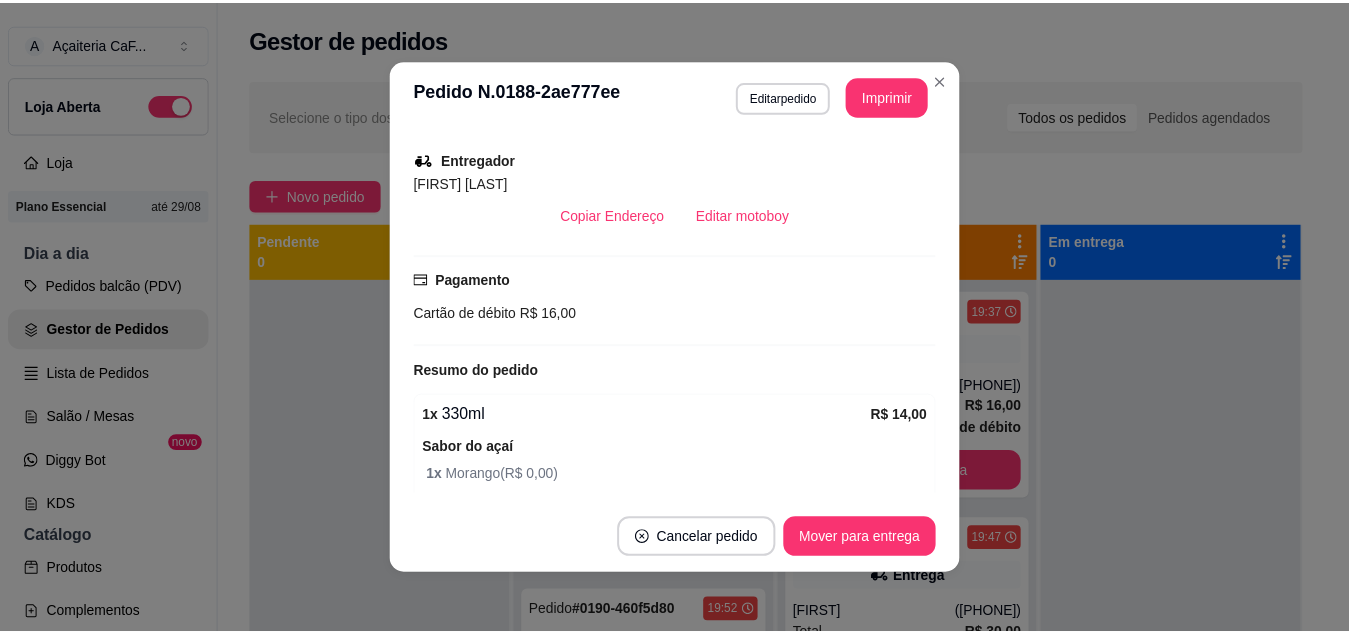 scroll, scrollTop: 482, scrollLeft: 0, axis: vertical 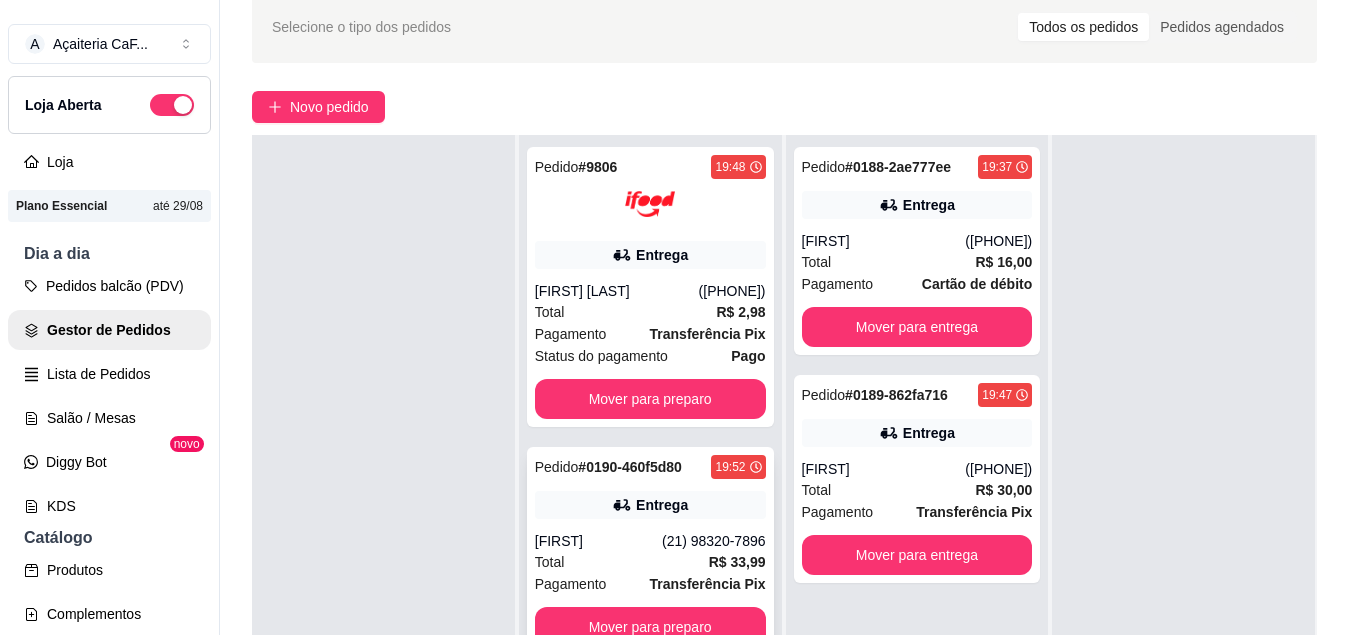 click on "Pedido  # 0190-460f5d80 [TIME] Entrega [FIRST]  ([PHONE]) Total R$ 33,99 Pagamento Transferência Pix Mover para preparo" at bounding box center [650, 551] 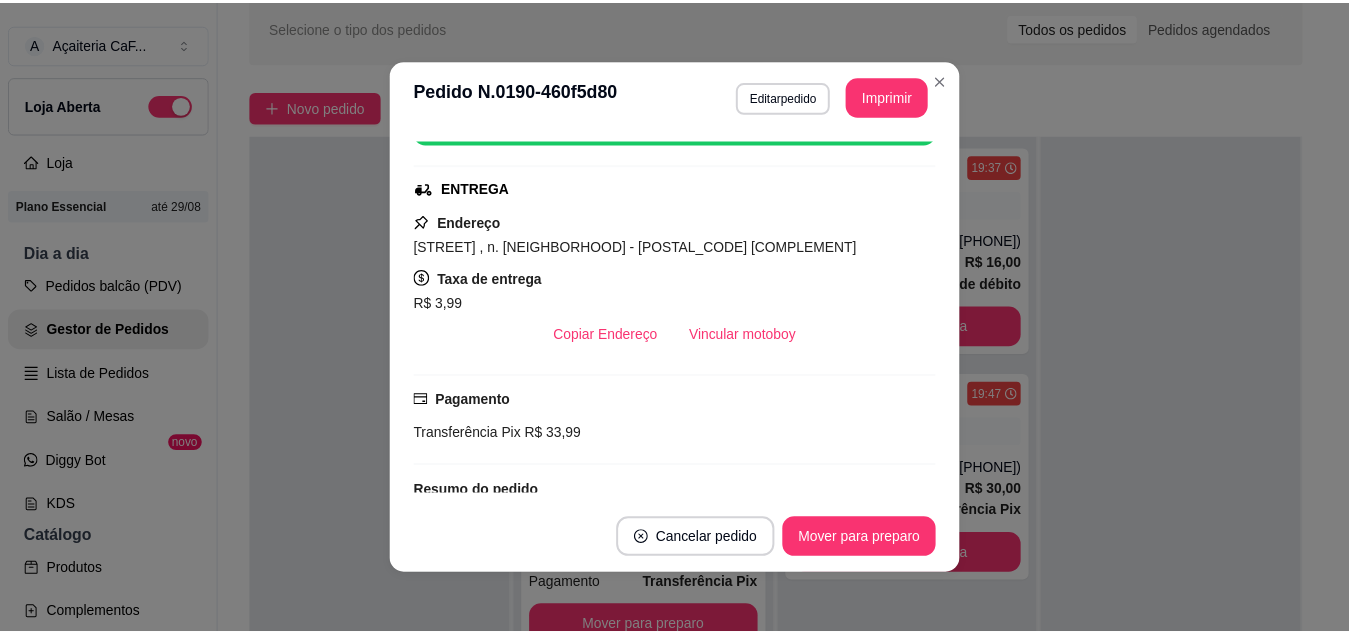 scroll, scrollTop: 281, scrollLeft: 0, axis: vertical 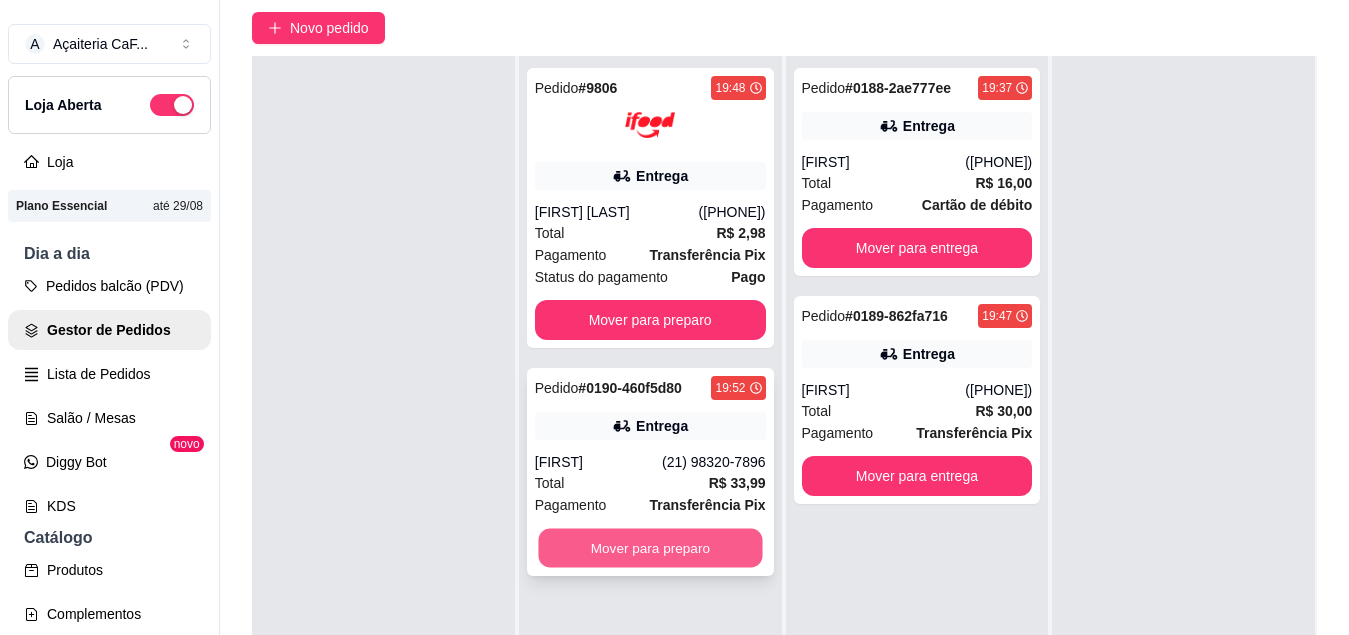 click on "Mover para preparo" at bounding box center [650, 548] 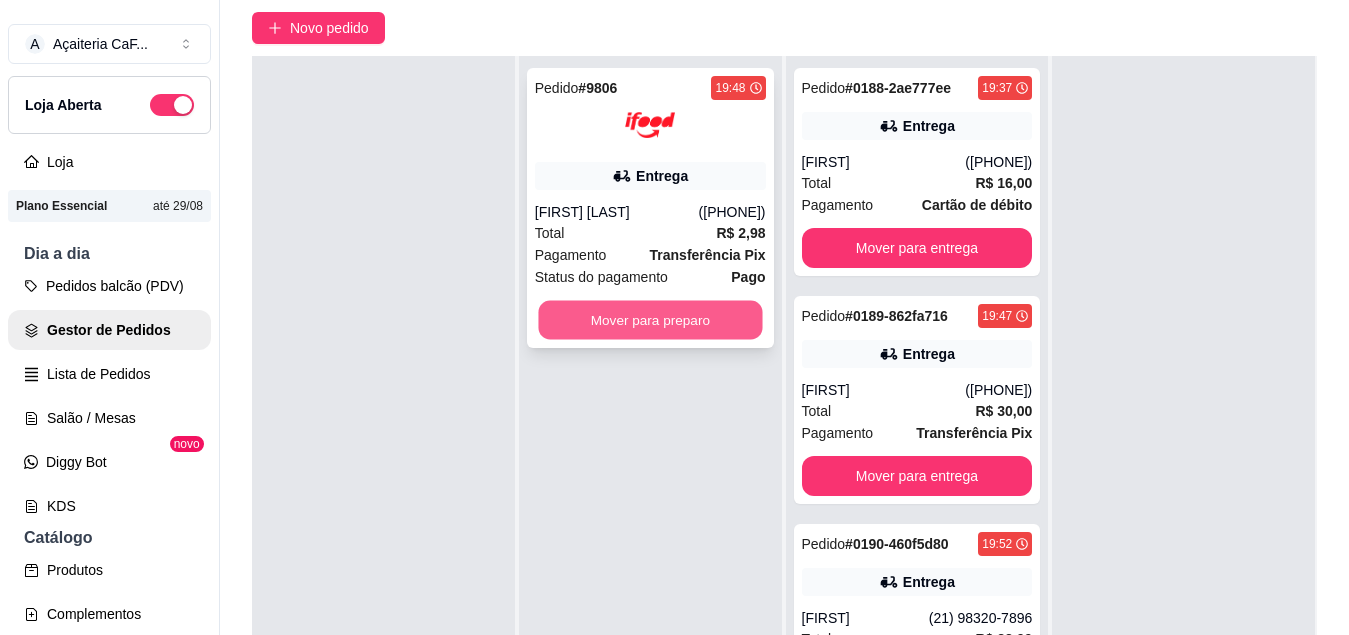 click on "Mover para preparo" at bounding box center (650, 320) 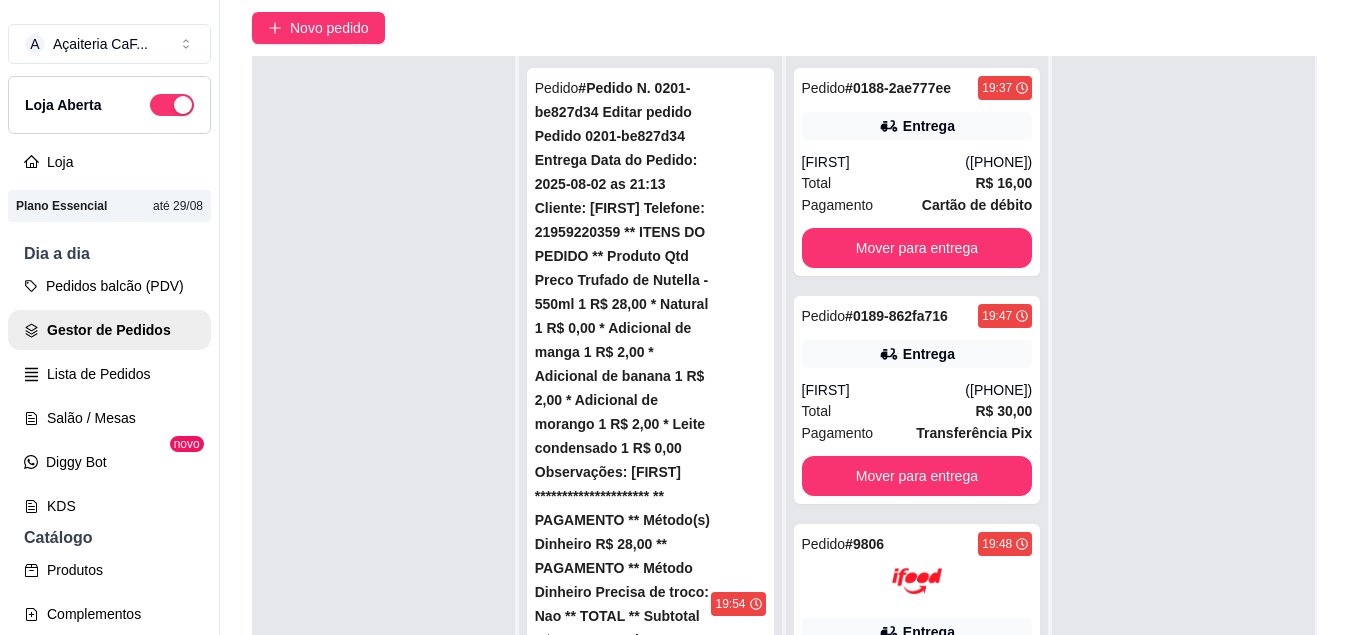scroll, scrollTop: 0, scrollLeft: 0, axis: both 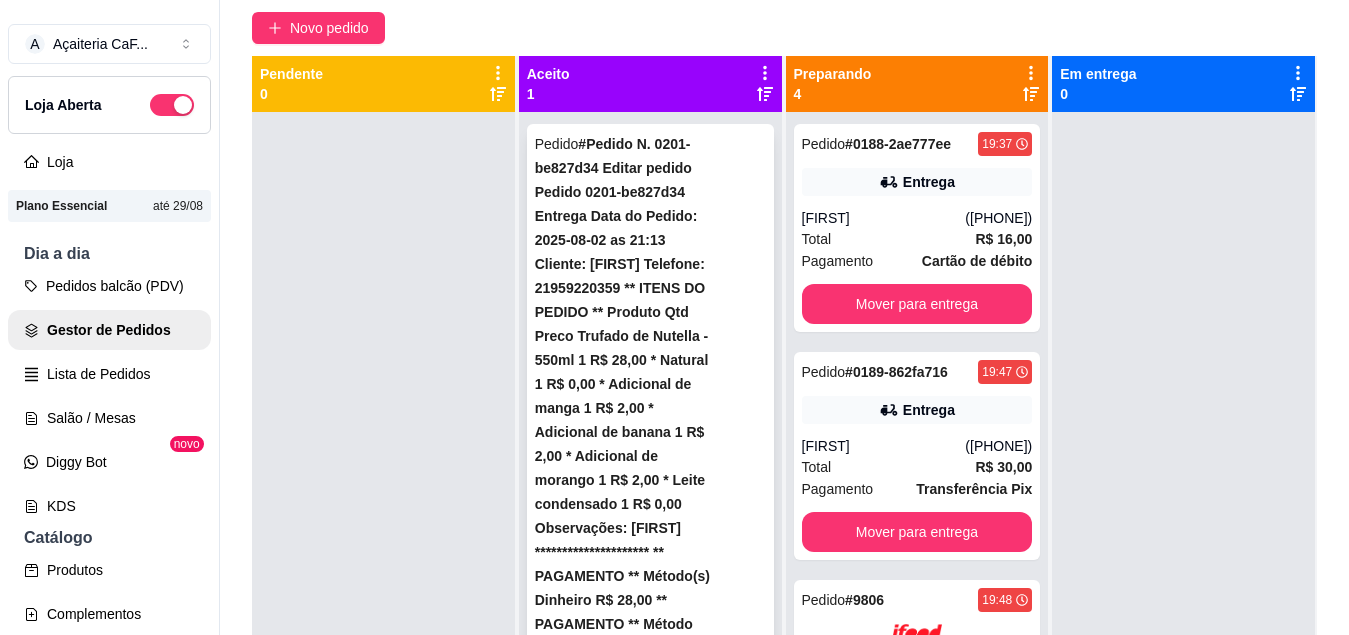 click on "Mover para preparo" at bounding box center [650, 1336] 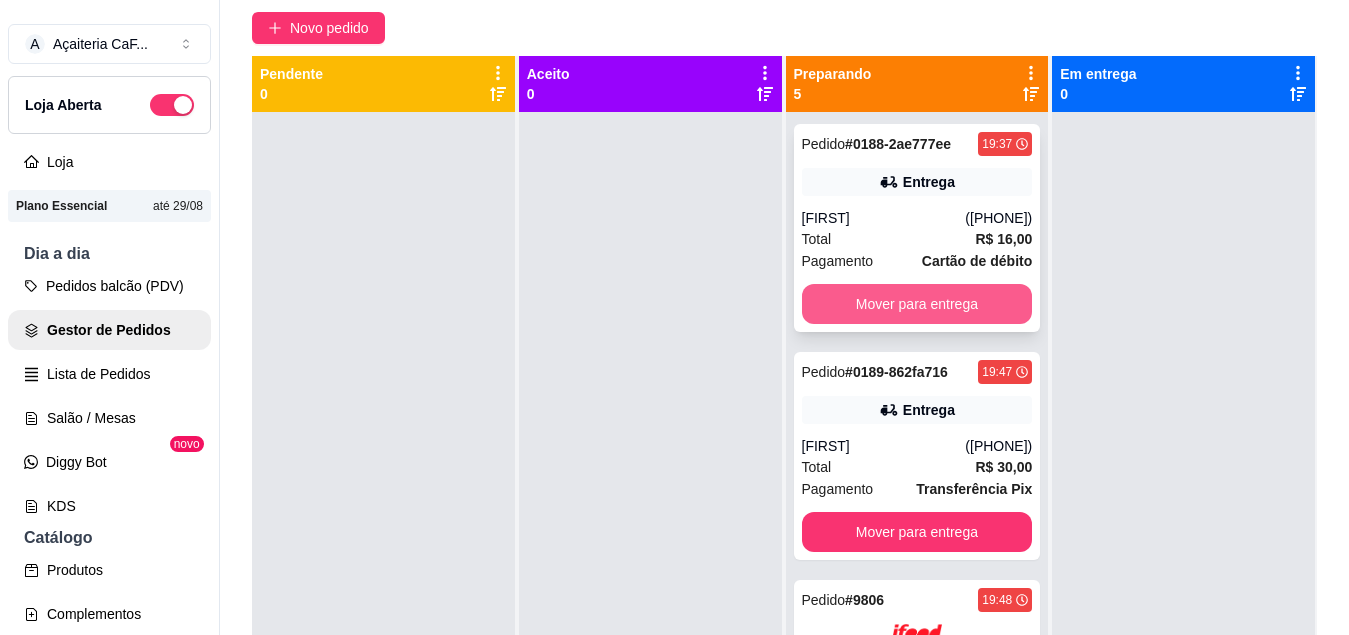 scroll, scrollTop: 597, scrollLeft: 0, axis: vertical 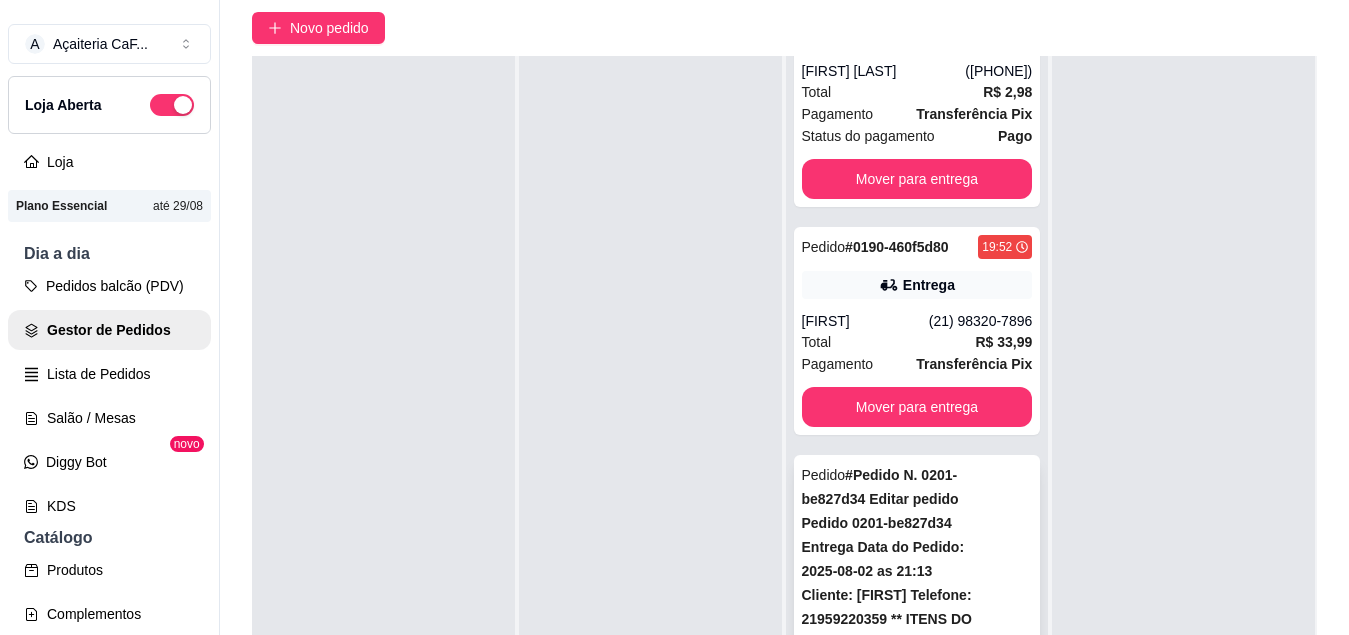 click on "Total R$ 16,00" at bounding box center [917, 1602] 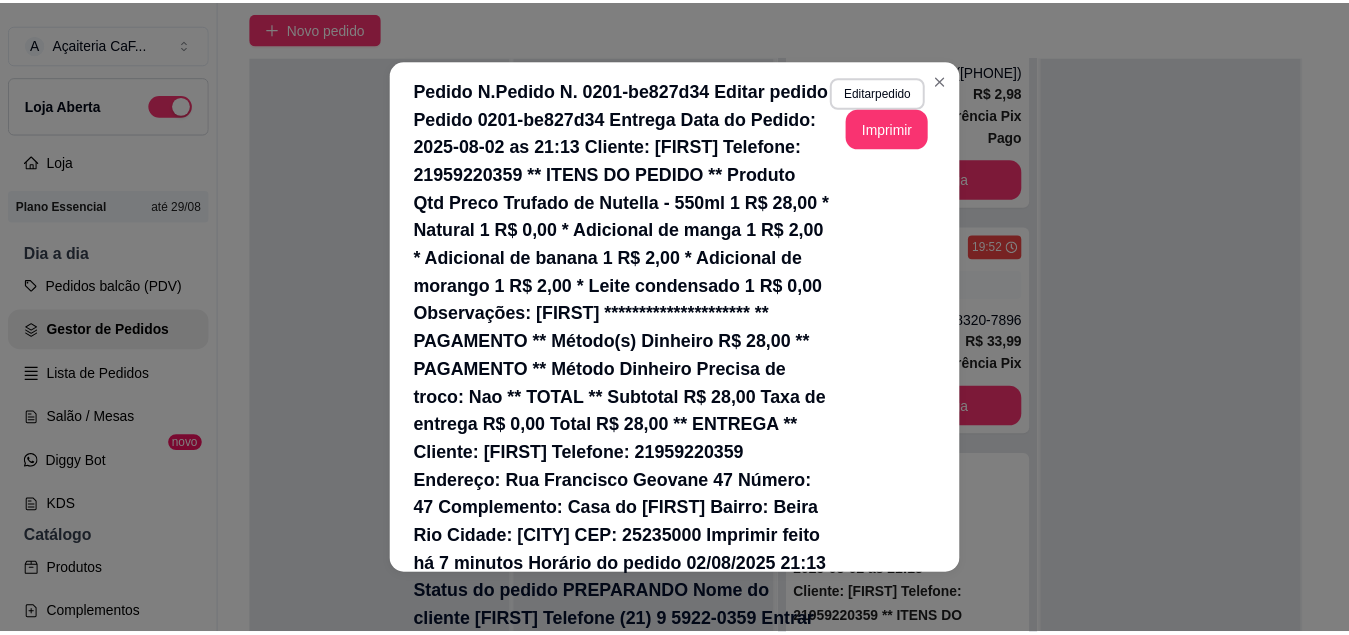 scroll, scrollTop: 642, scrollLeft: 0, axis: vertical 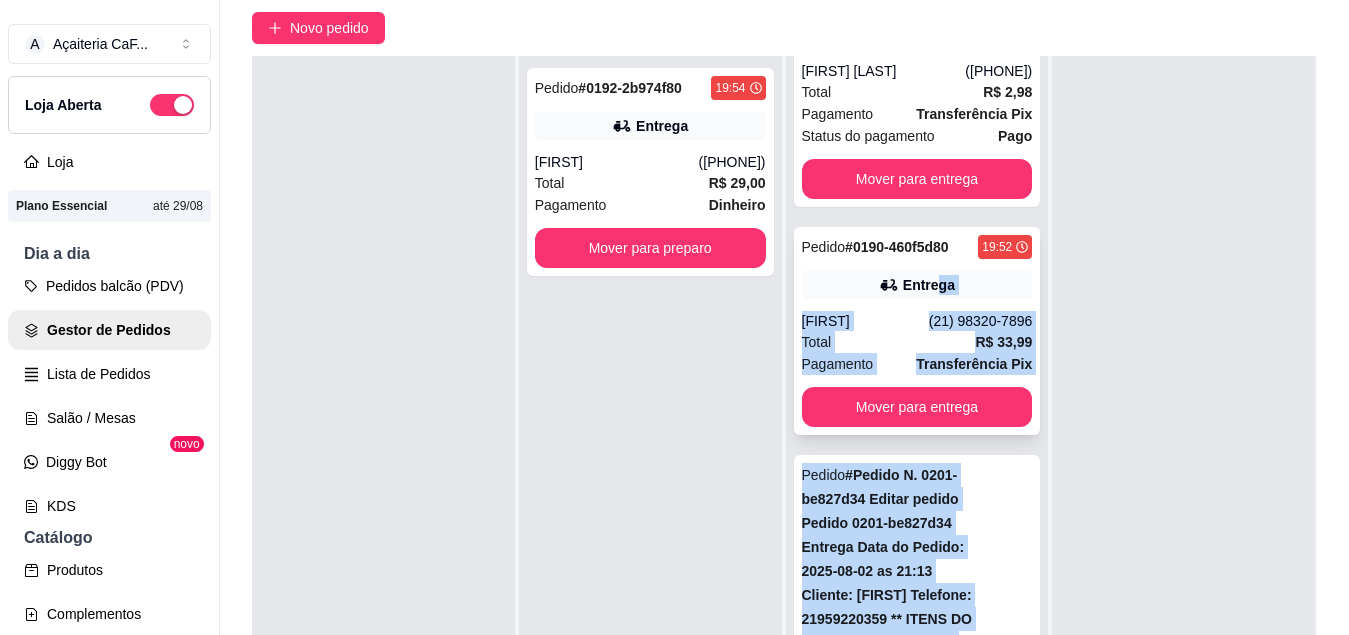 drag, startPoint x: 913, startPoint y: 517, endPoint x: 911, endPoint y: 292, distance: 225.0089 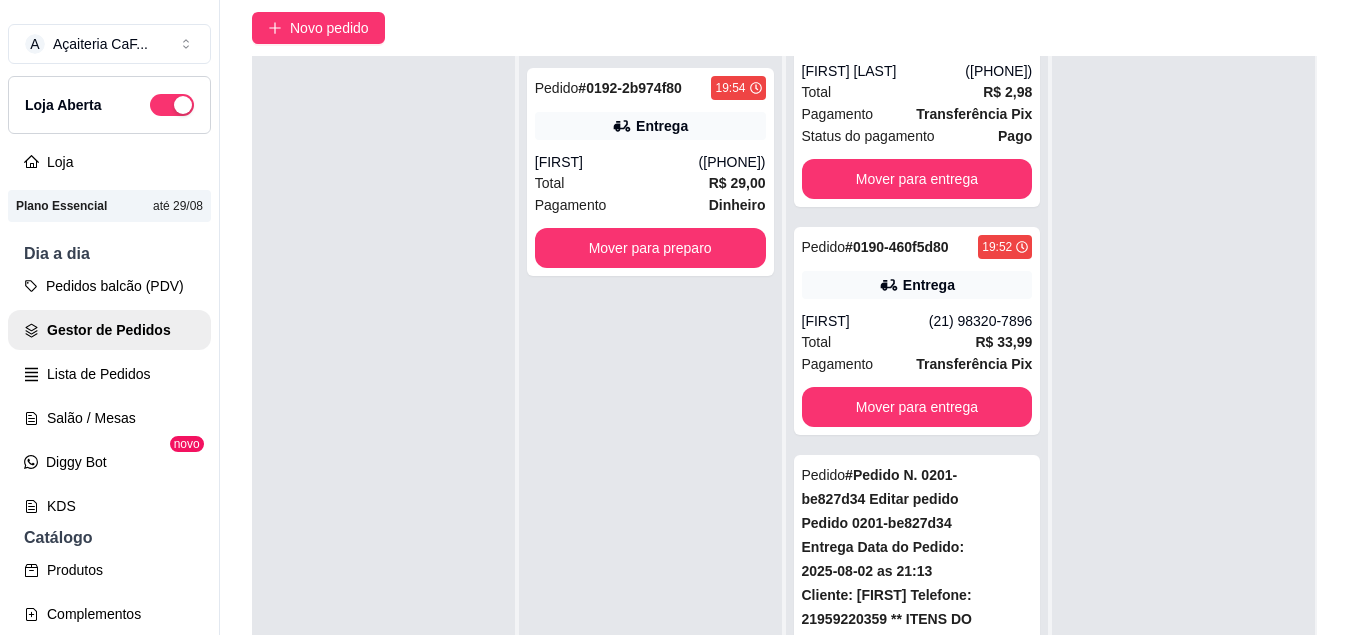 click at bounding box center (1183, 373) 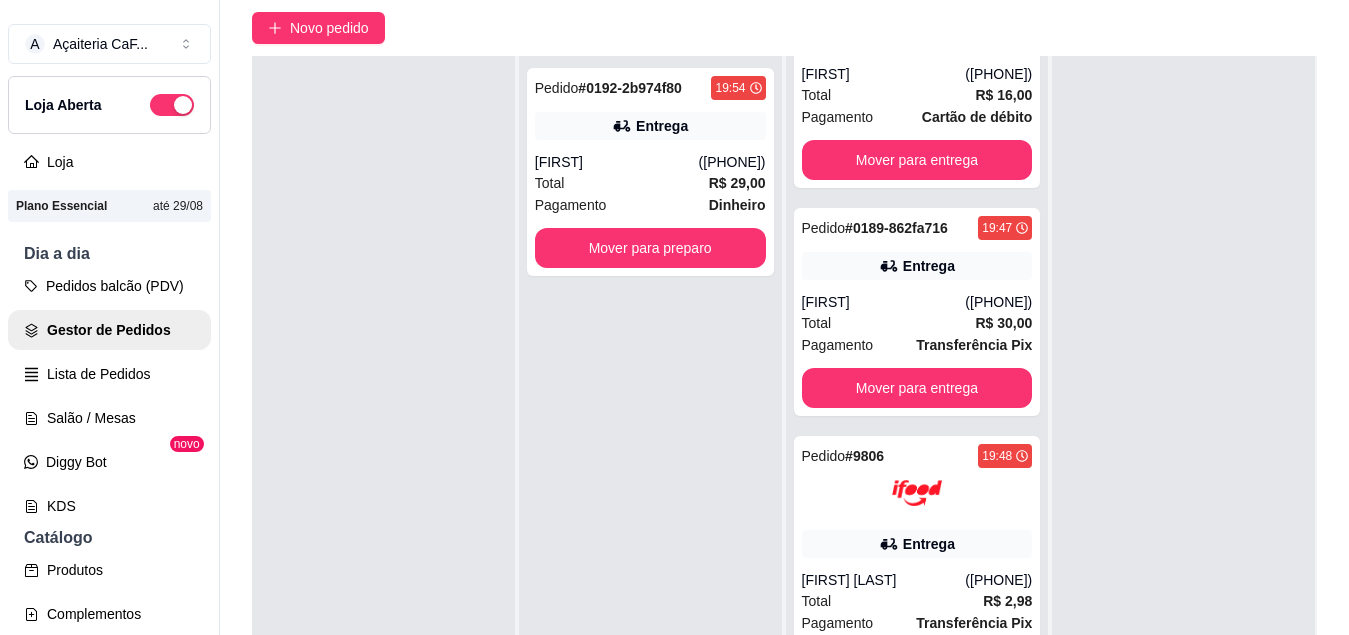 scroll, scrollTop: 0, scrollLeft: 0, axis: both 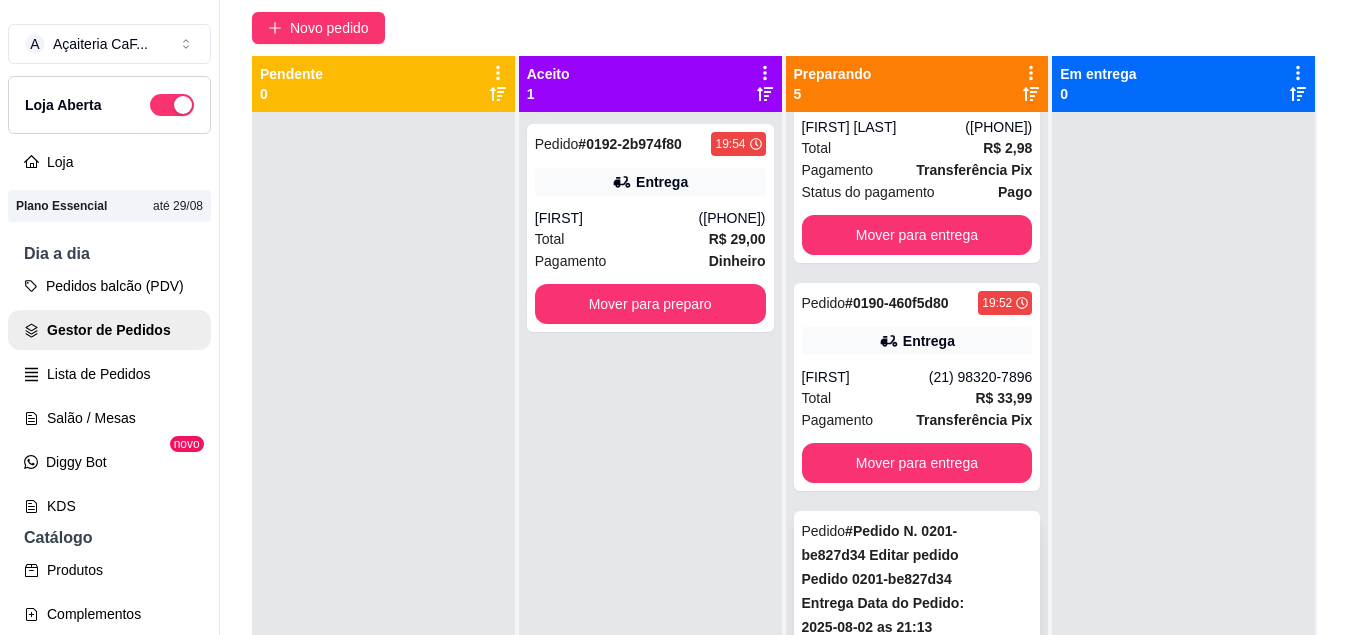 click on "Pedido  # 0191-3b25d547 [TIME] Entrega [FIRST]  ([PHONE]) Total R$ 16,00 Pagamento Cartão de débito Mover para entrega" at bounding box center [917, 1131] 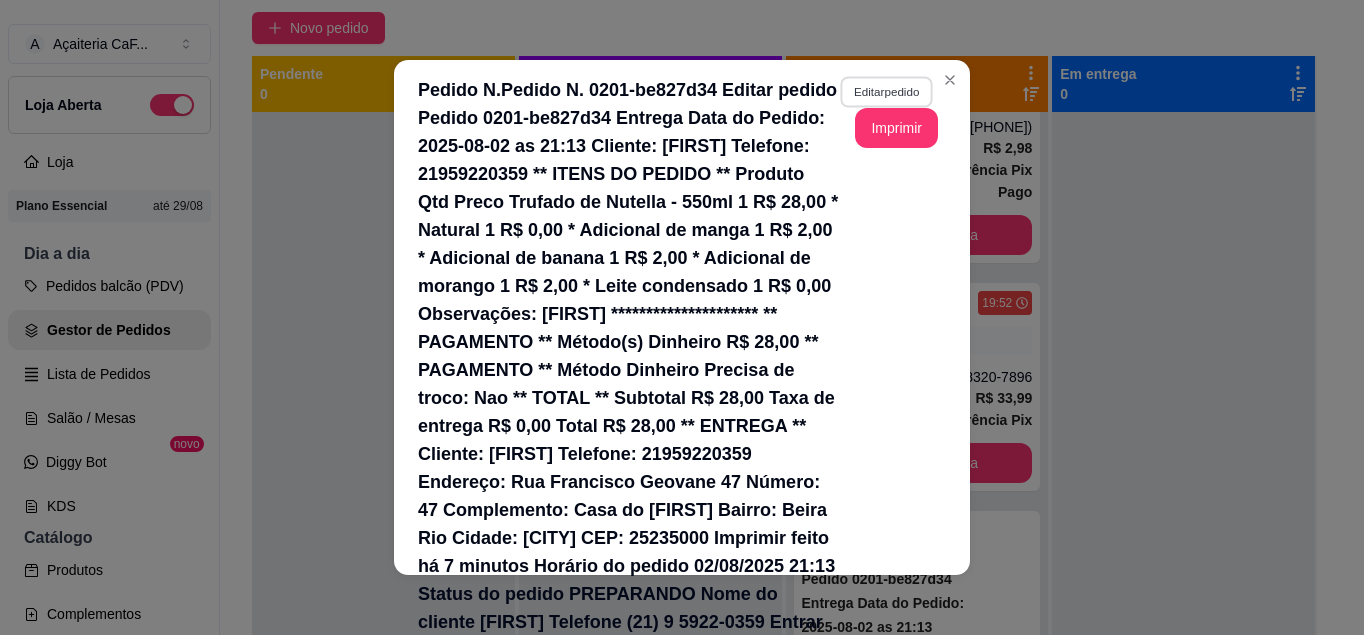 click on "Editar  pedido" at bounding box center (887, 91) 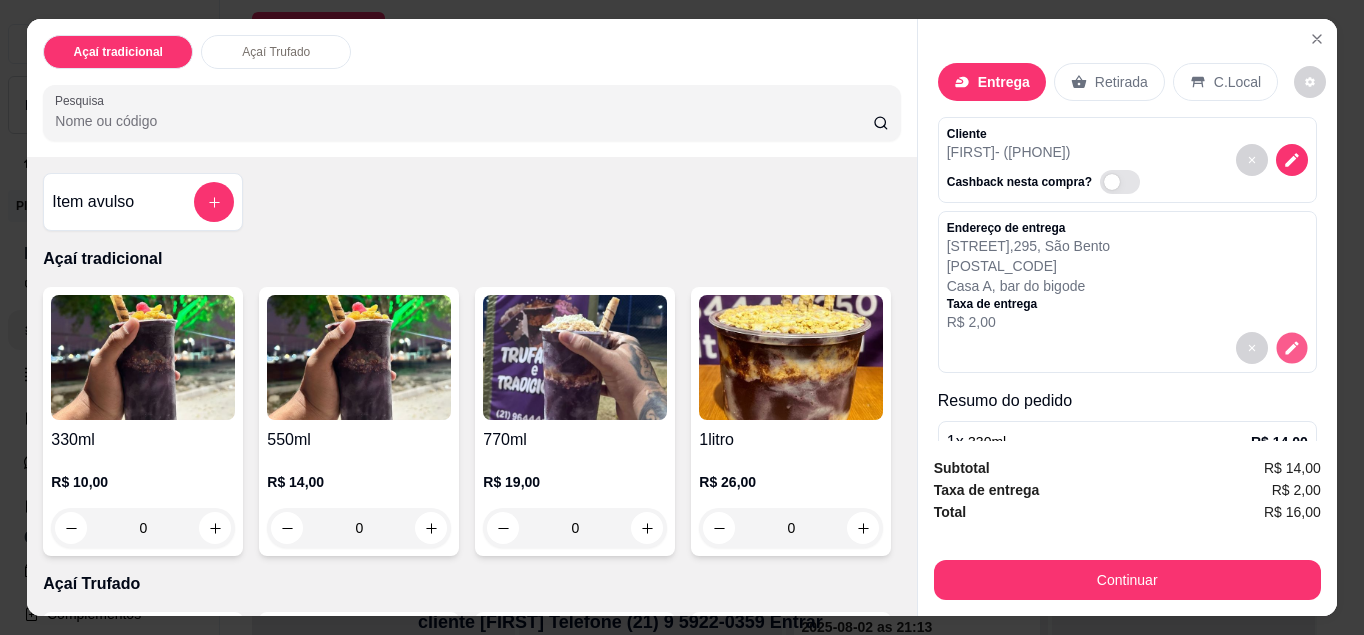 click 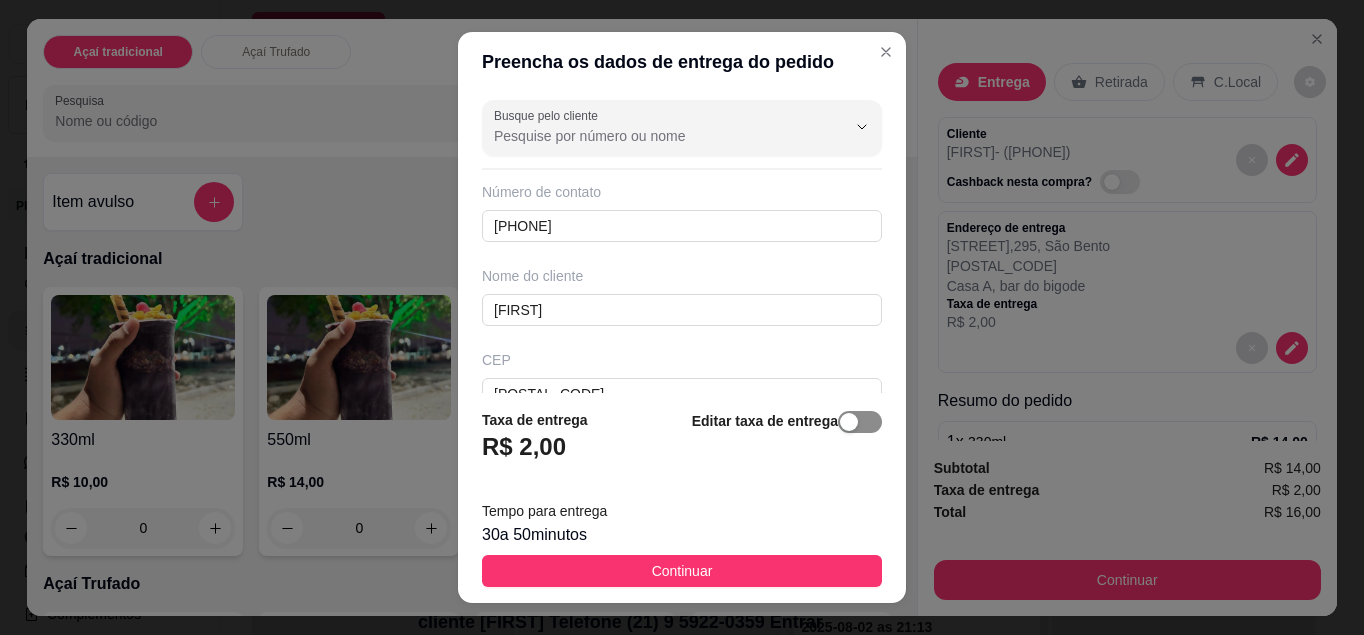 click at bounding box center [849, 422] 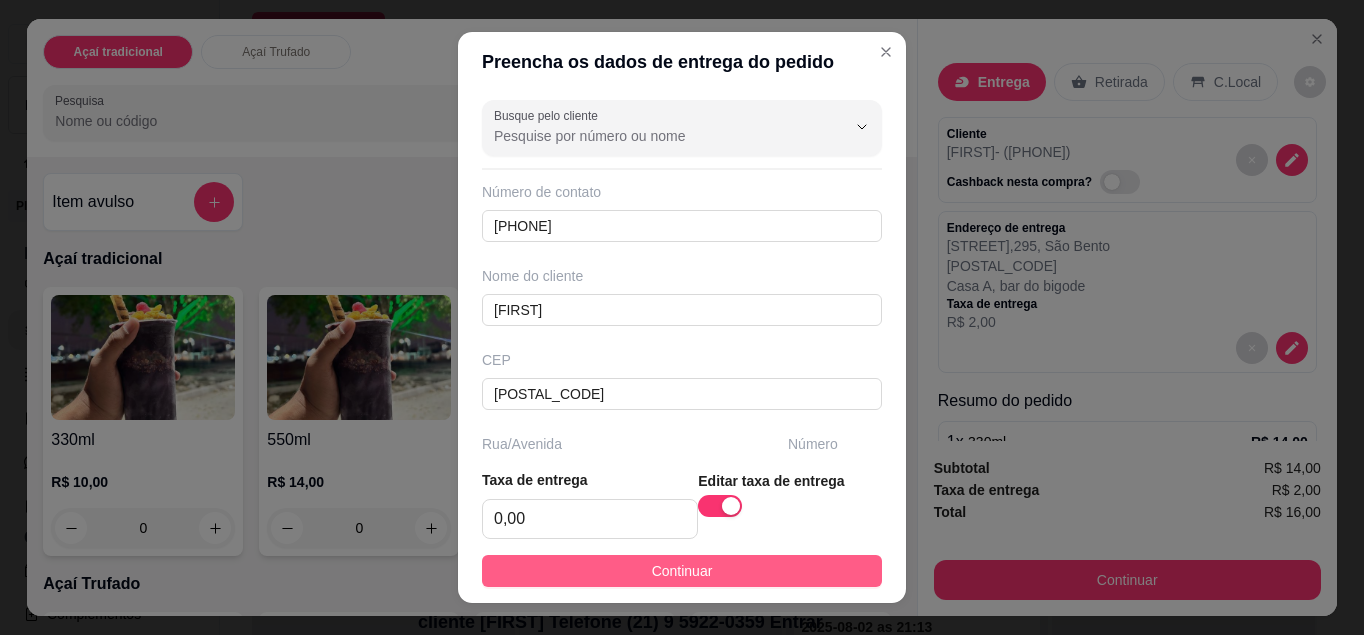 click on "Continuar" at bounding box center (682, 571) 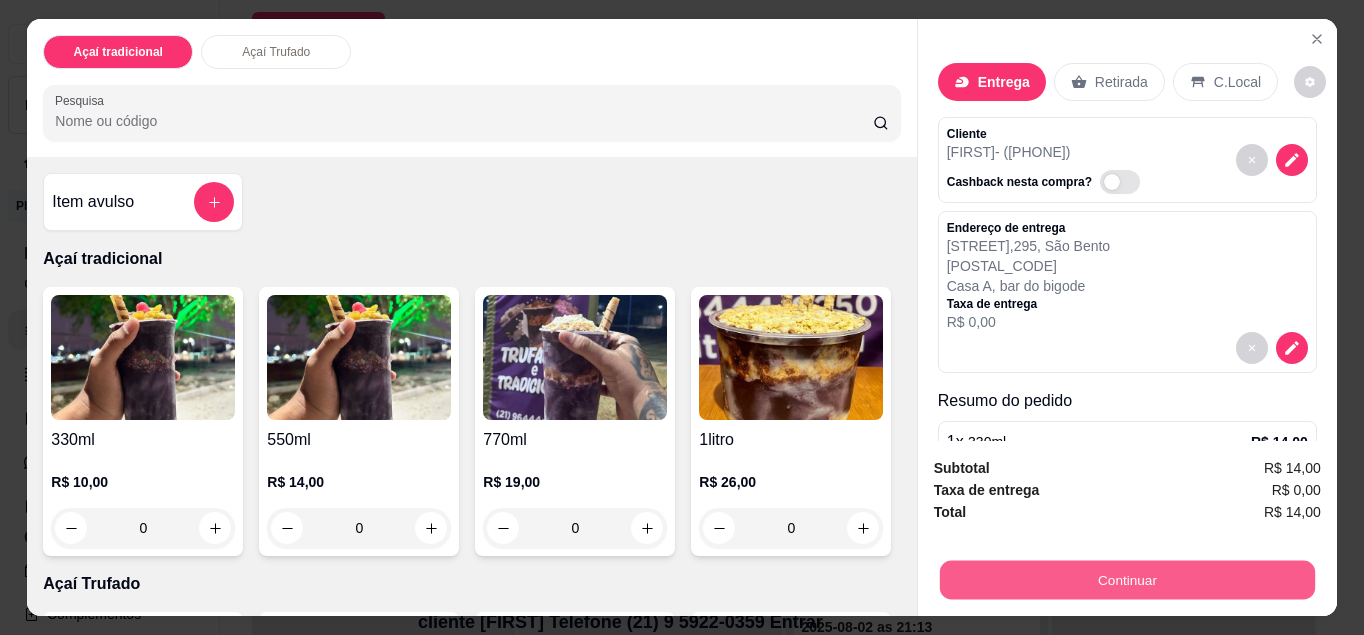 click on "Continuar" at bounding box center [1127, 580] 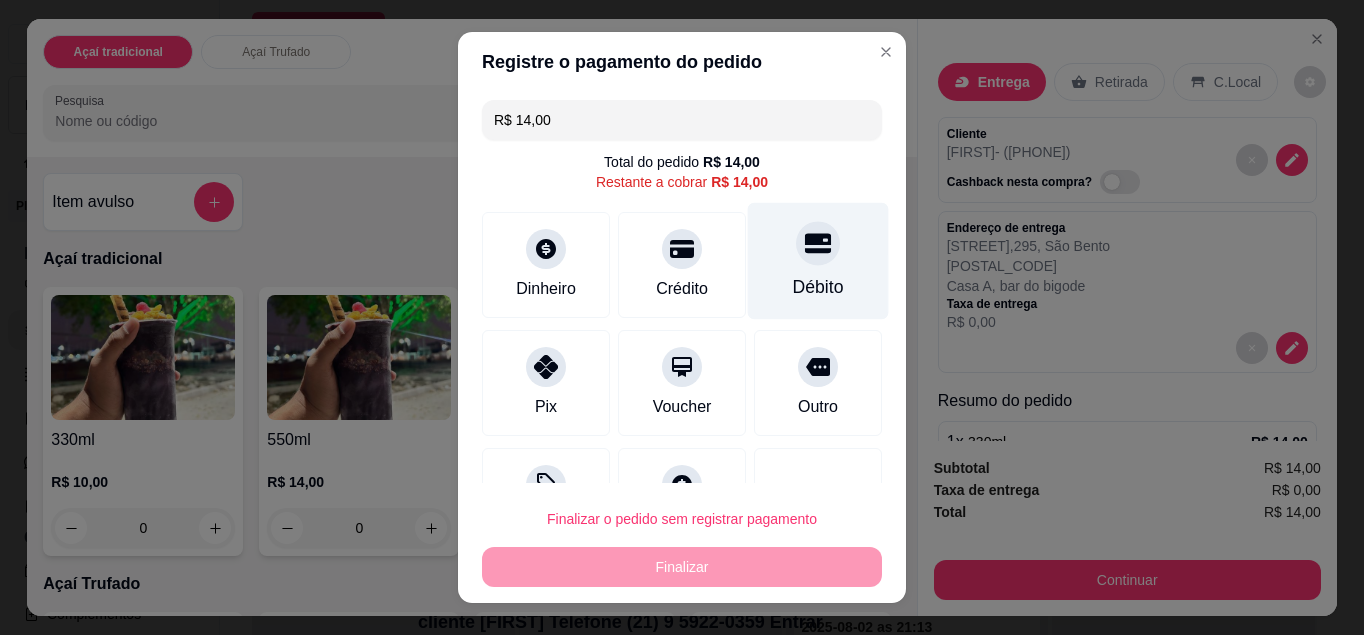 click 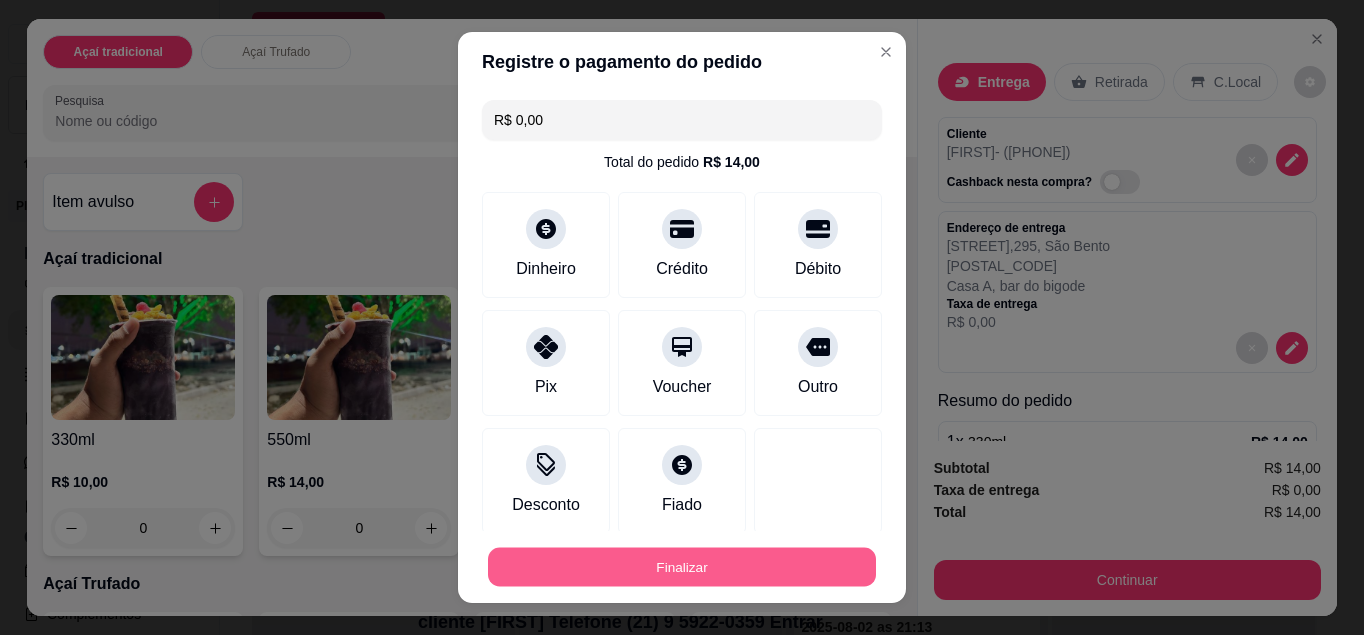 click on "Finalizar" at bounding box center [682, 567] 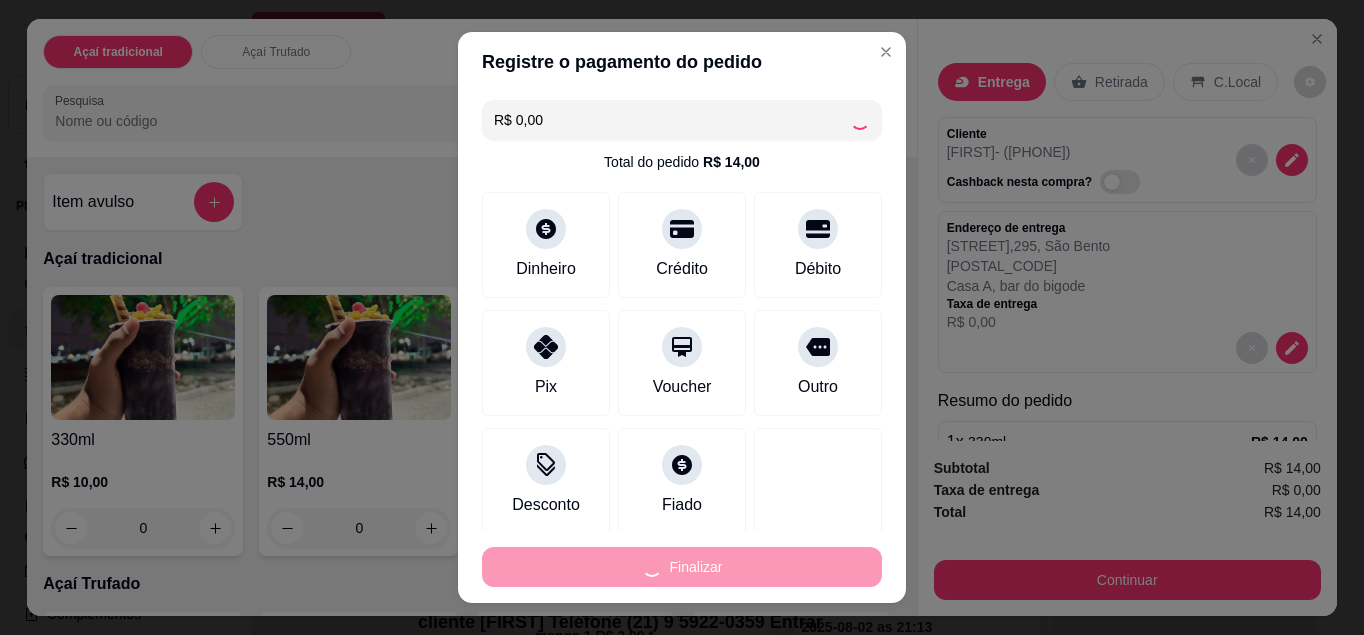 type on "-R$ 14,00" 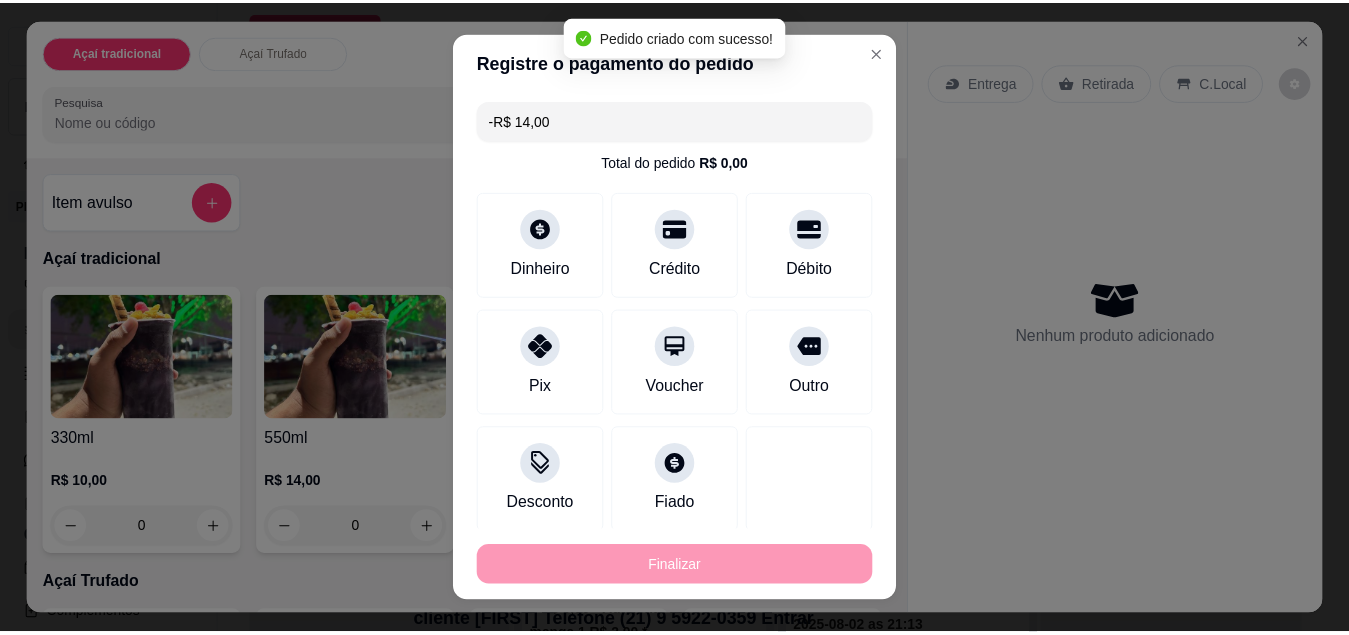 scroll, scrollTop: 369, scrollLeft: 0, axis: vertical 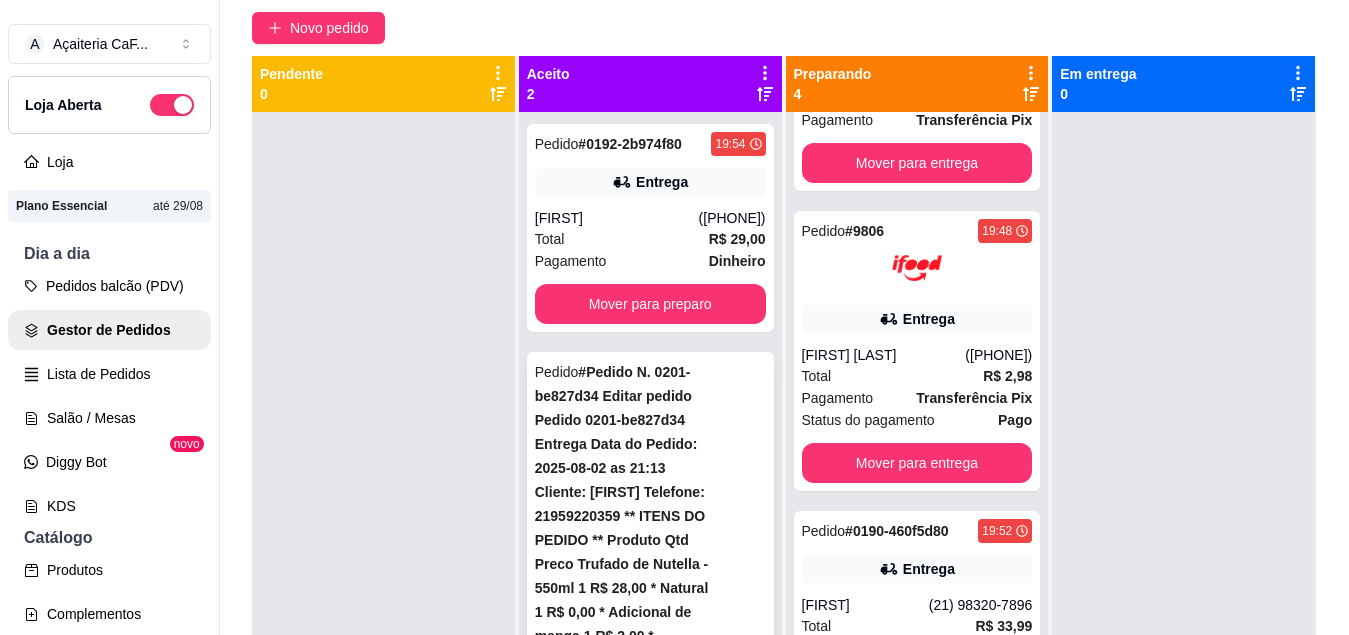 click on "Mover para preparo" at bounding box center [650, 1564] 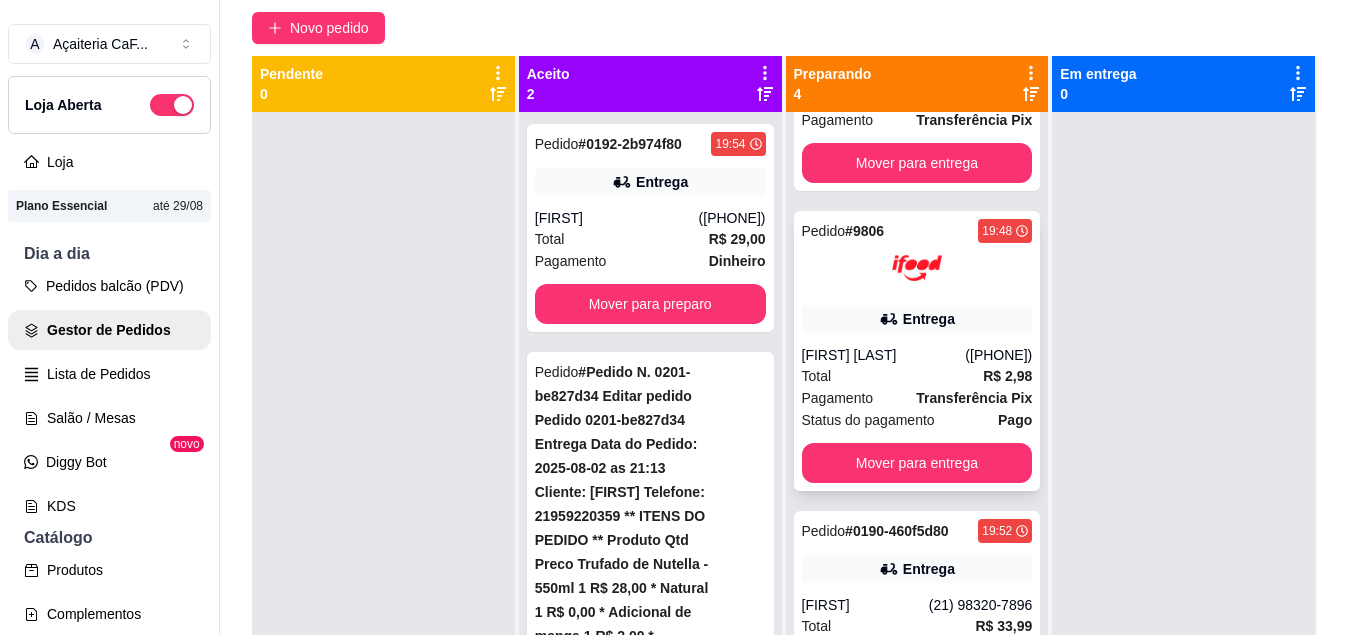 scroll, scrollTop: 597, scrollLeft: 0, axis: vertical 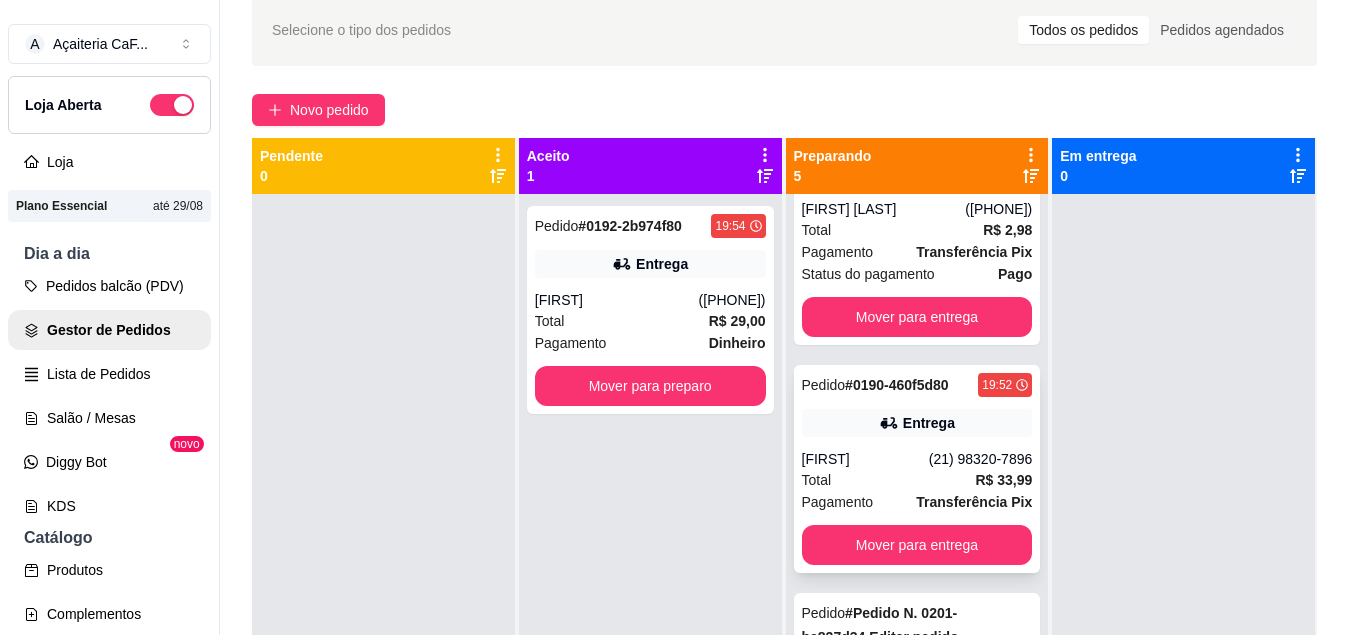 click on "(21) 98320-7896" at bounding box center (981, 459) 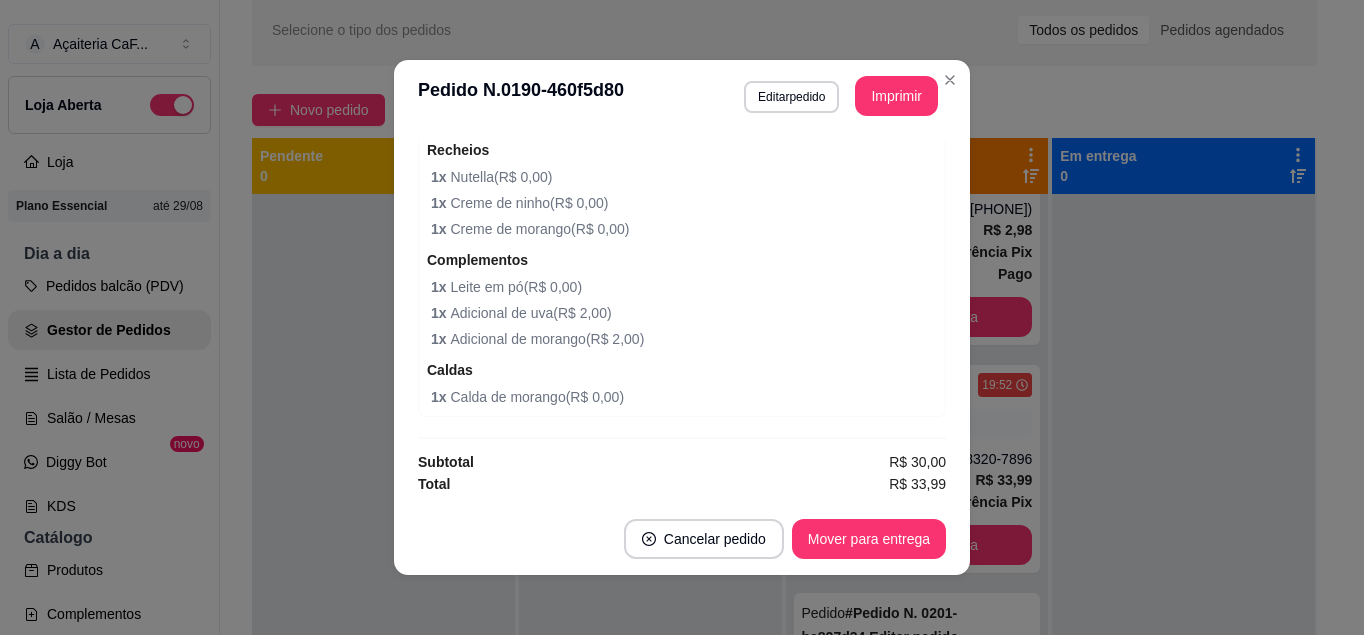 scroll, scrollTop: 782, scrollLeft: 0, axis: vertical 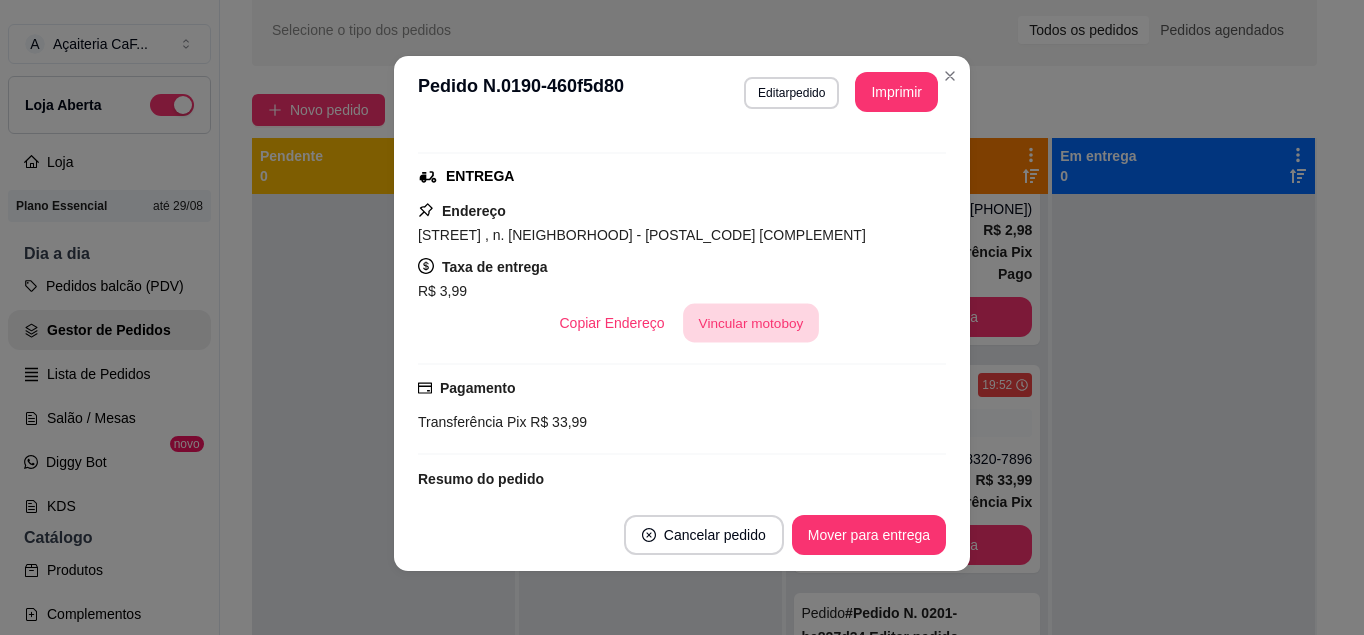 click on "Vincular motoboy" at bounding box center [751, 323] 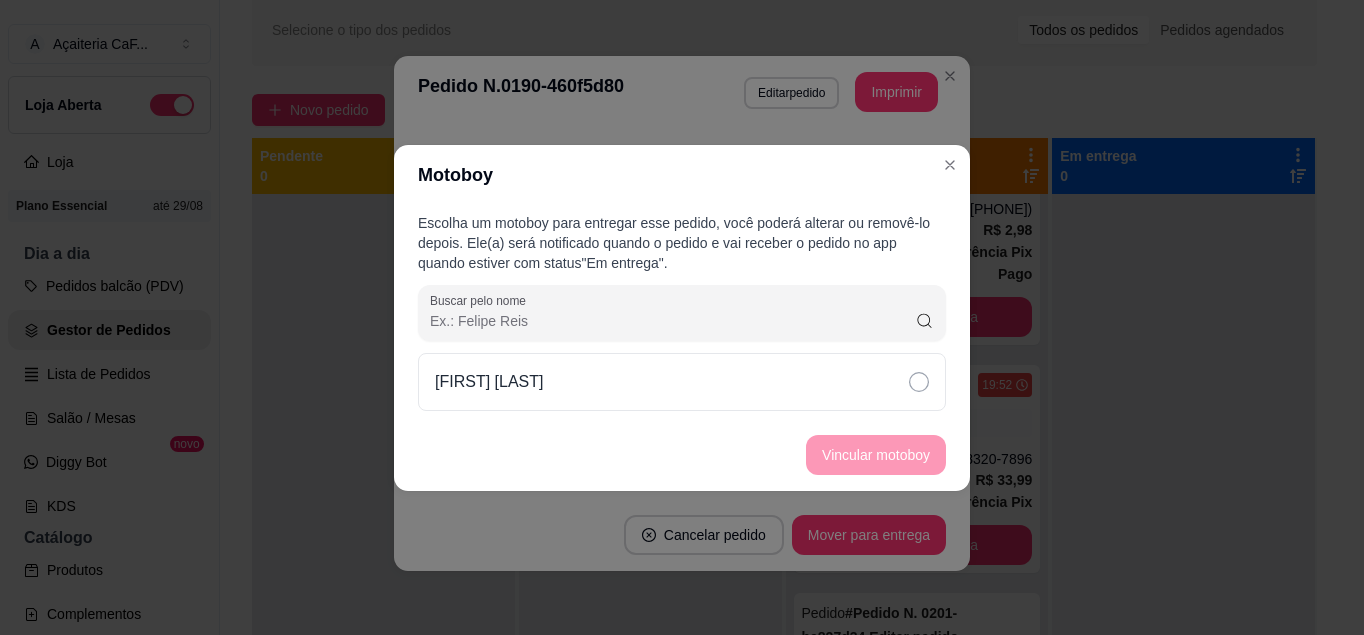 click on "[FIRST] [LAST]" at bounding box center [682, 382] 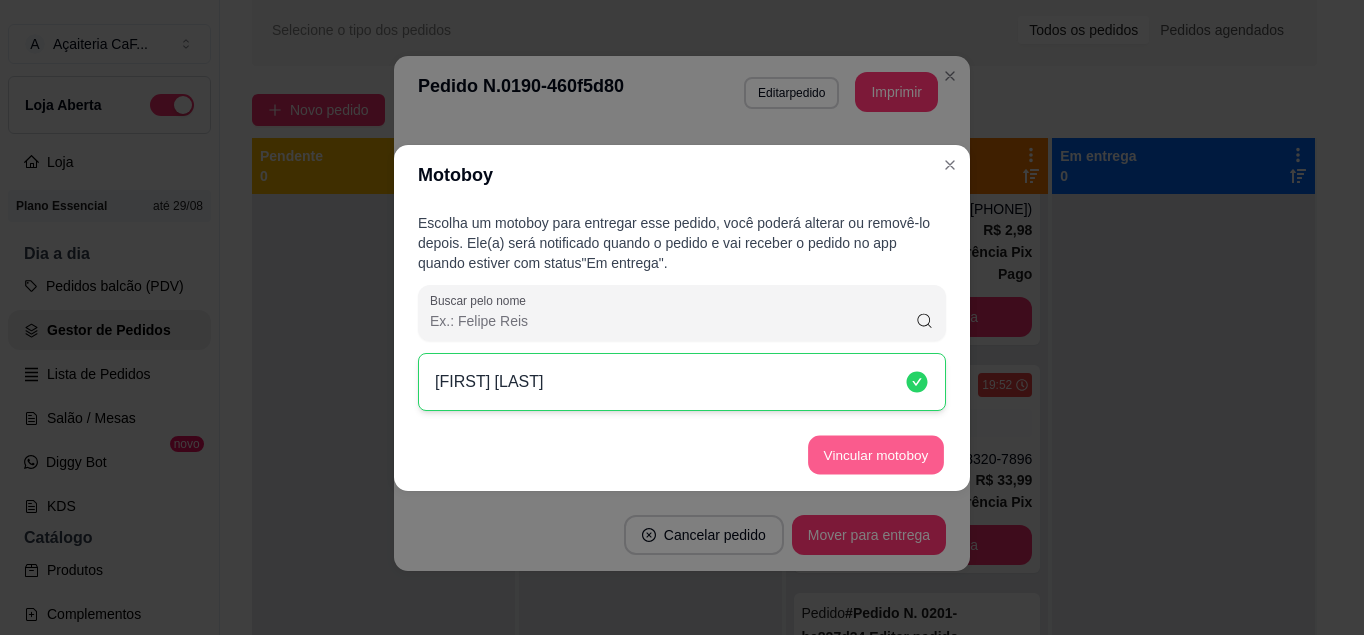click on "Vincular motoboy" at bounding box center [876, 454] 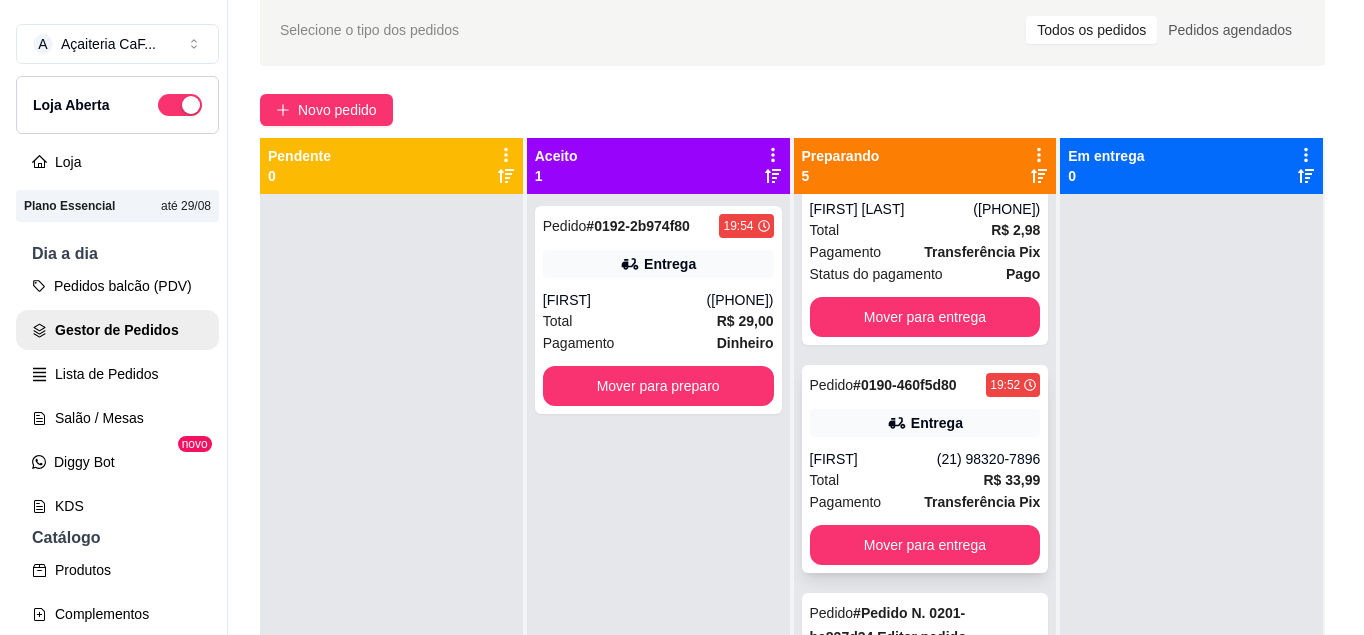 scroll, scrollTop: 56, scrollLeft: 0, axis: vertical 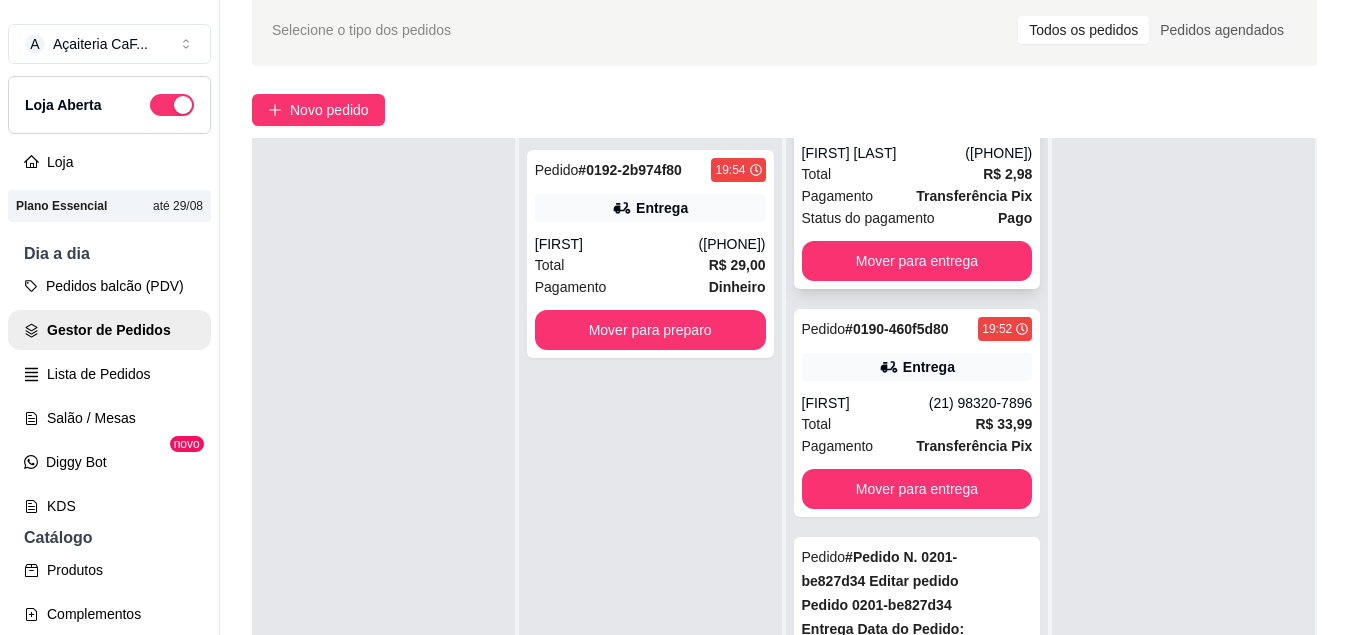 click on "Status do pagamento Pago" at bounding box center (917, 218) 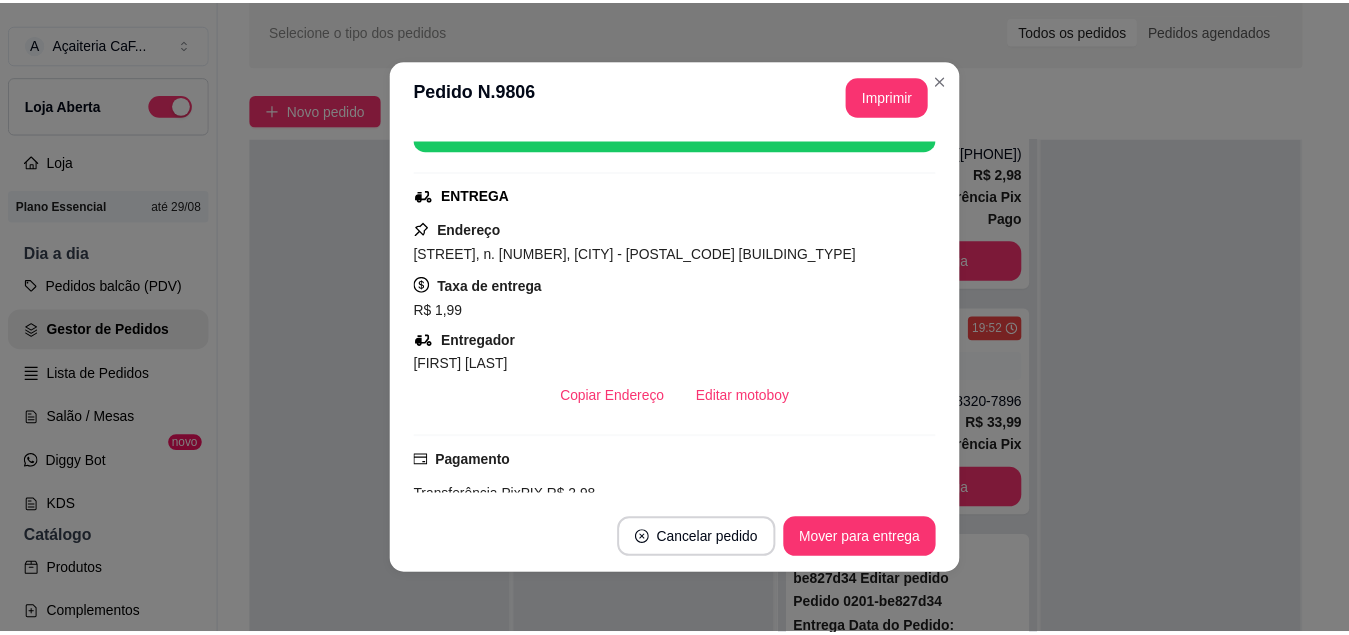 scroll, scrollTop: 324, scrollLeft: 0, axis: vertical 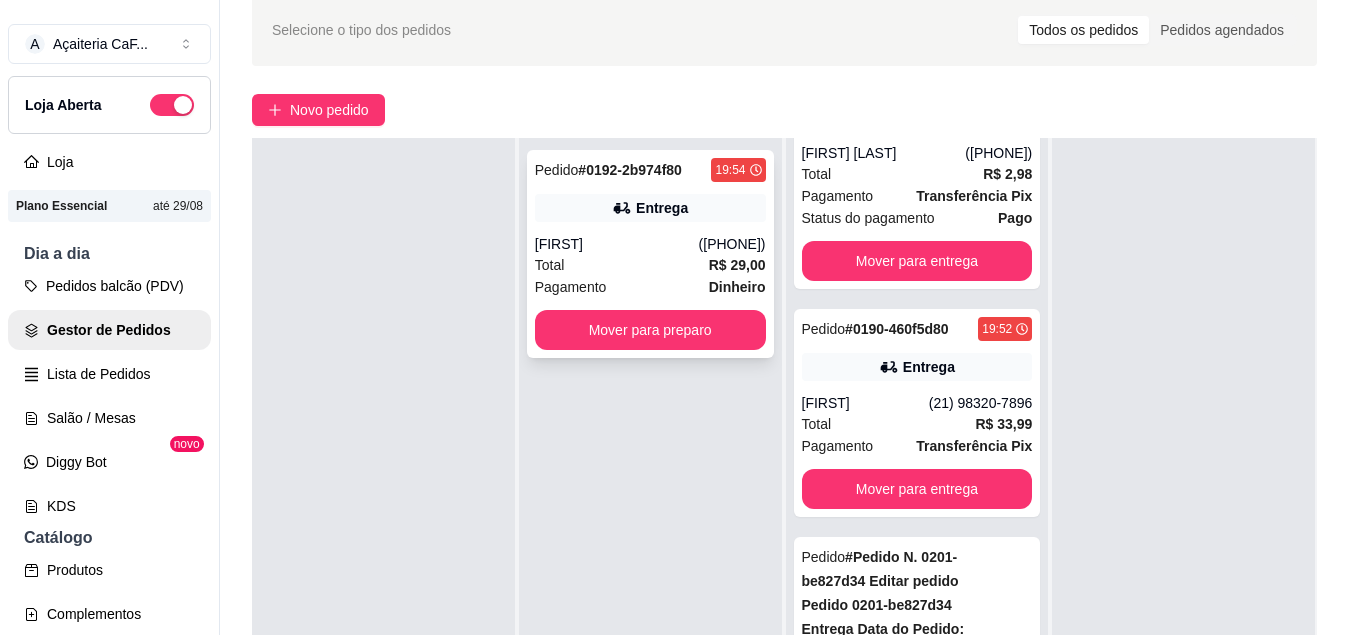 click on "([PHONE])" at bounding box center [732, 244] 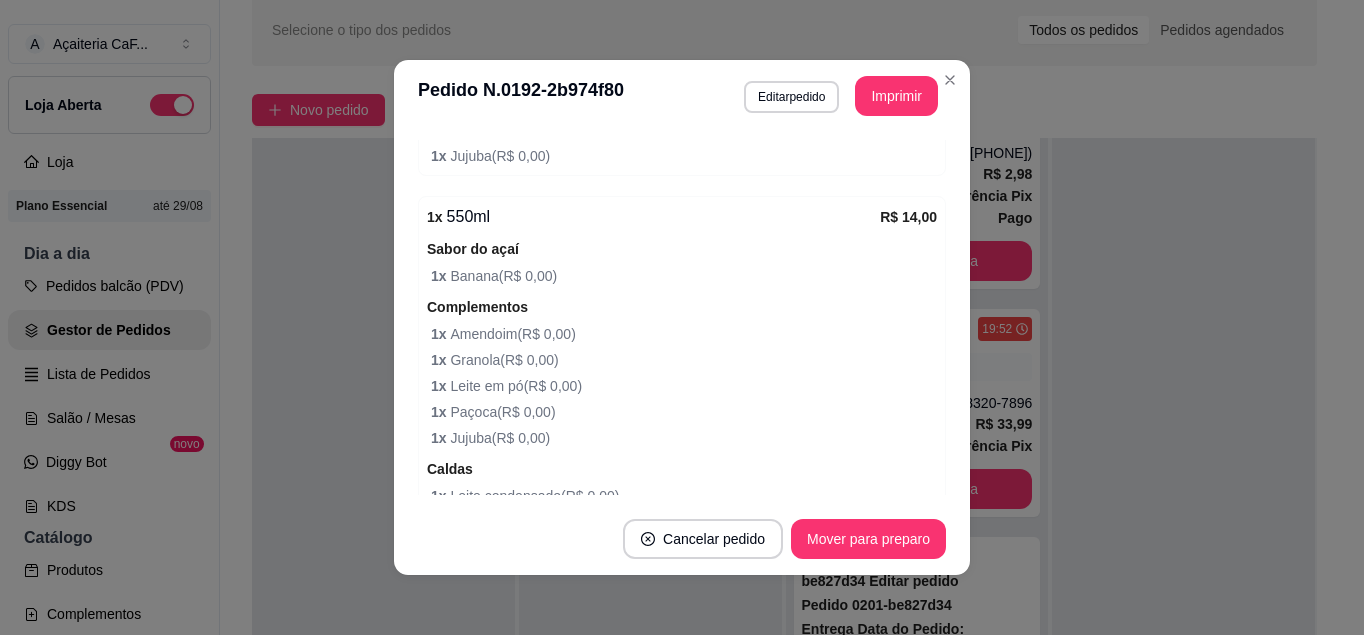 scroll, scrollTop: 948, scrollLeft: 0, axis: vertical 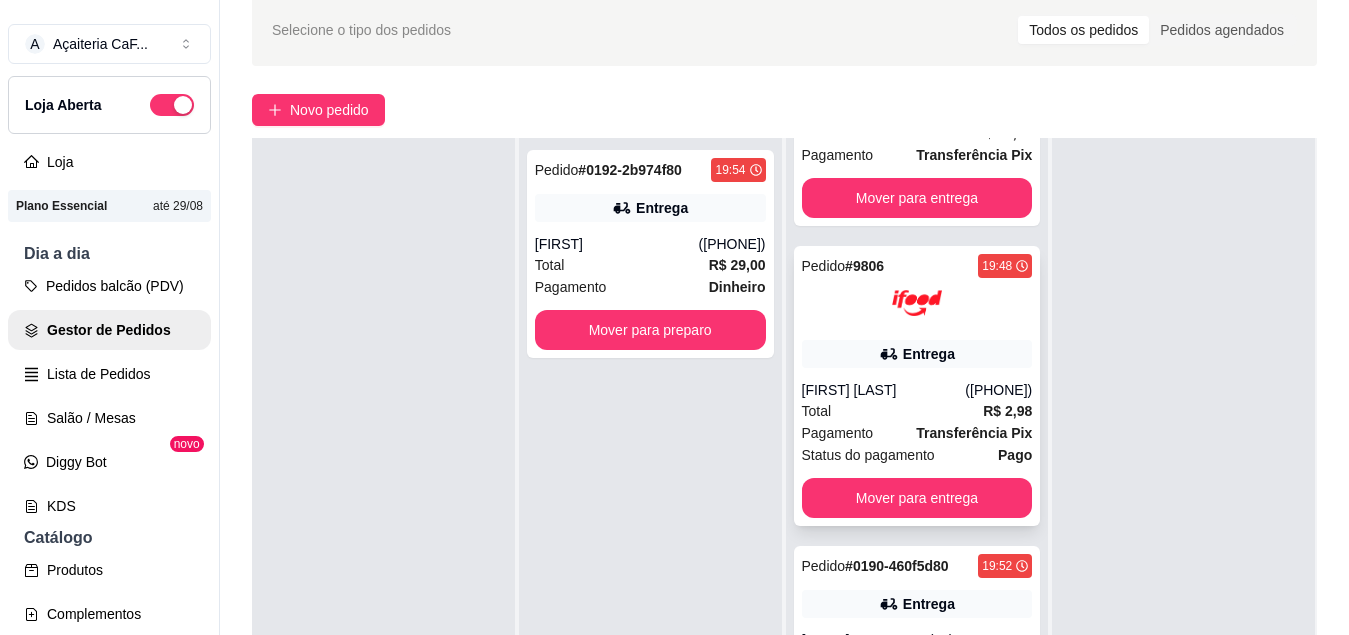 click on "[FIRST] [LAST]" at bounding box center (884, 390) 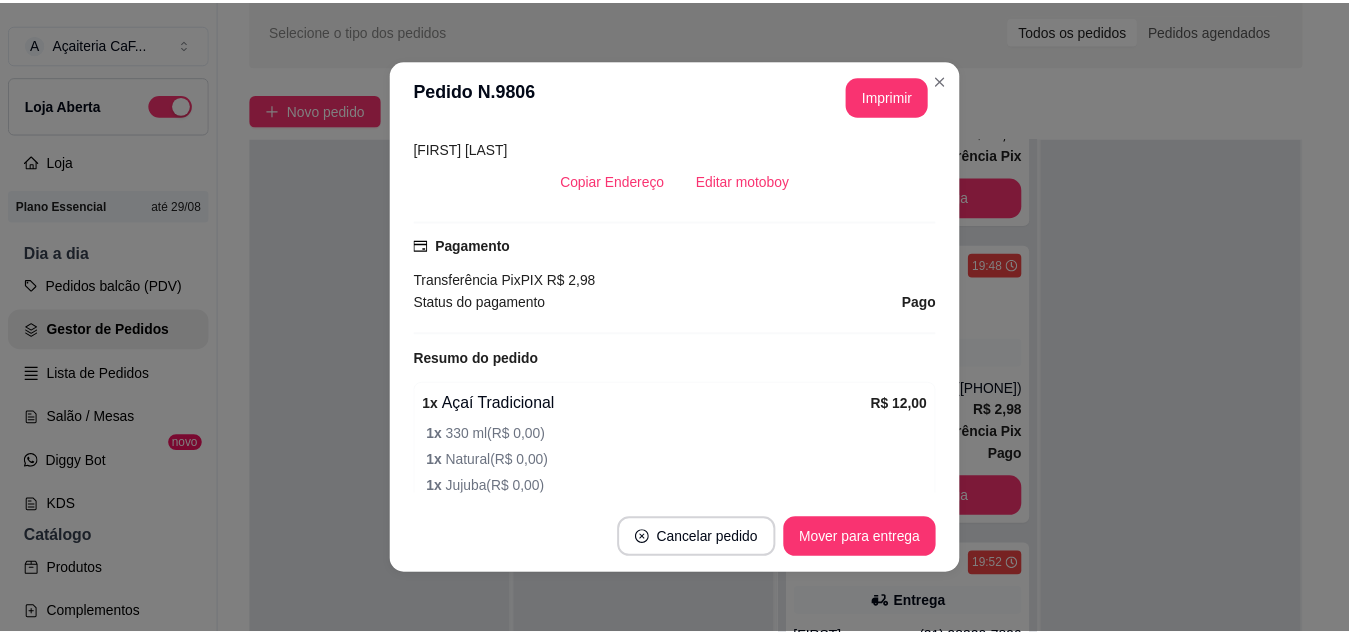 scroll, scrollTop: 543, scrollLeft: 0, axis: vertical 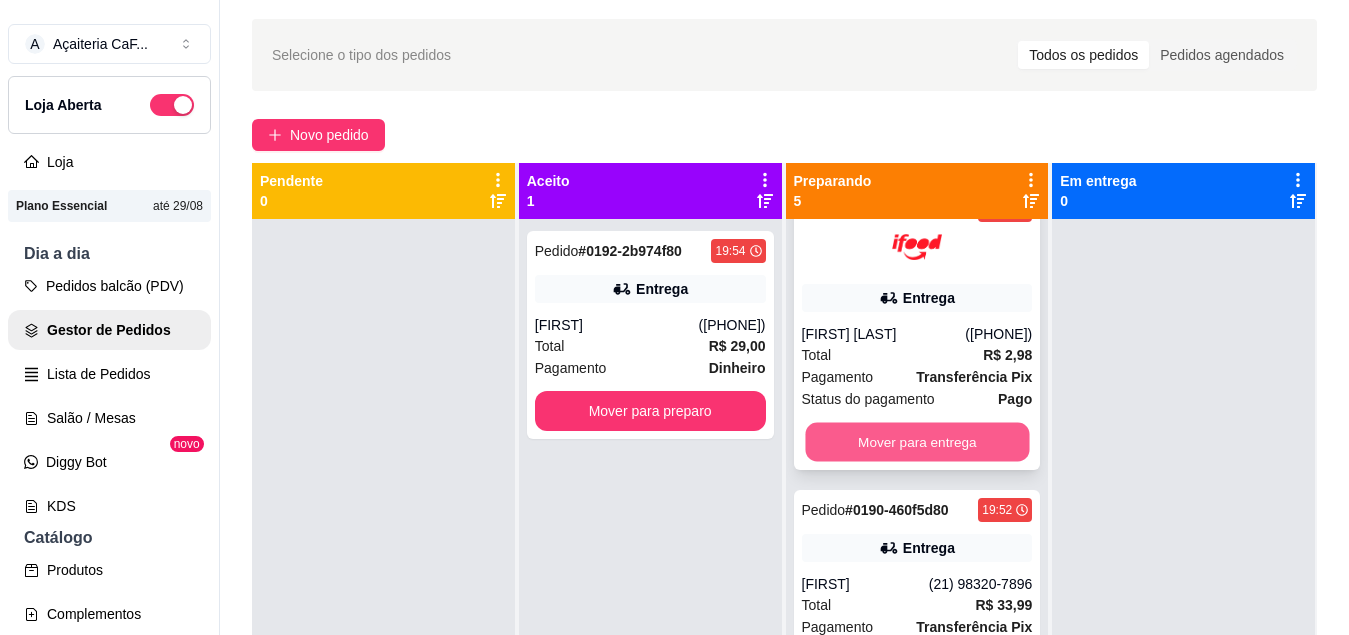 click on "Mover para entrega" at bounding box center (917, 442) 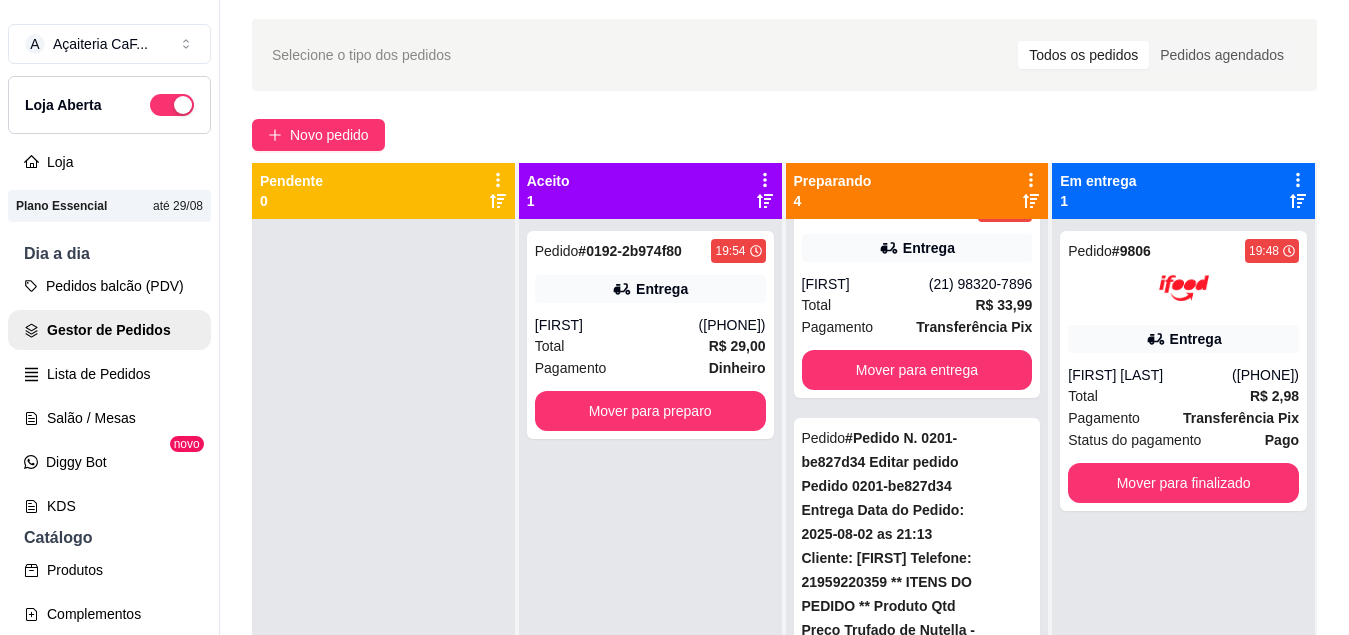 scroll, scrollTop: 197, scrollLeft: 0, axis: vertical 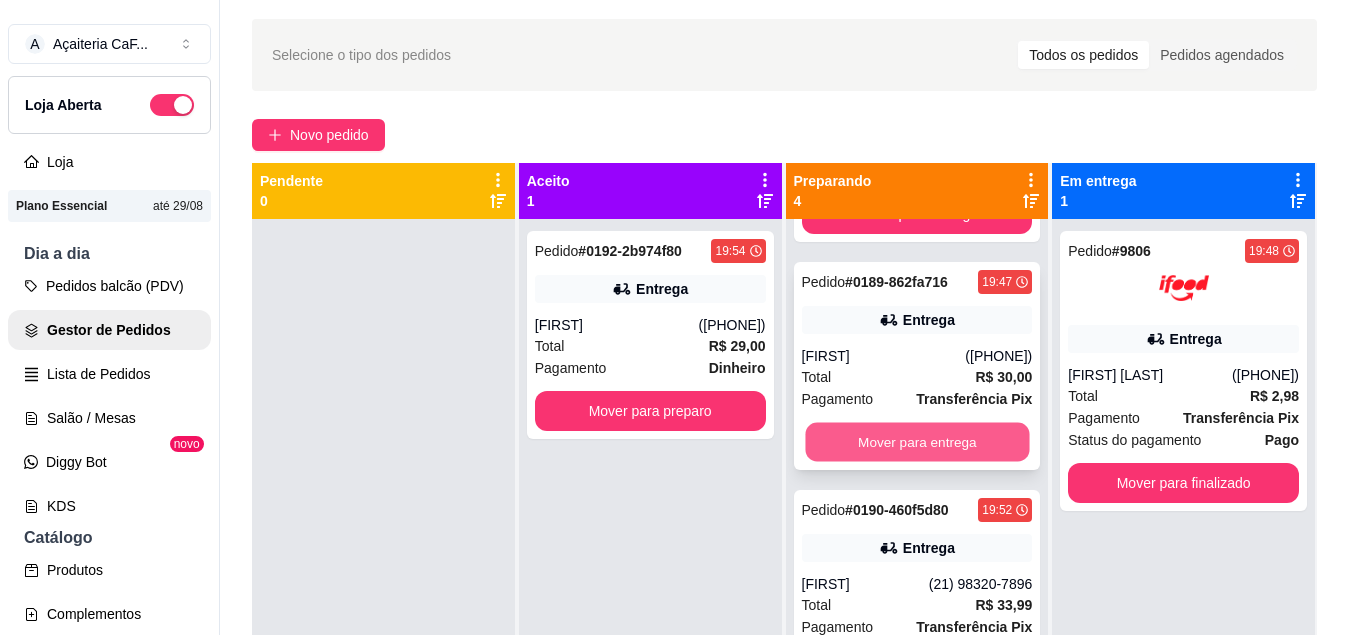 click on "Mover para entrega" at bounding box center (917, 442) 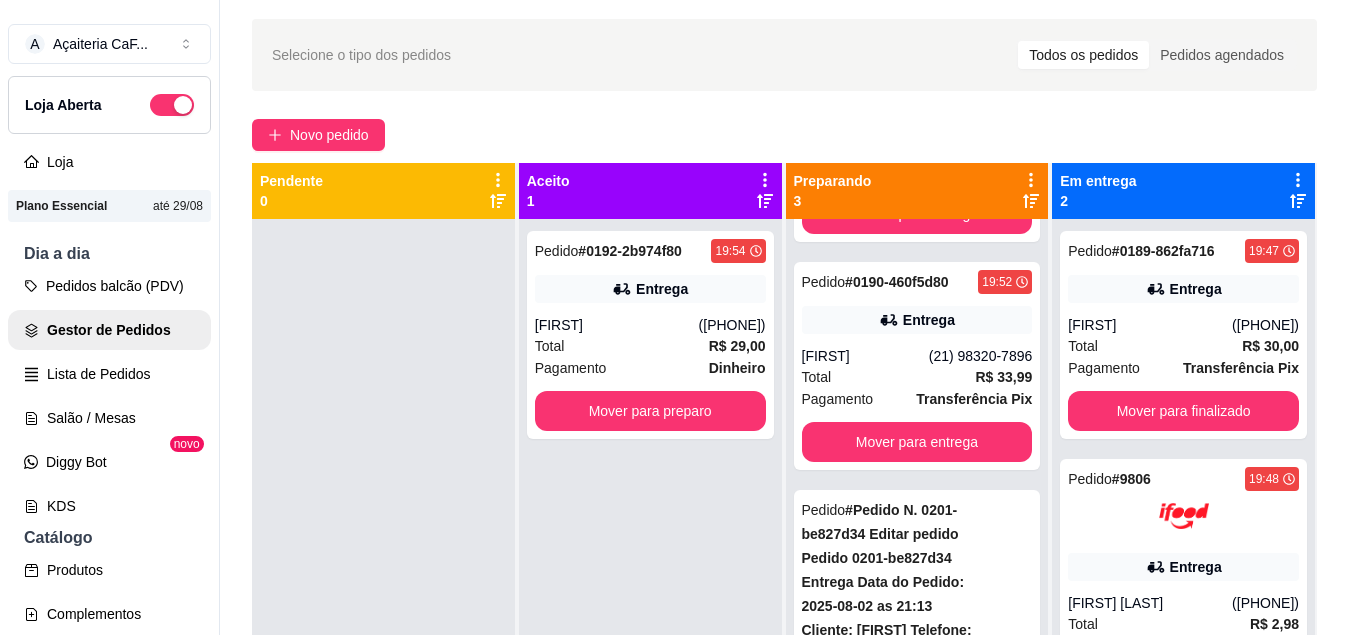 scroll, scrollTop: 69, scrollLeft: 0, axis: vertical 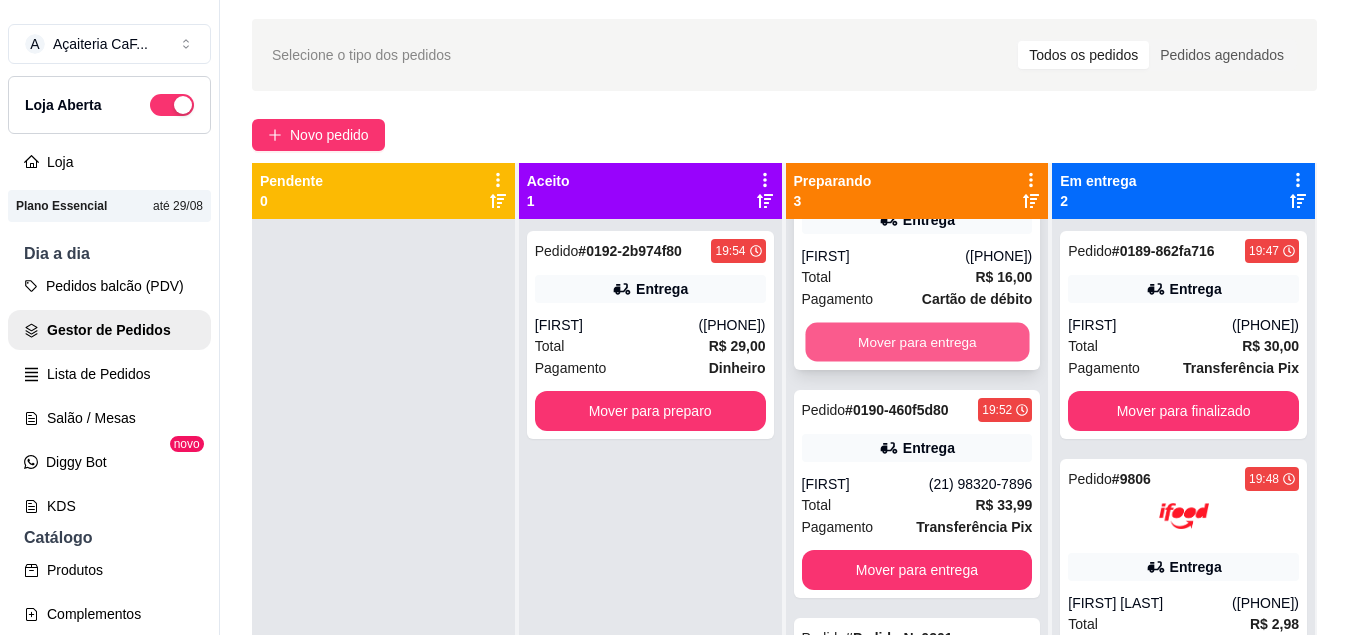 click on "Mover para entrega" at bounding box center [917, 342] 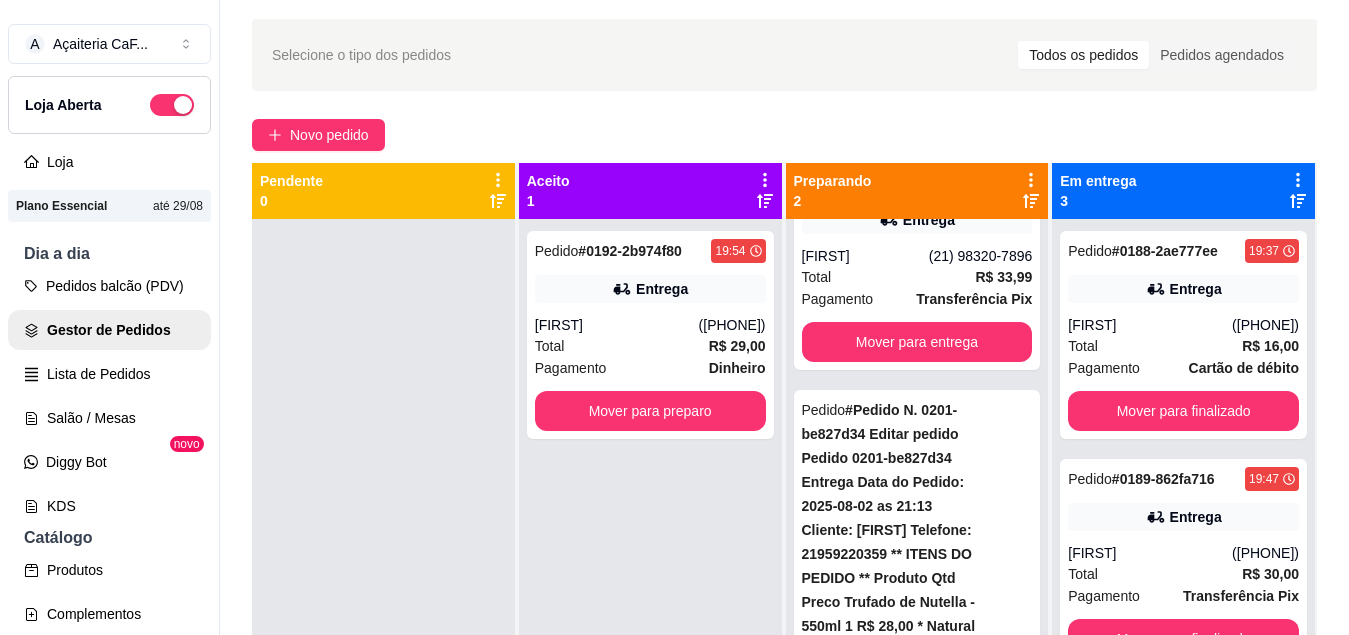 scroll, scrollTop: 0, scrollLeft: 0, axis: both 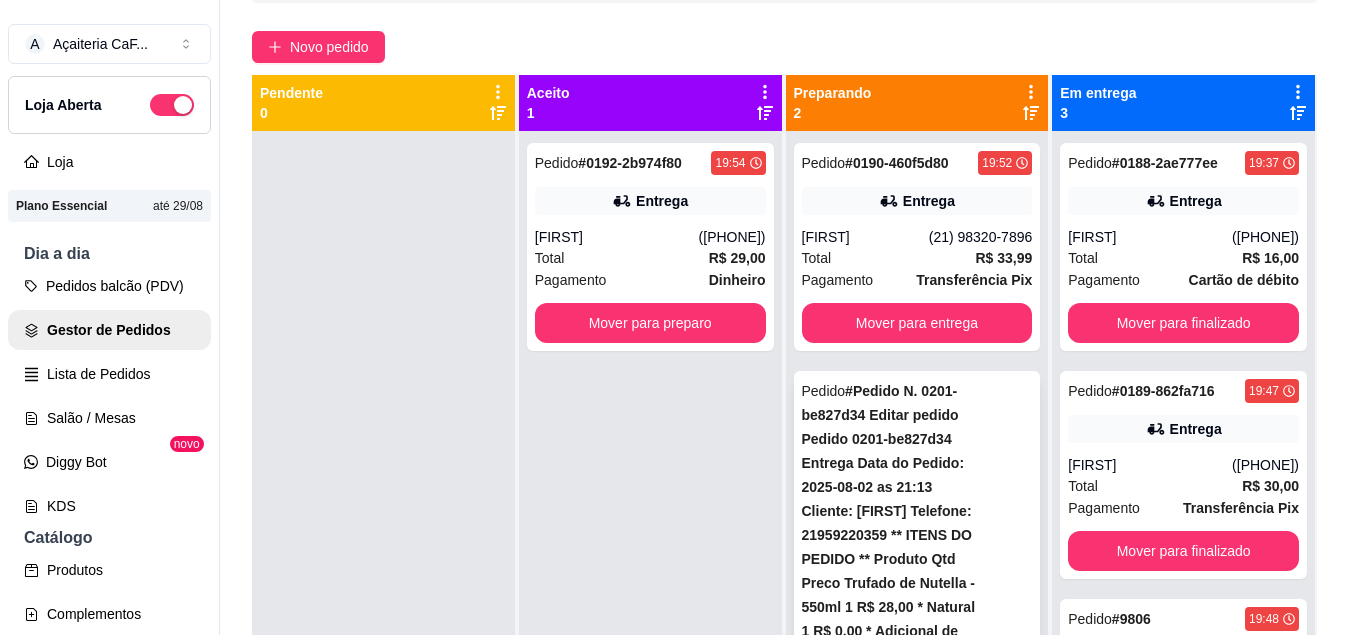 click on "Mover para entrega" at bounding box center [917, 1583] 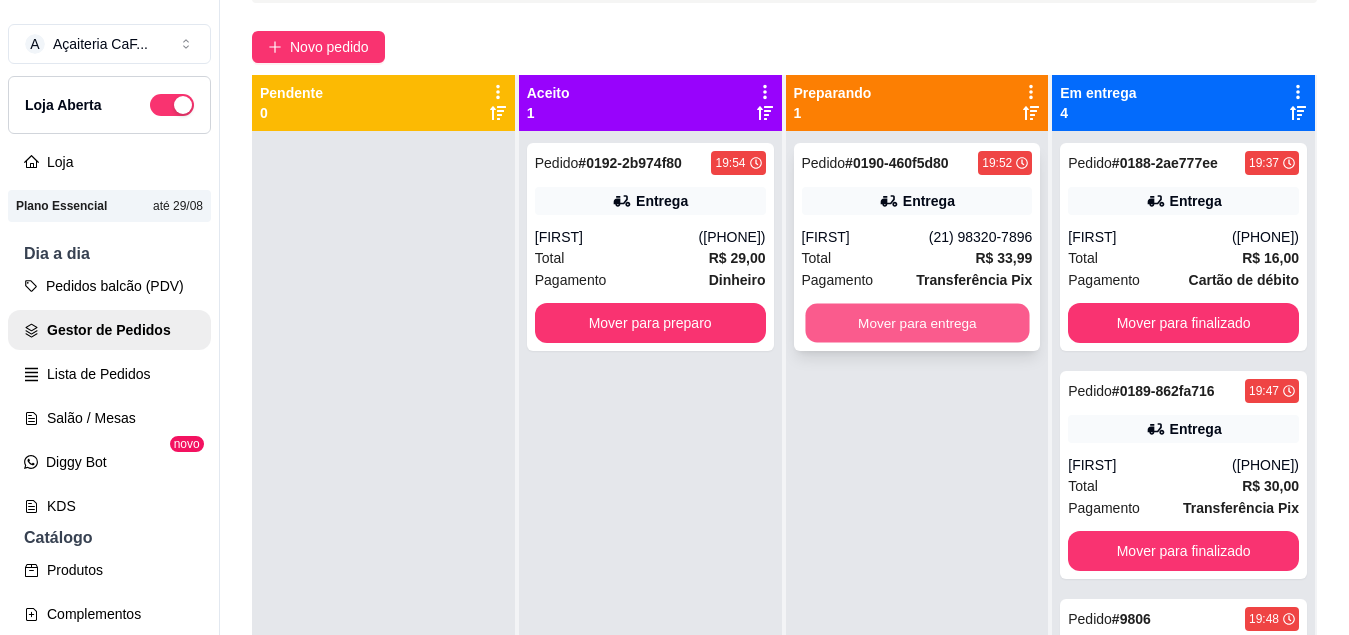 click on "Mover para entrega" at bounding box center (917, 323) 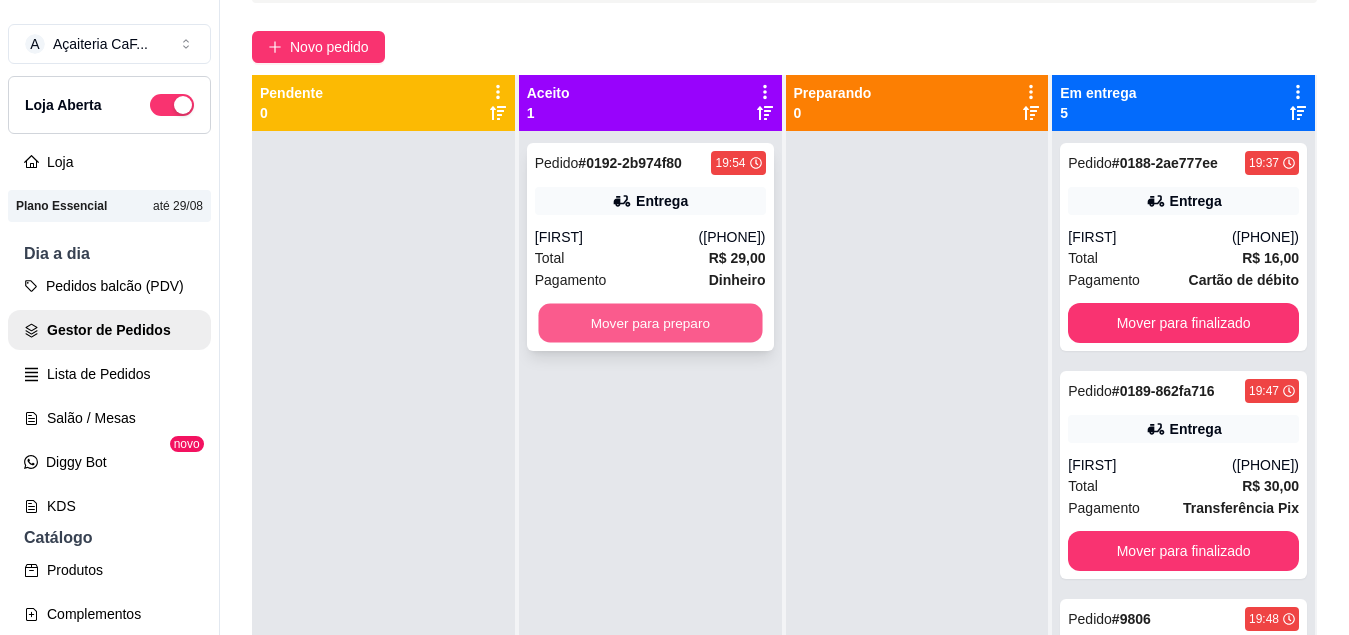 click on "Mover para preparo" at bounding box center [650, 323] 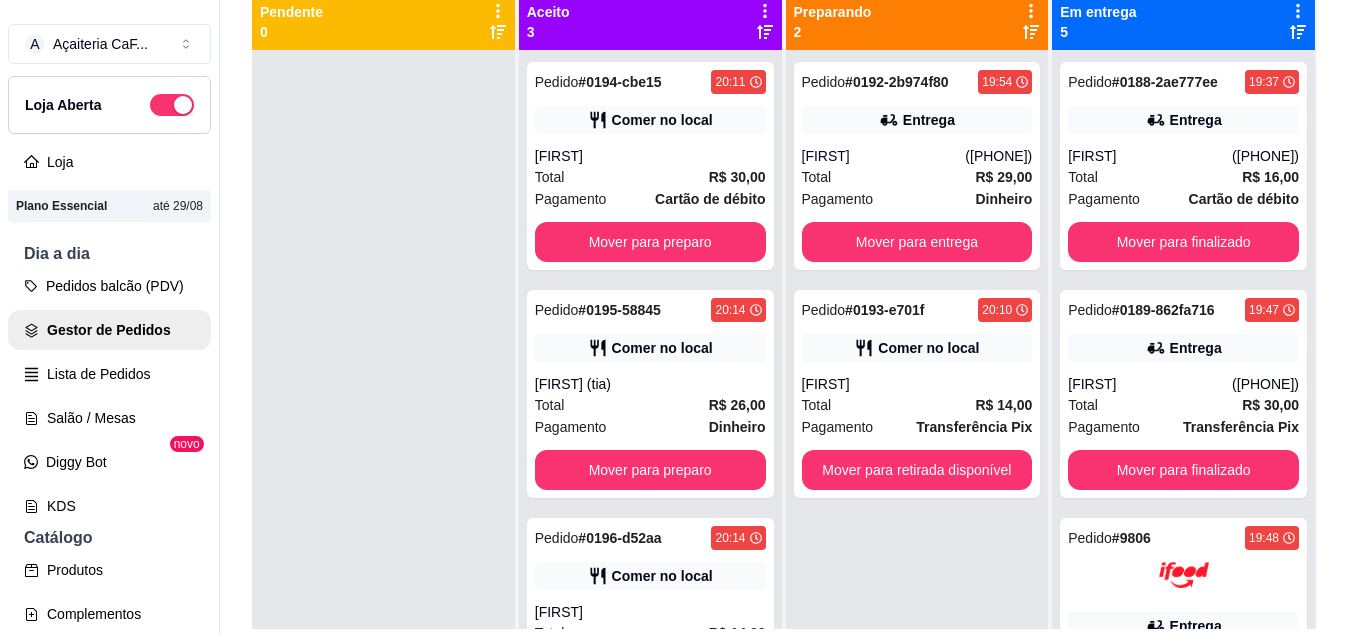 scroll, scrollTop: 231, scrollLeft: 0, axis: vertical 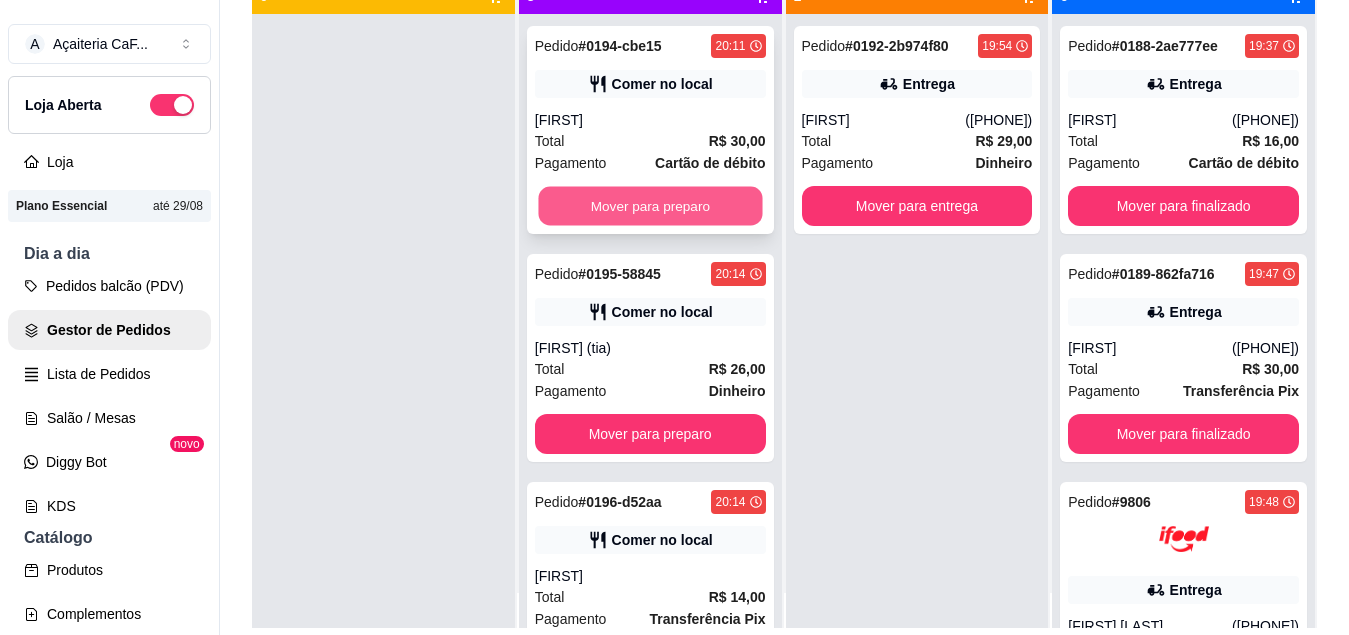 click on "Mover para preparo" at bounding box center [650, 206] 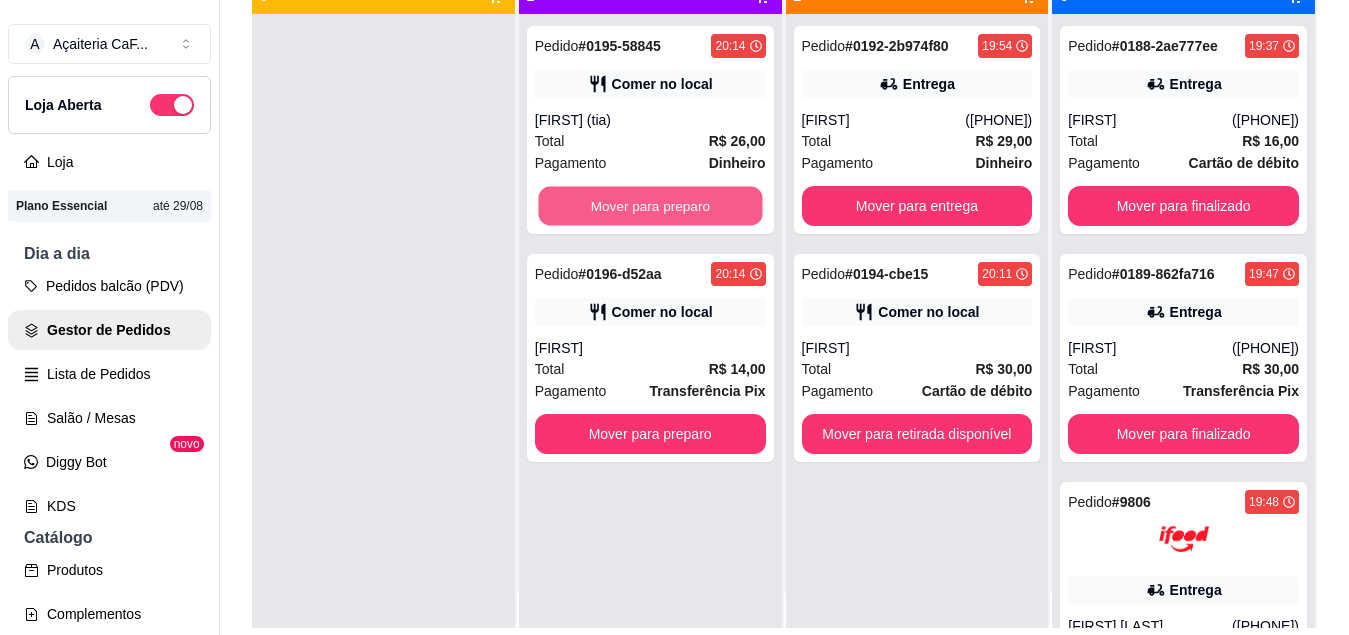 click on "Mover para preparo" at bounding box center (650, 206) 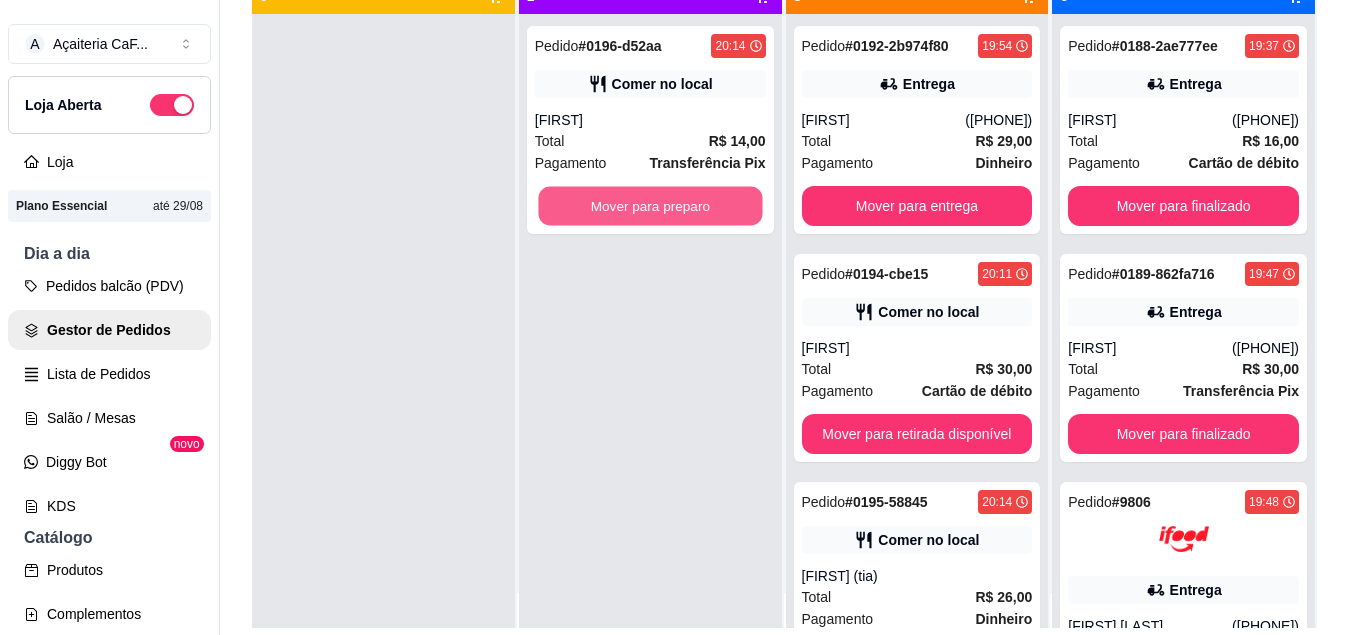 click on "Mover para preparo" at bounding box center (650, 206) 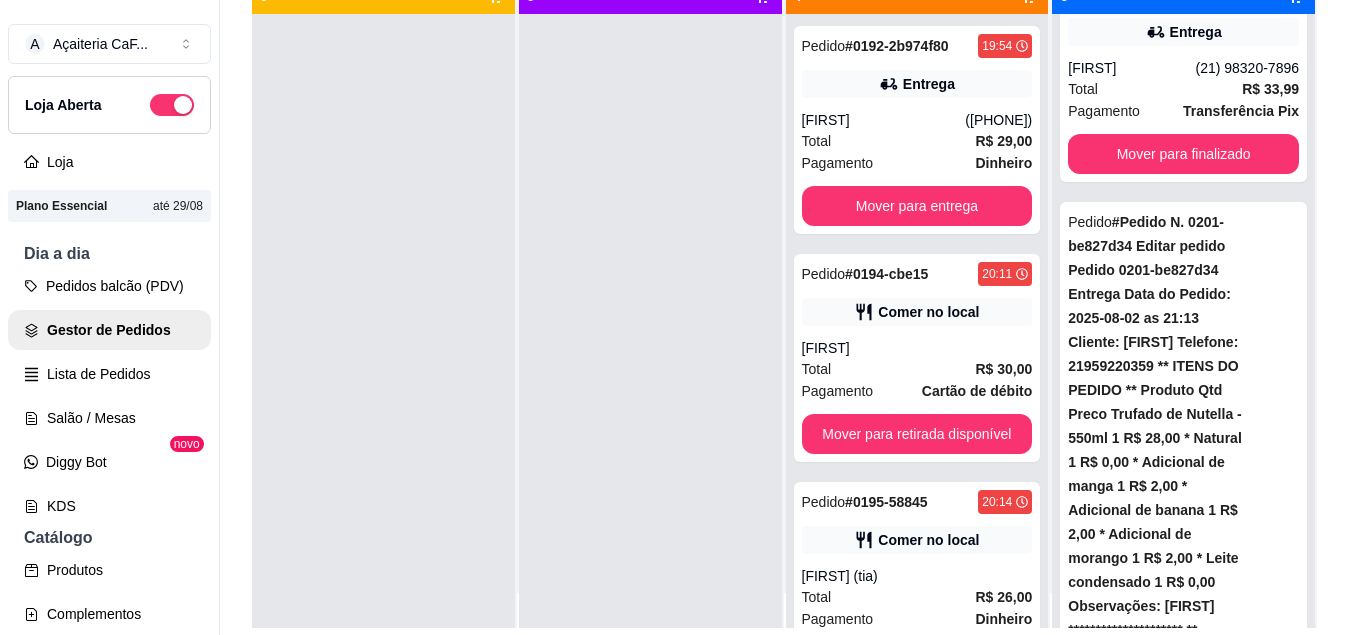 scroll, scrollTop: 825, scrollLeft: 0, axis: vertical 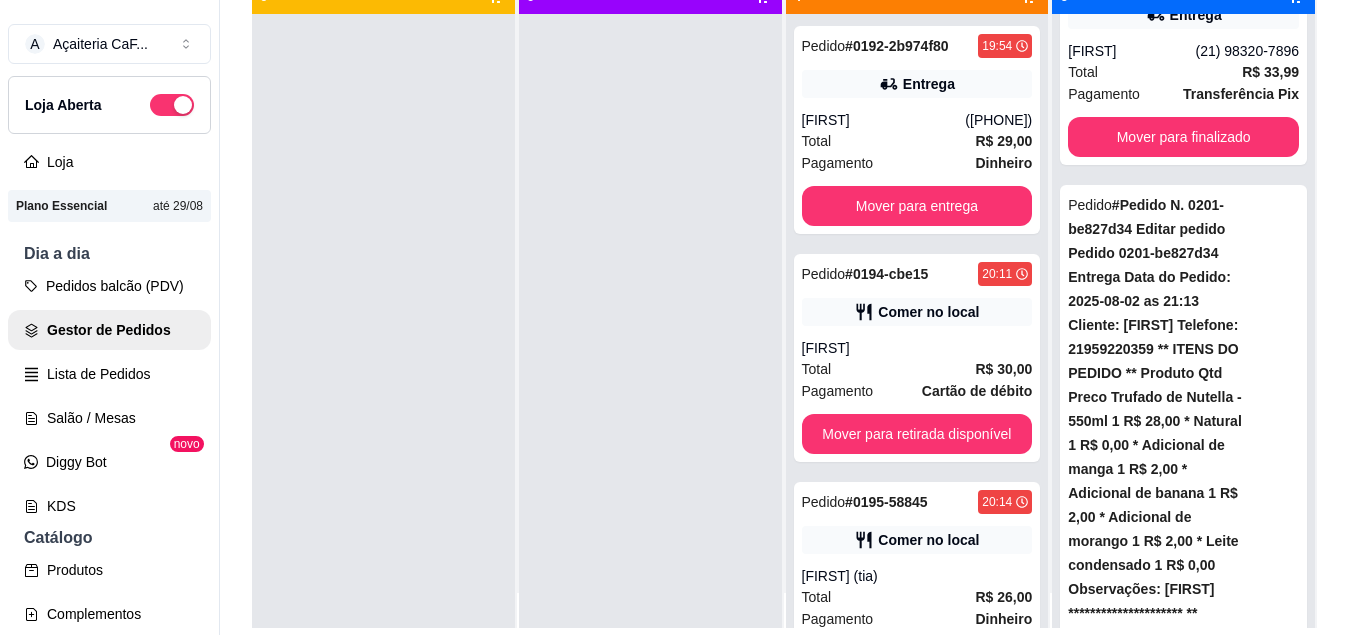 click on "Mover para finalizado" at bounding box center [1184, 1625] 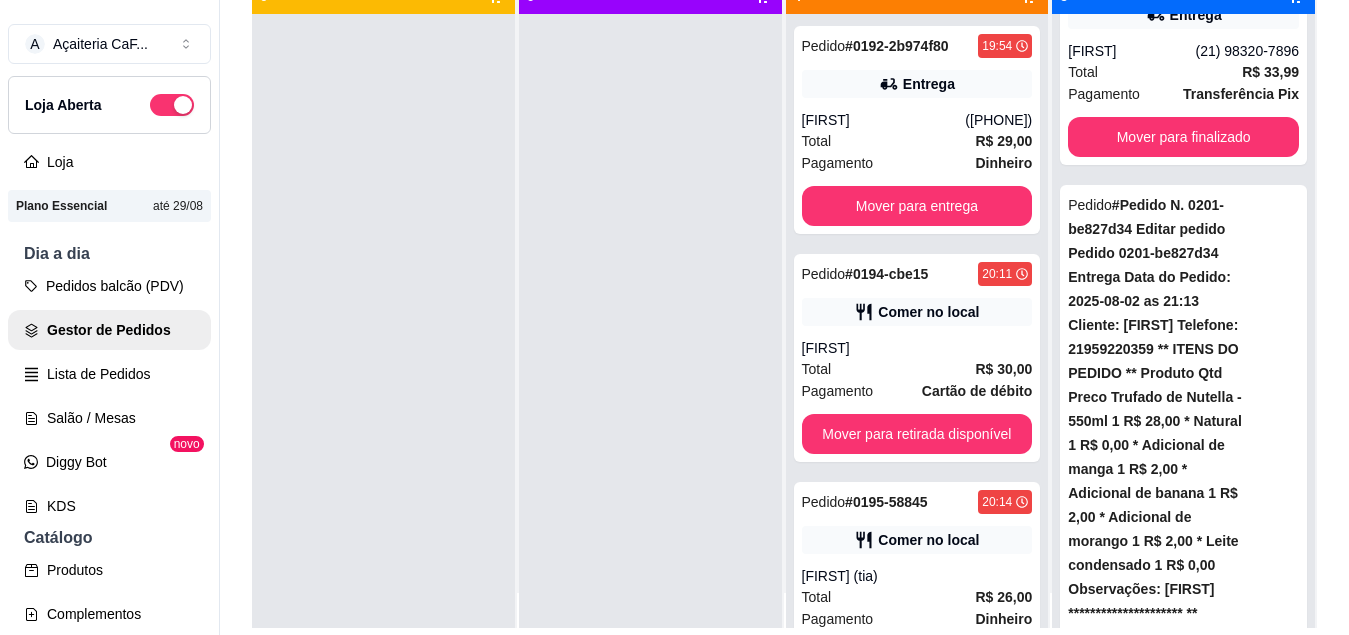 scroll, scrollTop: 597, scrollLeft: 0, axis: vertical 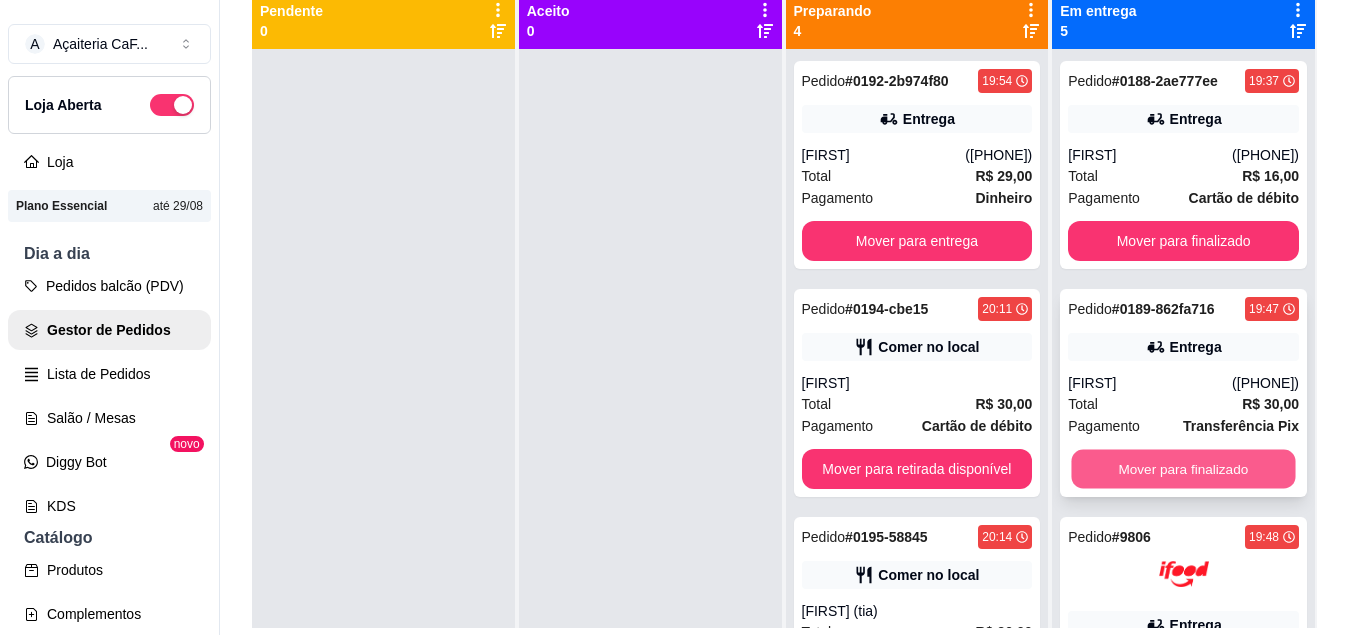 click on "Mover para finalizado" at bounding box center (1184, 469) 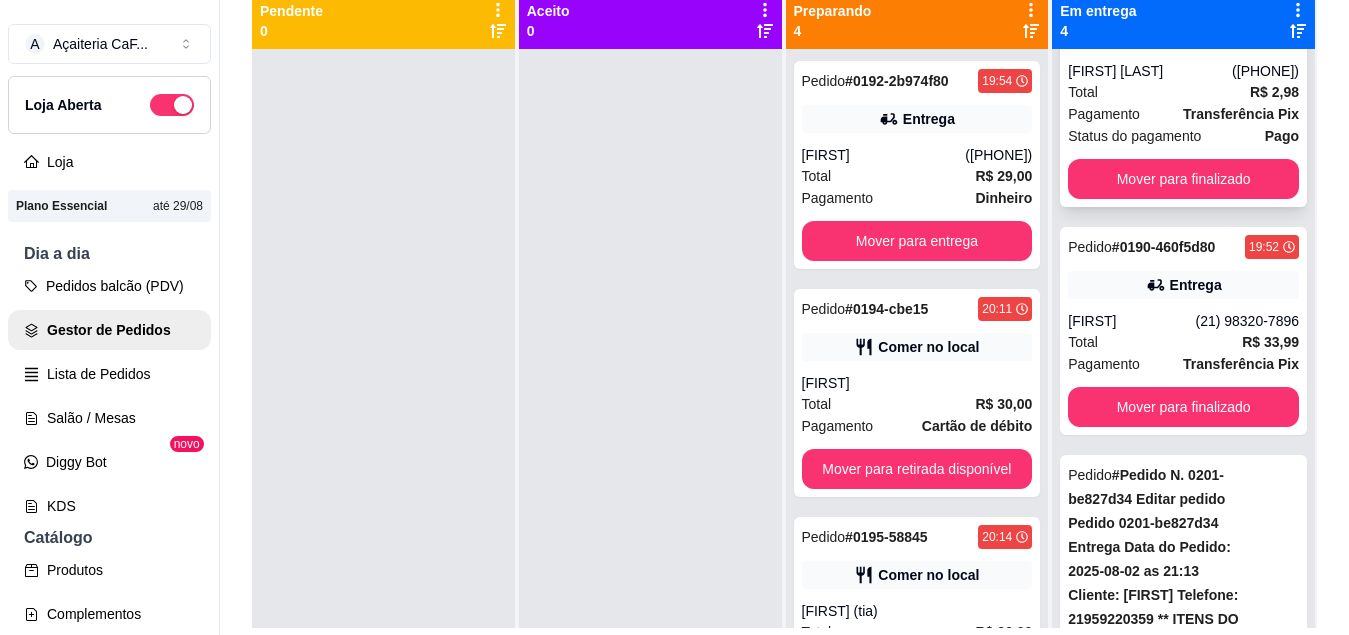 scroll, scrollTop: 369, scrollLeft: 0, axis: vertical 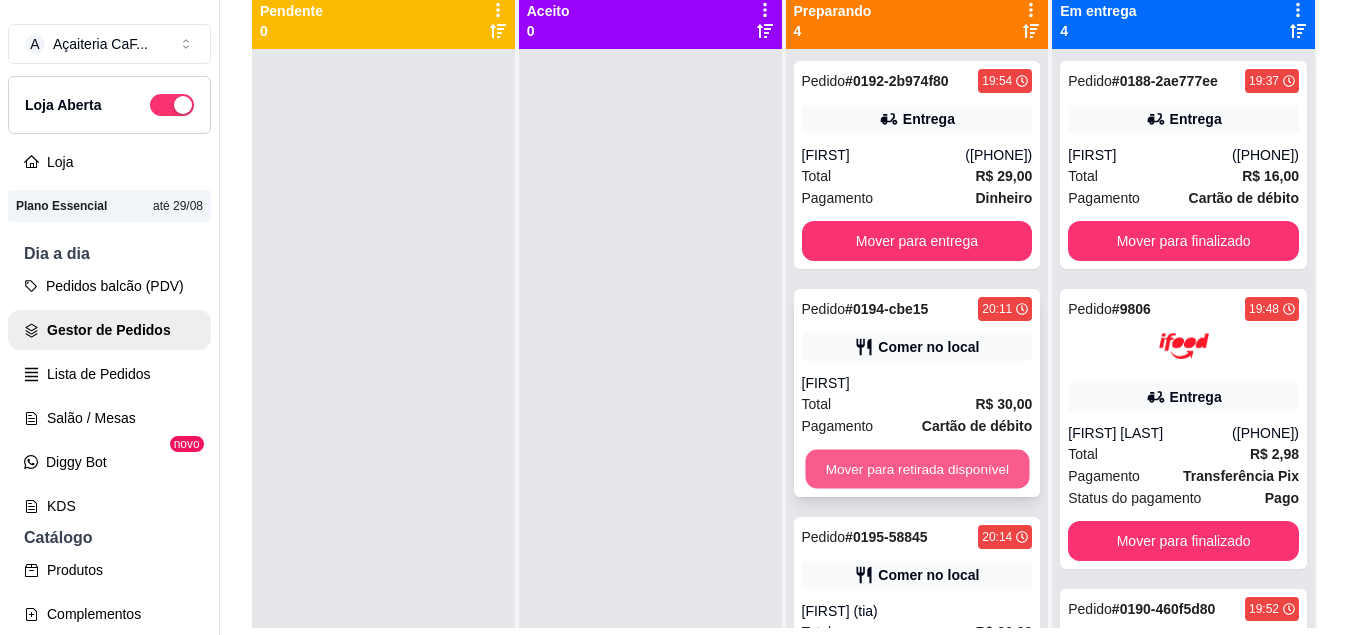click on "Mover para retirada disponível" at bounding box center (917, 469) 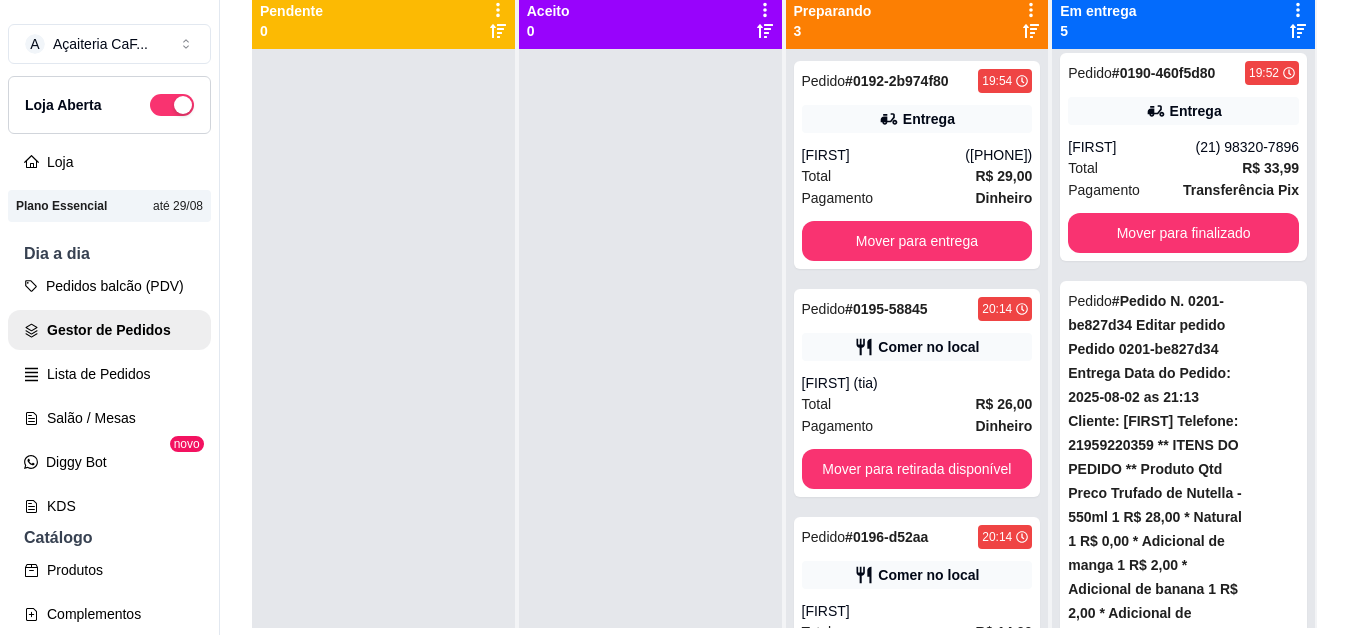 scroll, scrollTop: 597, scrollLeft: 0, axis: vertical 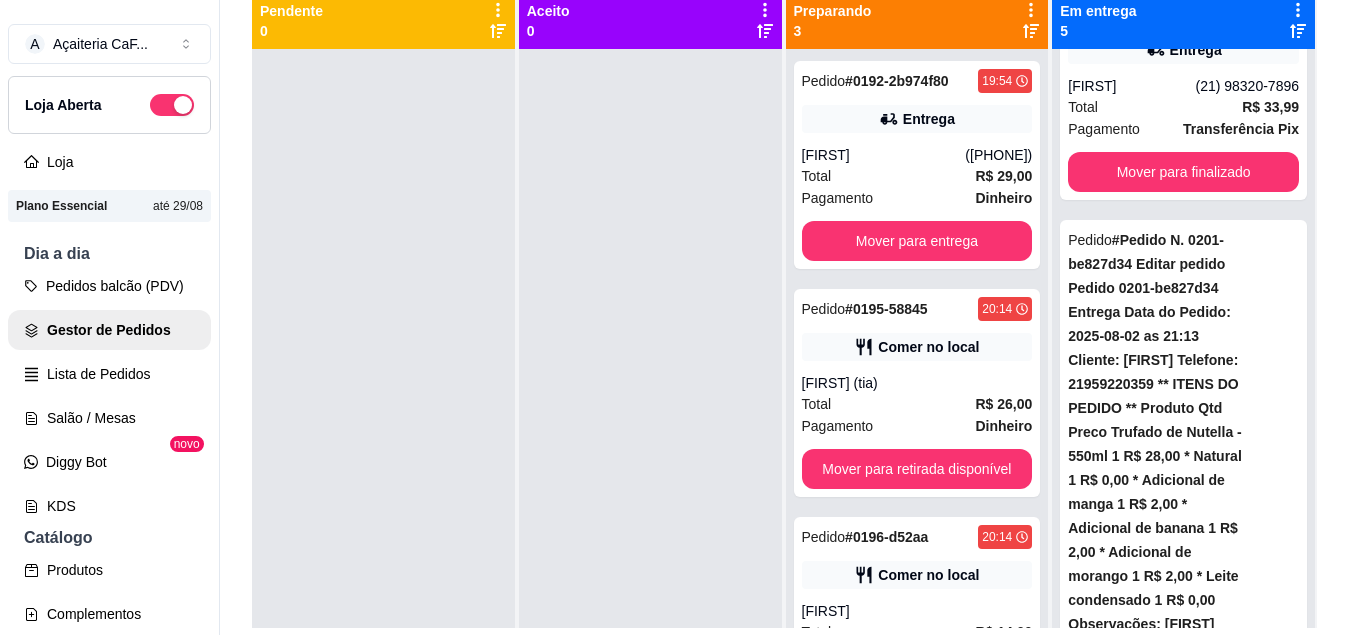 click on "Mover para finalizado" at bounding box center (1184, 1660) 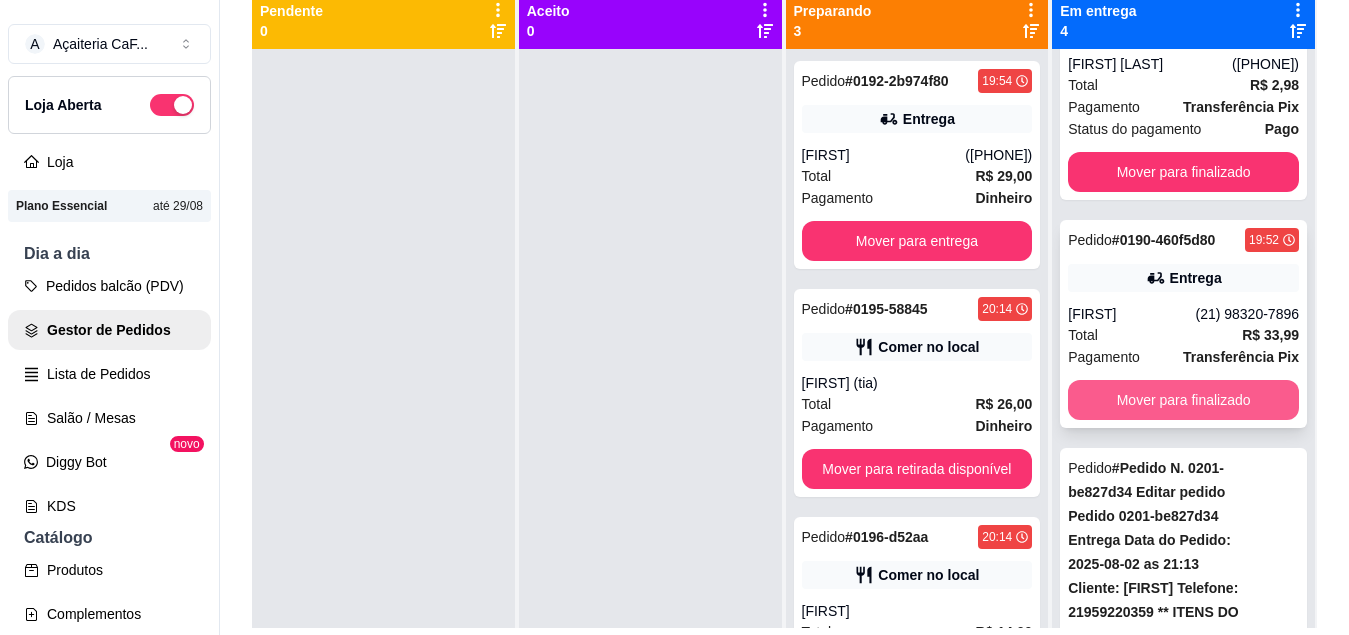 scroll, scrollTop: 0, scrollLeft: 0, axis: both 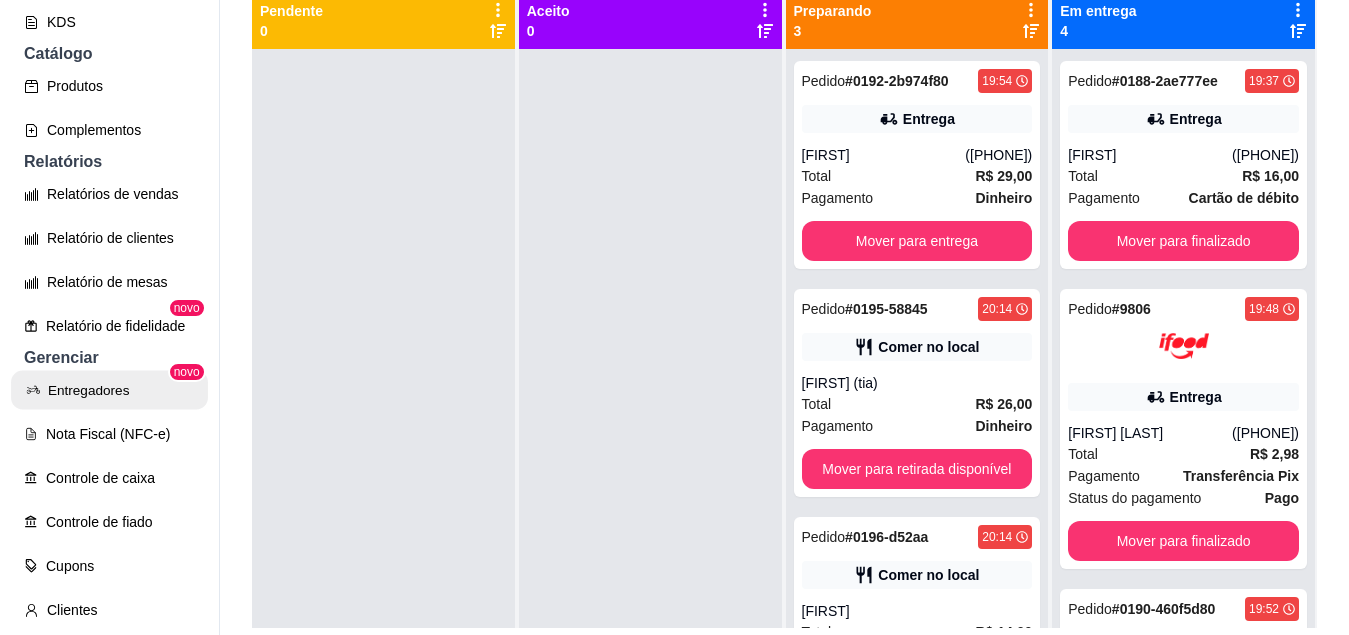 click on "Entregadores" at bounding box center [109, 390] 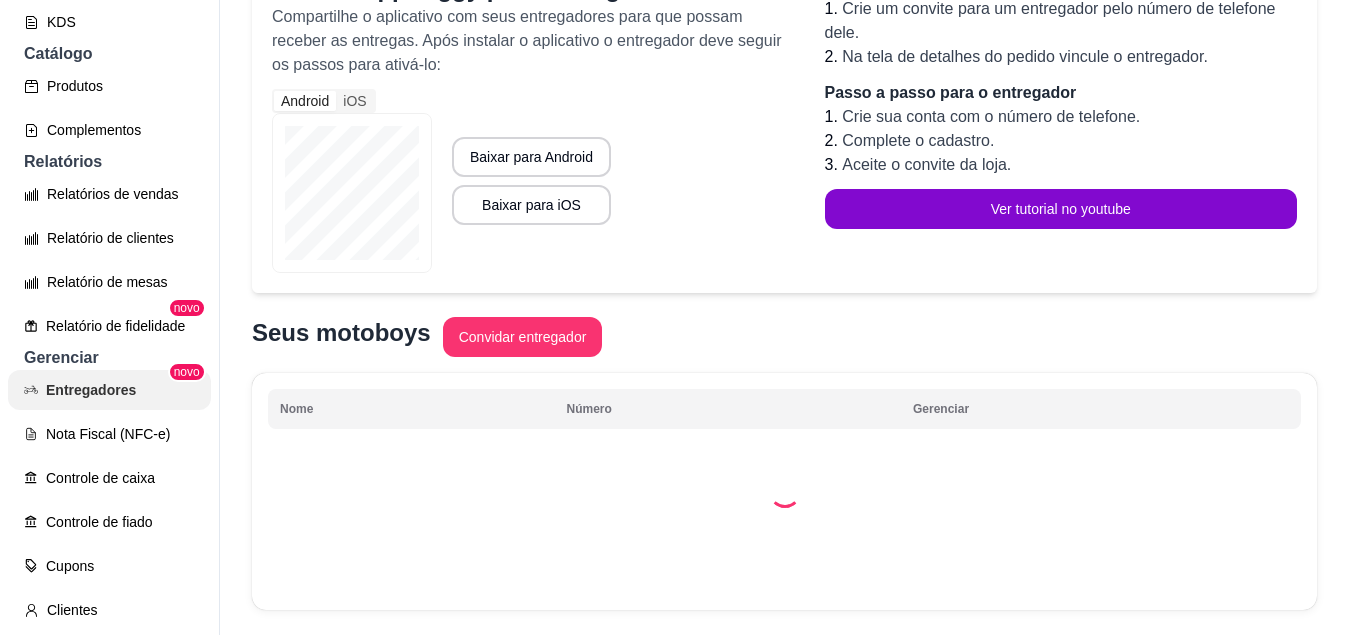 scroll, scrollTop: 0, scrollLeft: 0, axis: both 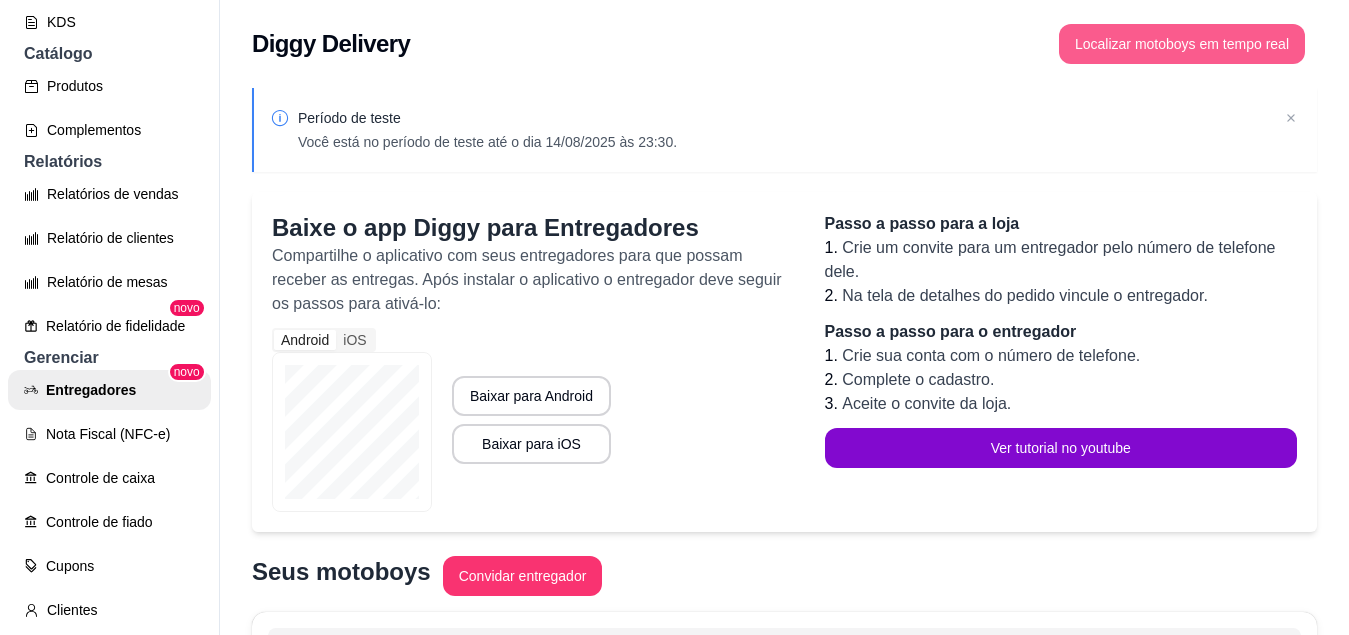 click on "Localizar motoboys em tempo real" at bounding box center [1182, 44] 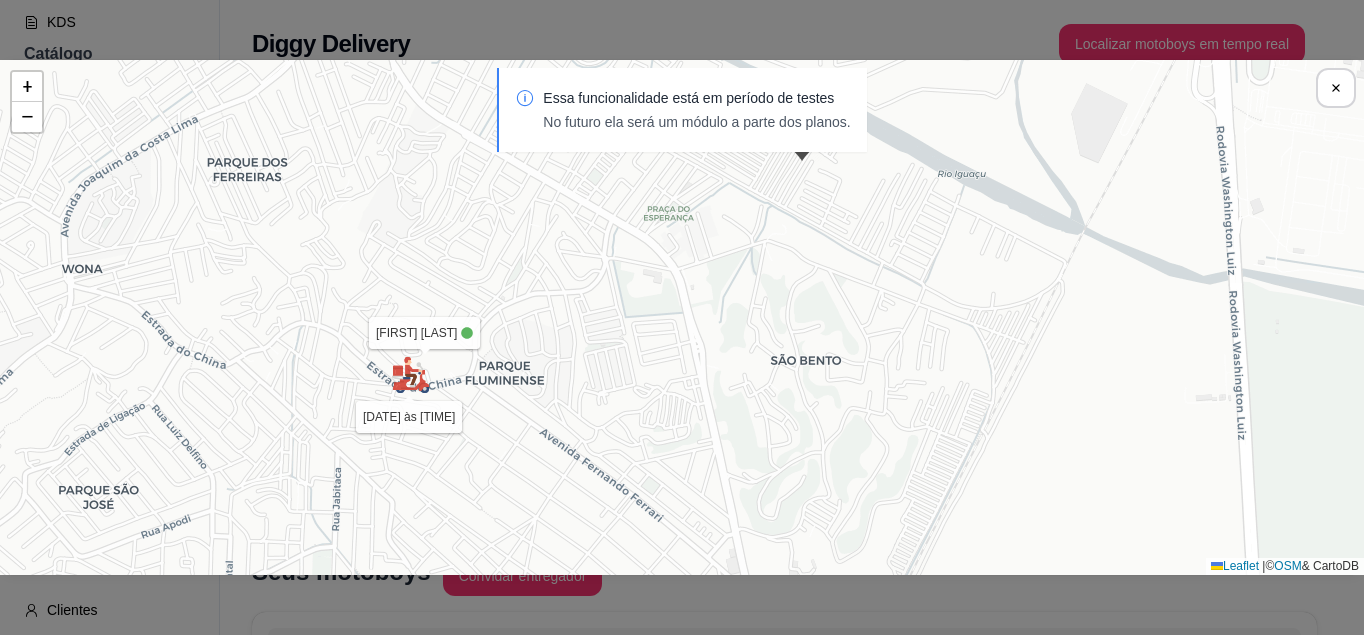 drag, startPoint x: 459, startPoint y: 531, endPoint x: 579, endPoint y: 357, distance: 211.36697 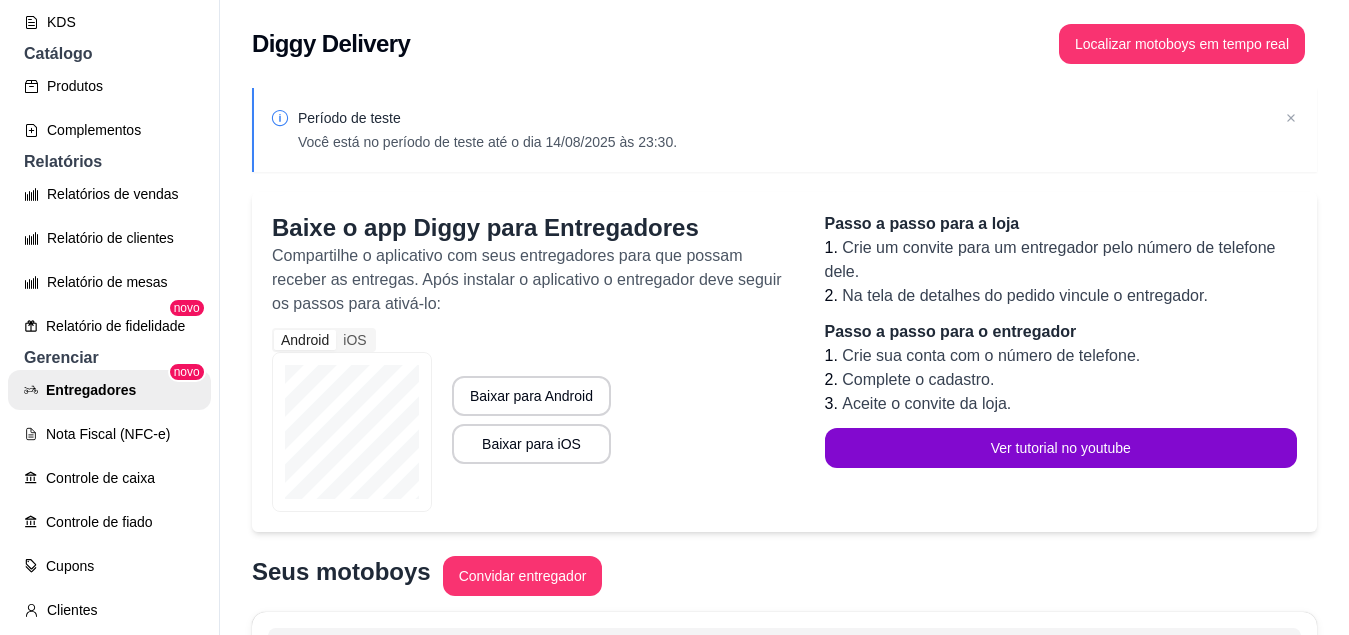 scroll, scrollTop: 206, scrollLeft: 0, axis: vertical 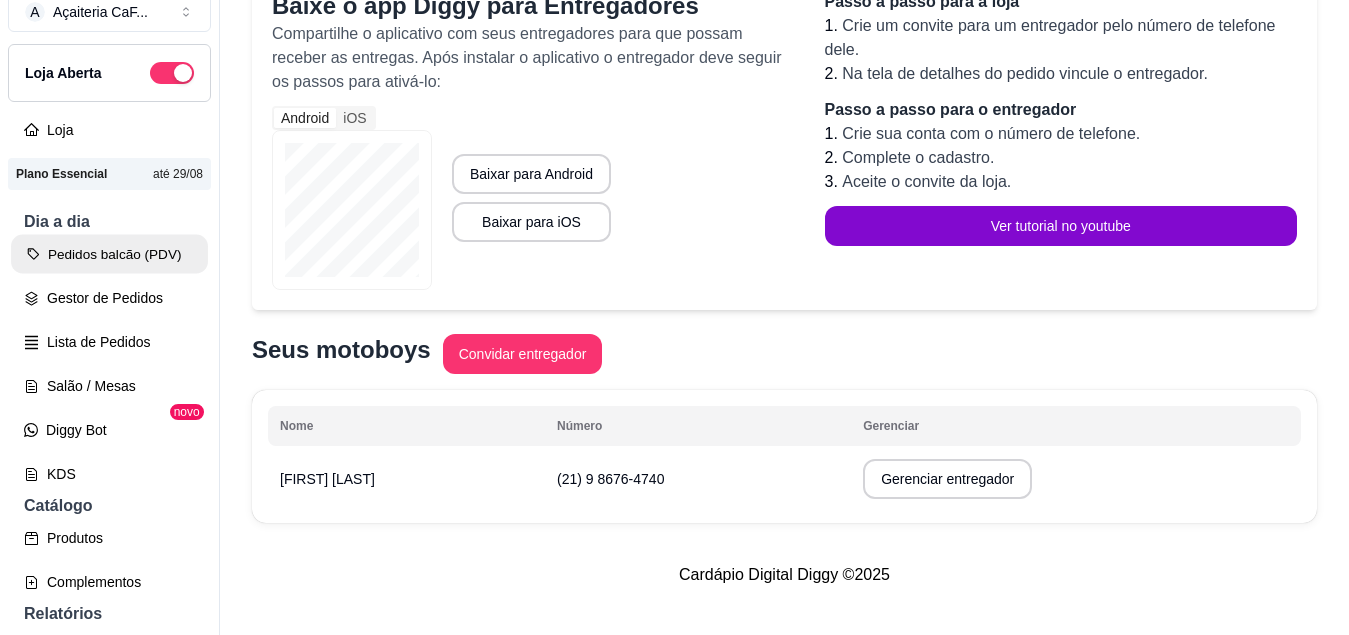 click on "Pedidos balcão (PDV)" at bounding box center (109, 254) 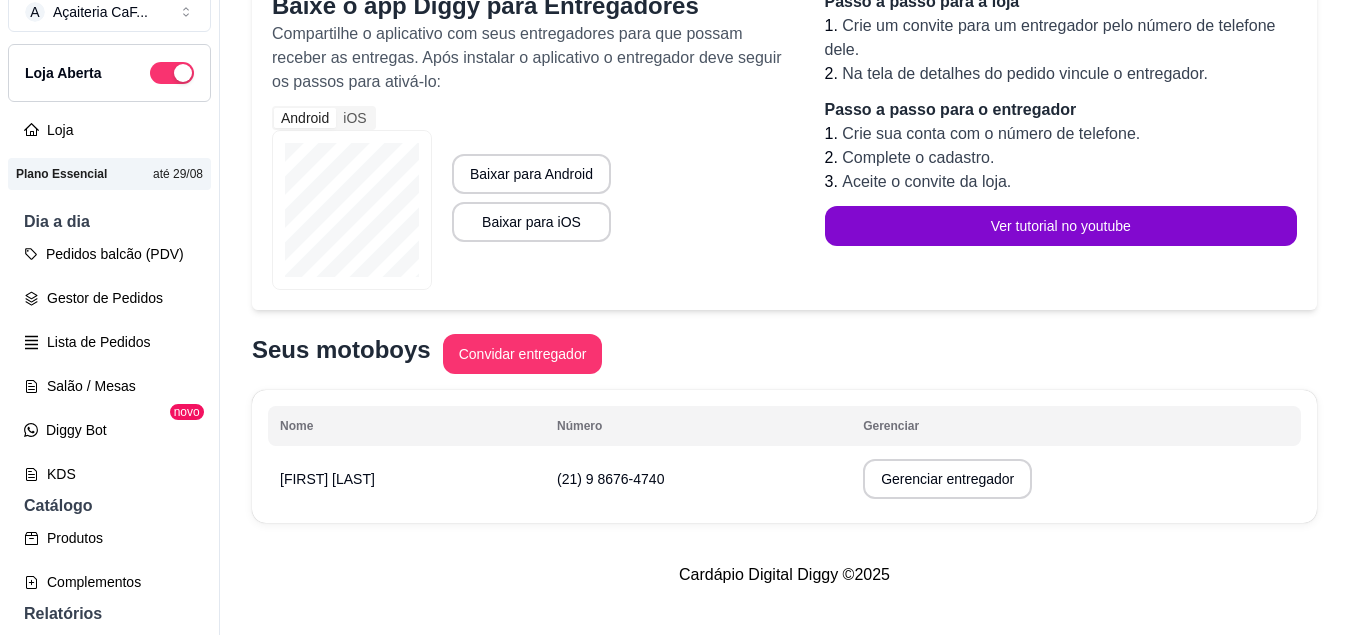 click at bounding box center [143, 357] 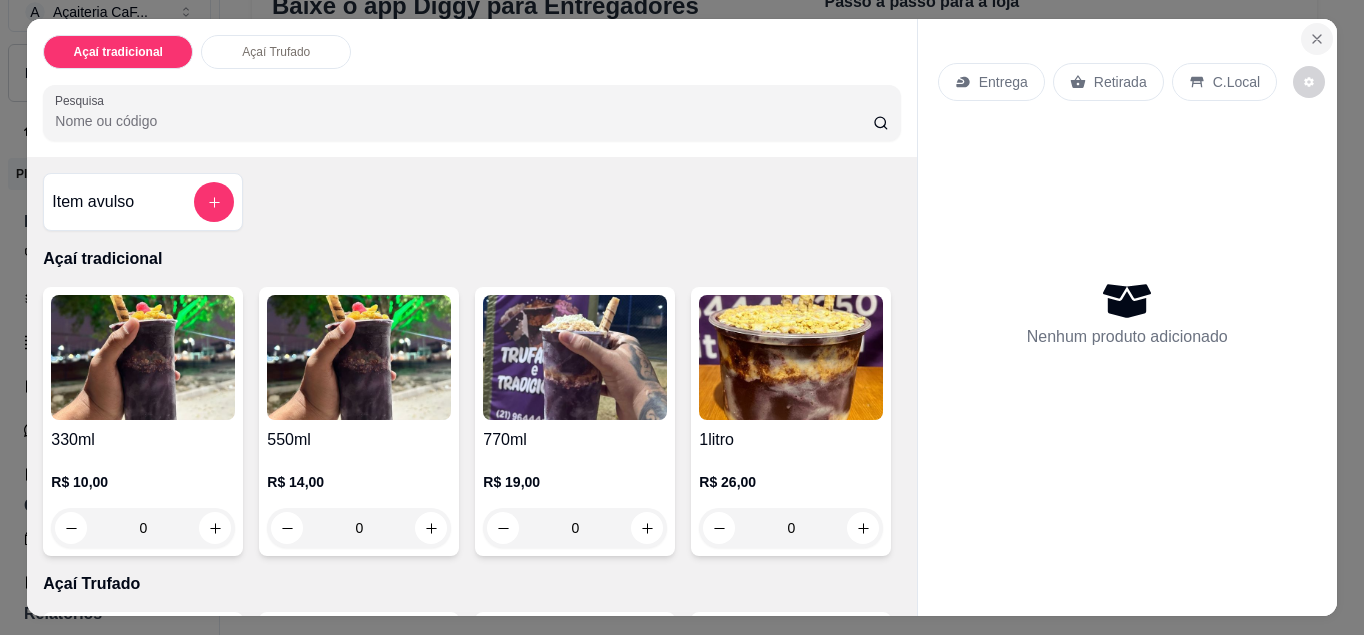 click 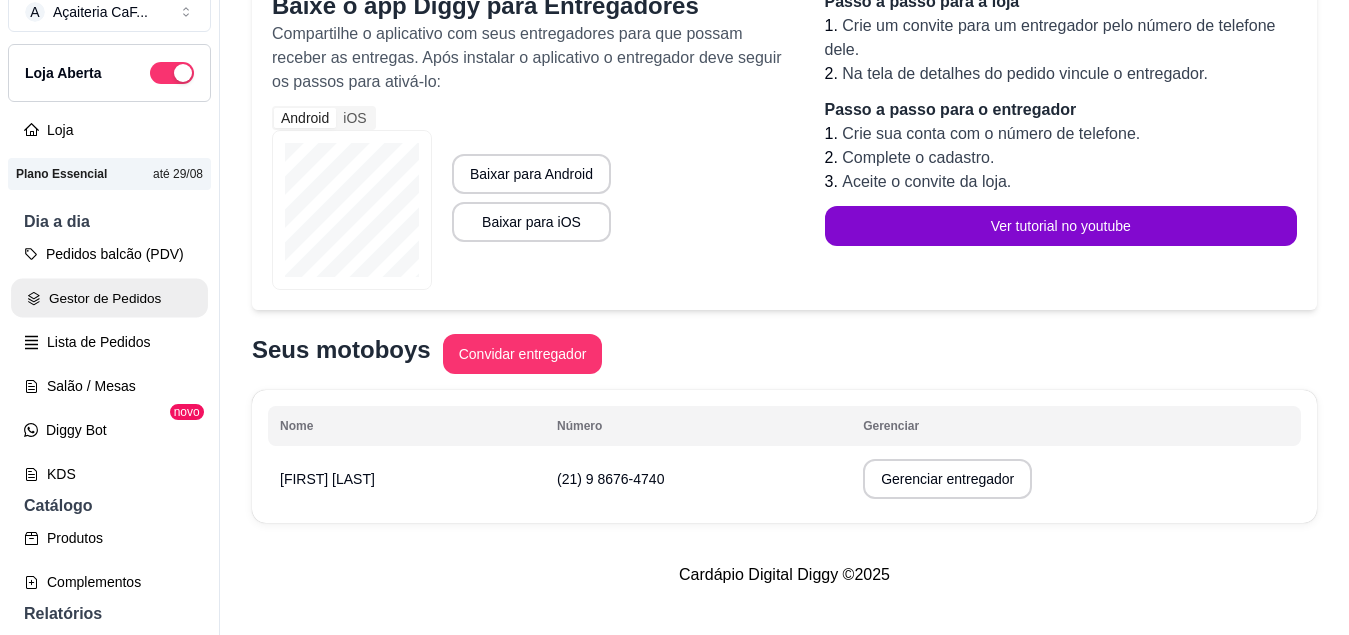 click on "Gestor de Pedidos" at bounding box center (109, 298) 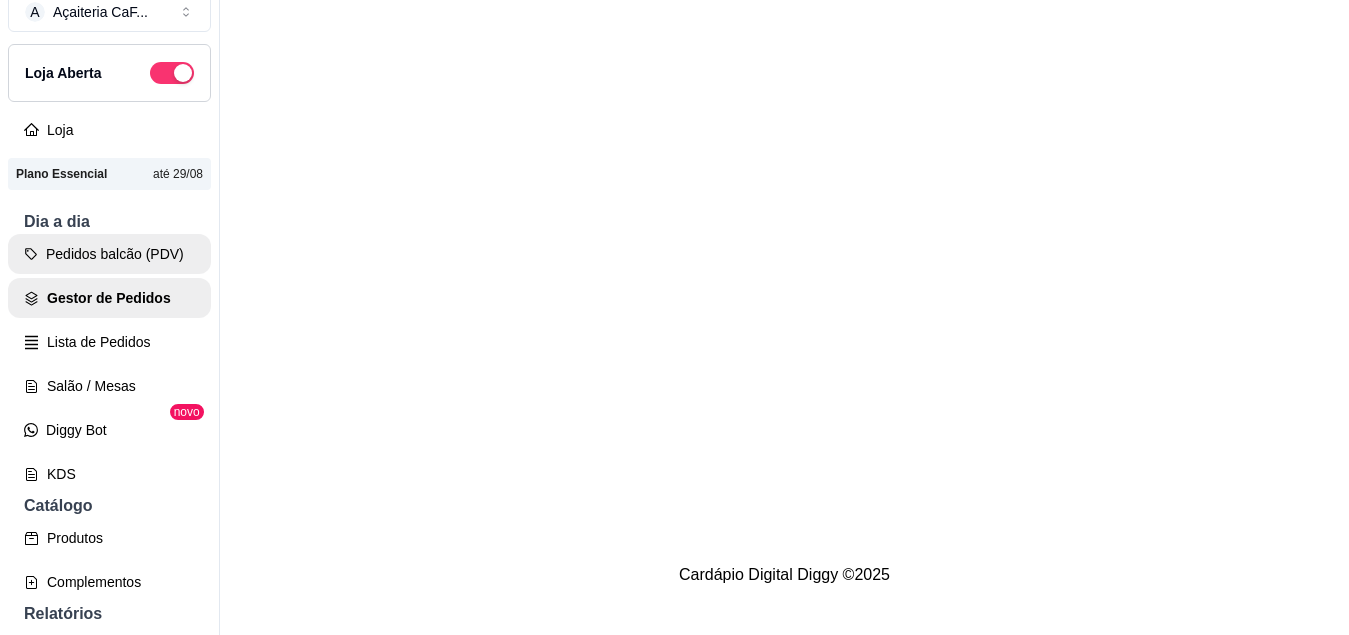 scroll, scrollTop: 0, scrollLeft: 0, axis: both 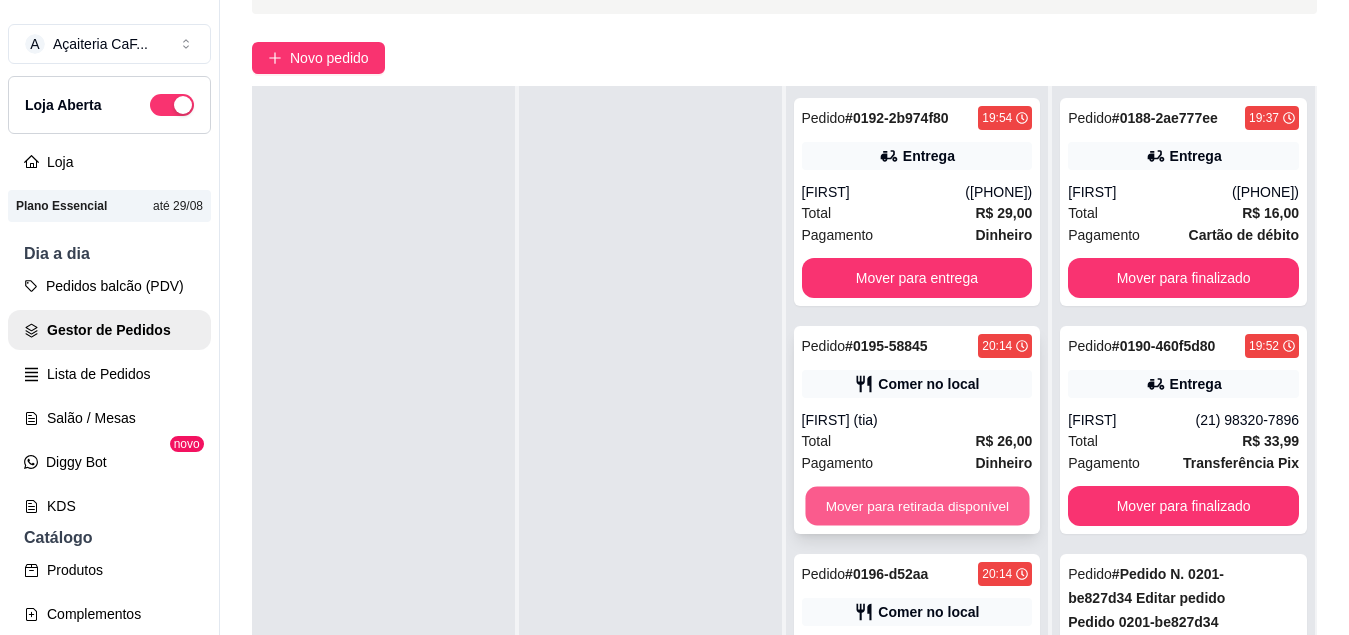 click on "Mover para retirada disponível" at bounding box center (917, 506) 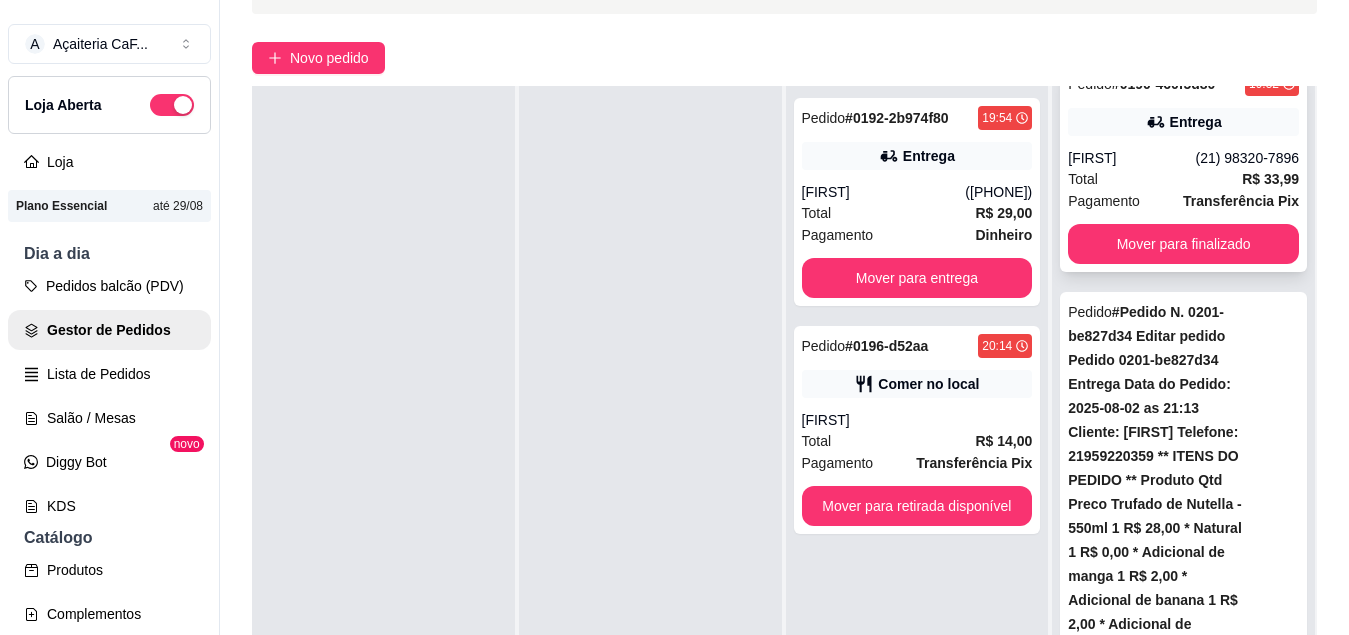 scroll, scrollTop: 297, scrollLeft: 0, axis: vertical 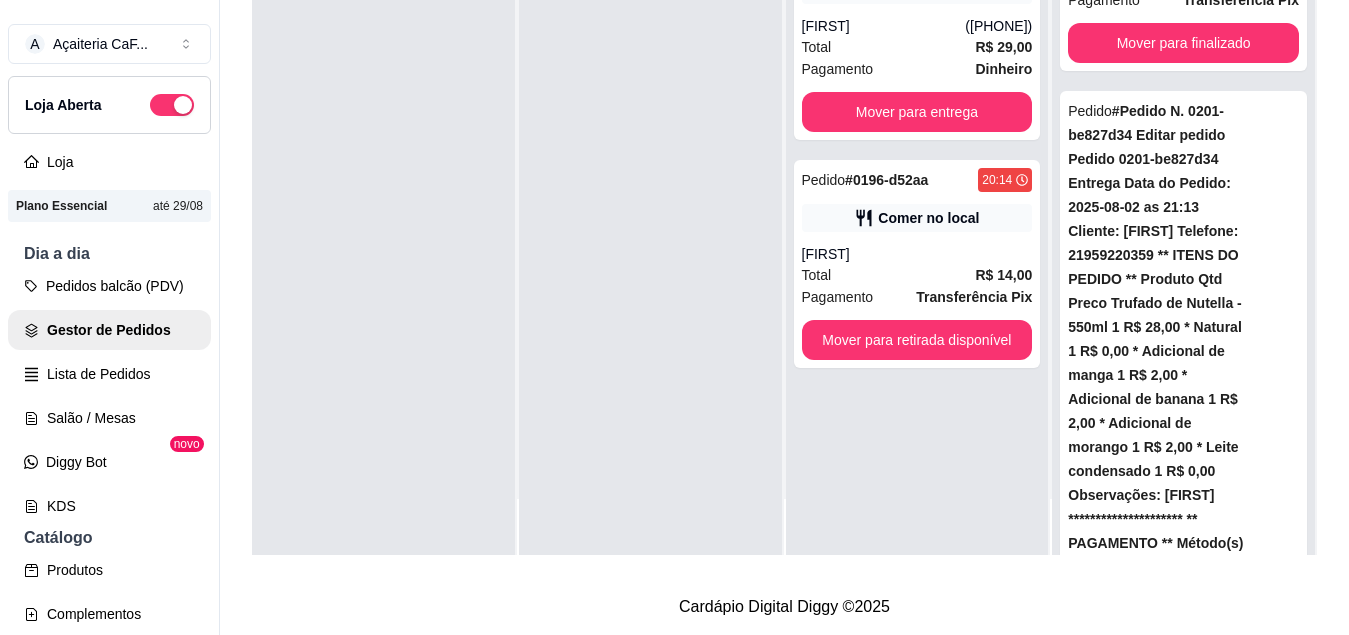 click on "Mover para finalizado" at bounding box center (1184, 1531) 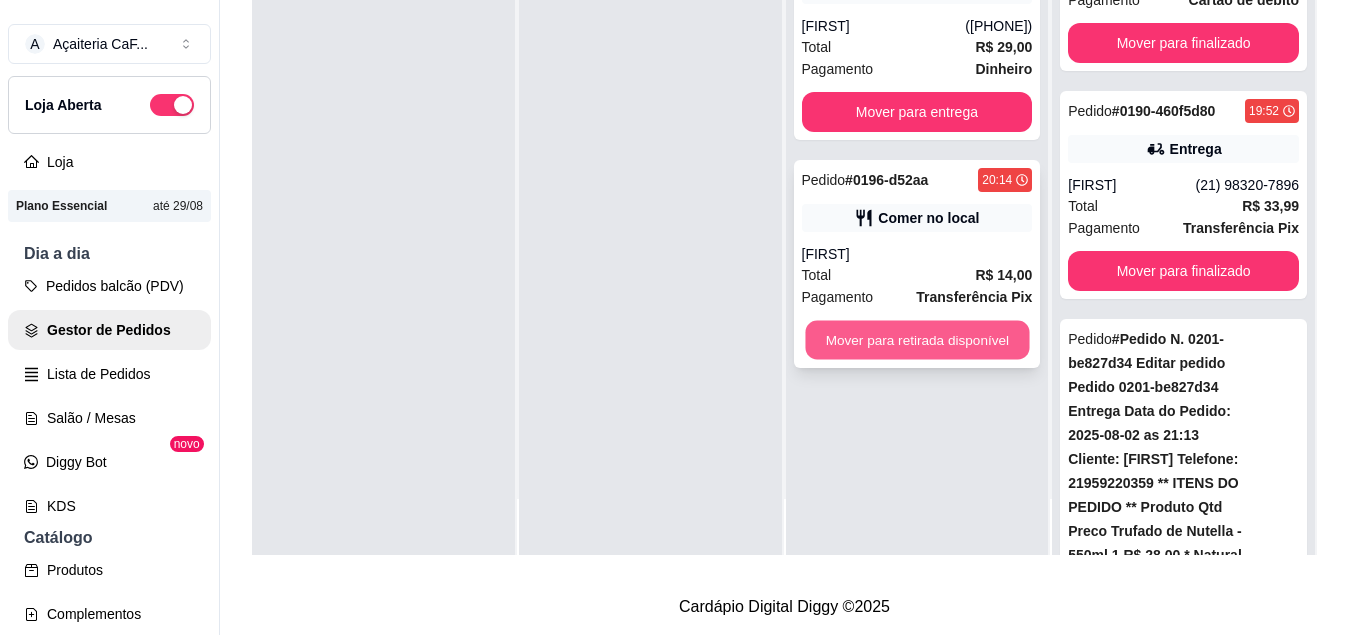 click on "Mover para retirada disponível" at bounding box center [917, 340] 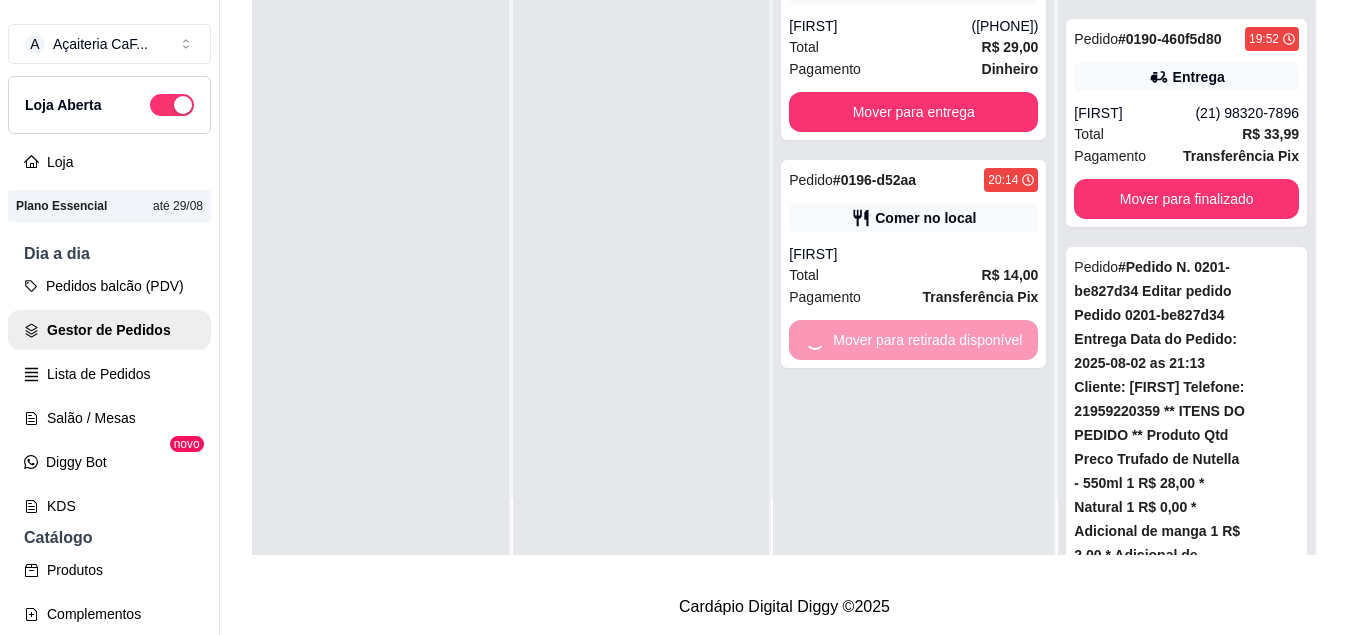 scroll, scrollTop: 297, scrollLeft: 0, axis: vertical 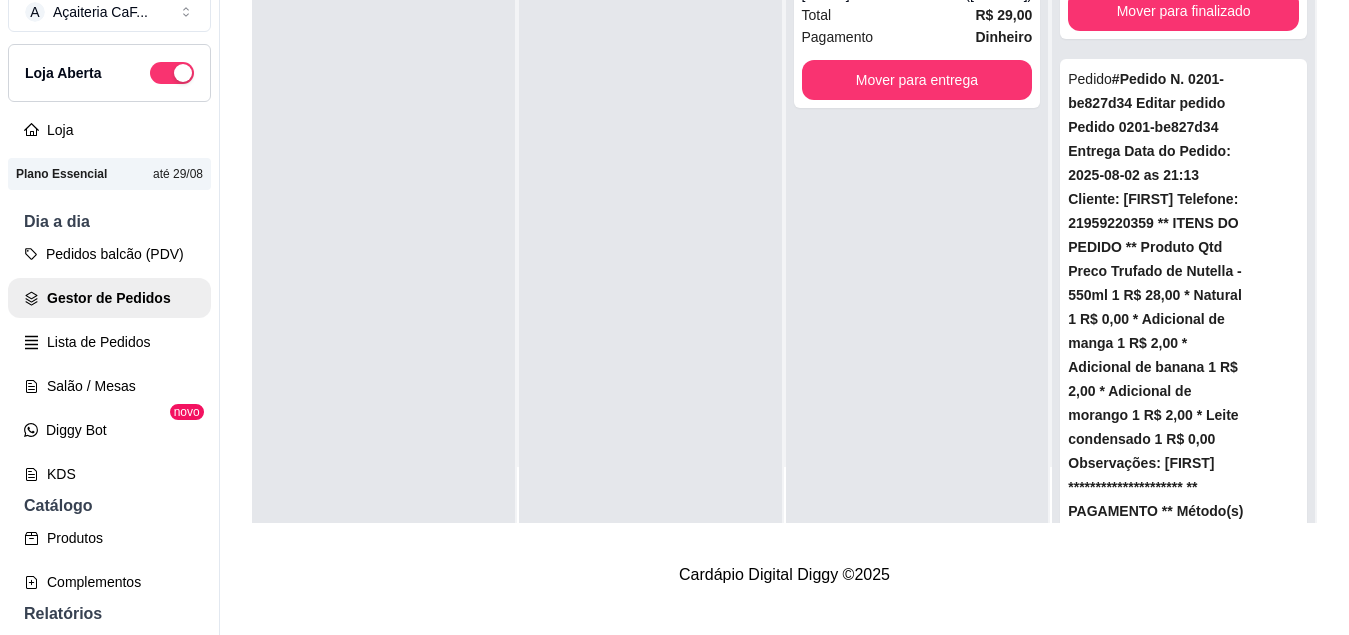 click on "Mover para finalizado" at bounding box center (1184, 1499) 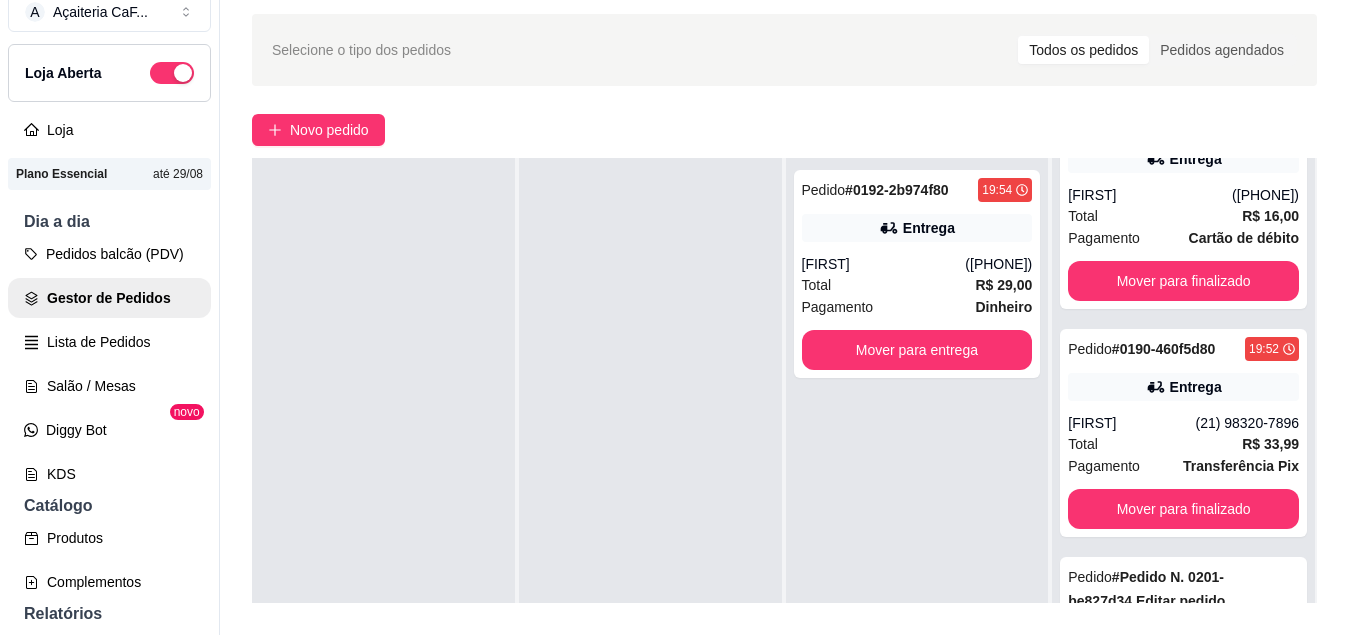 scroll, scrollTop: 33, scrollLeft: 0, axis: vertical 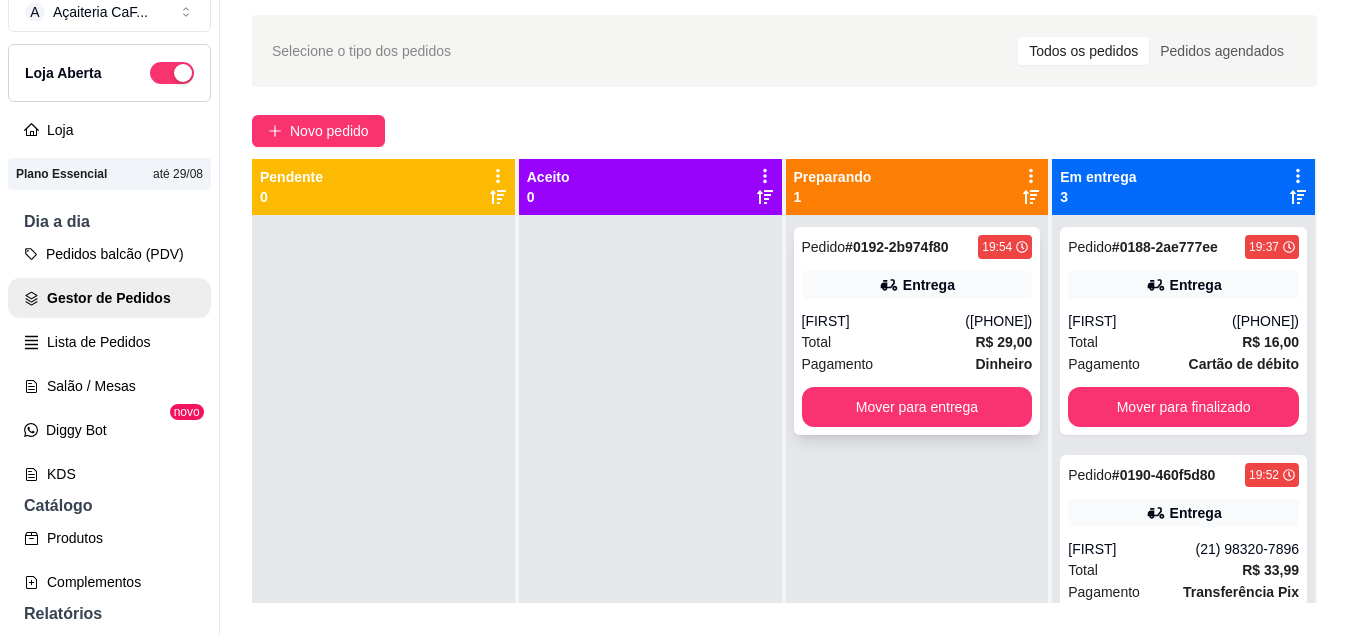 click on "Total R$ 29,00" at bounding box center (917, 342) 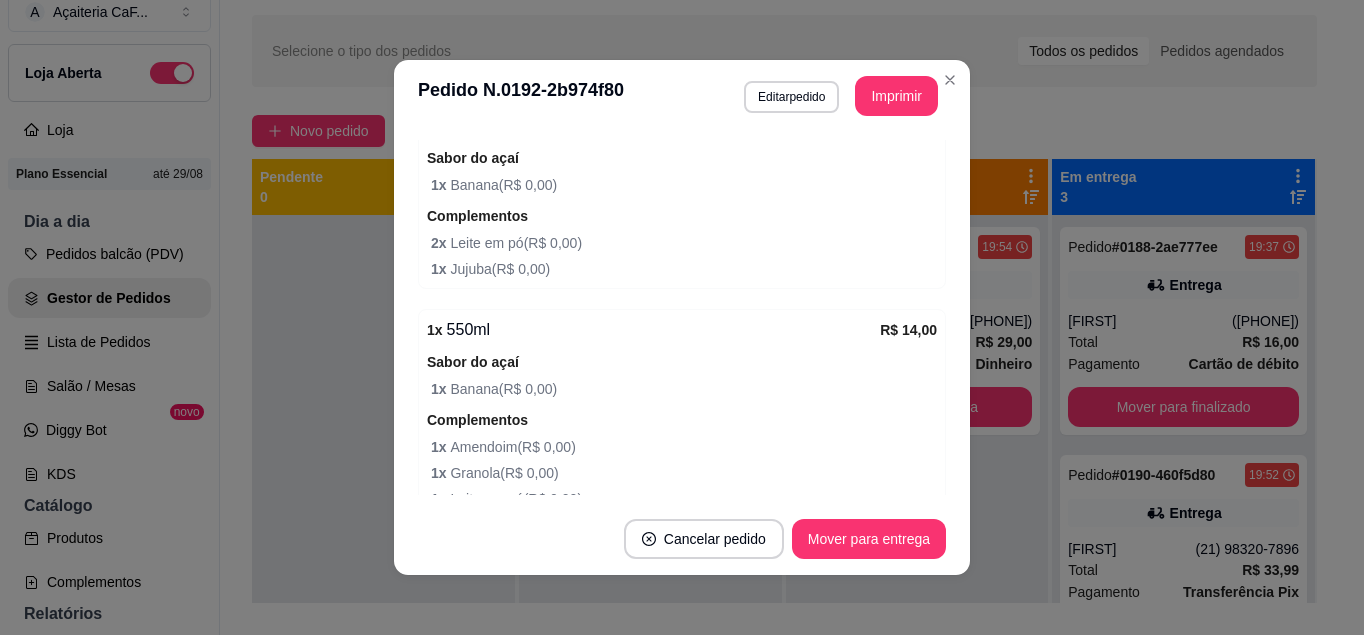 scroll, scrollTop: 948, scrollLeft: 0, axis: vertical 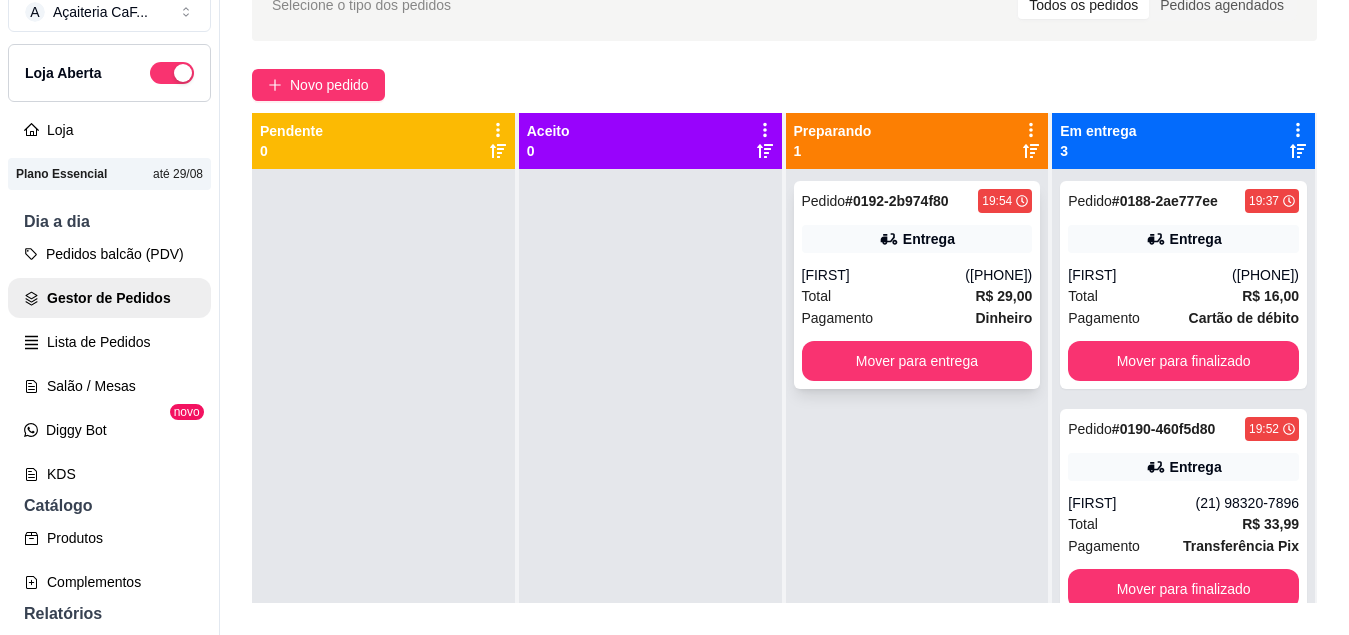 click on "Entrega" at bounding box center (929, 239) 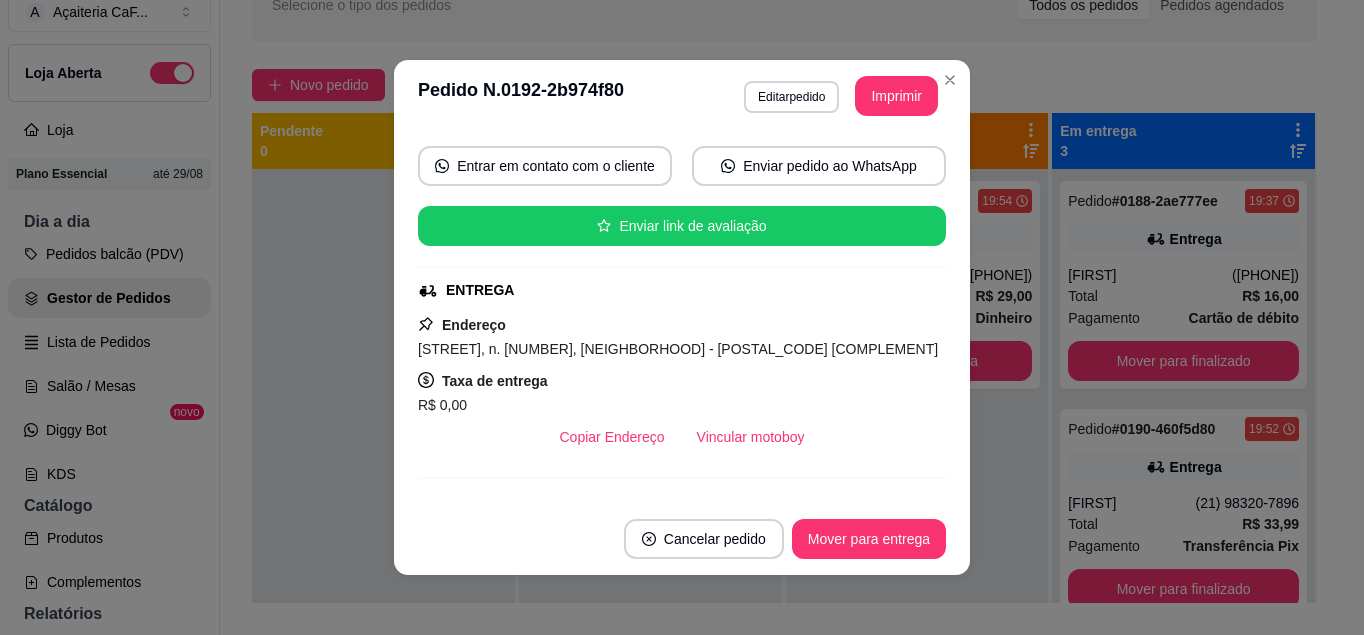 scroll, scrollTop: 181, scrollLeft: 0, axis: vertical 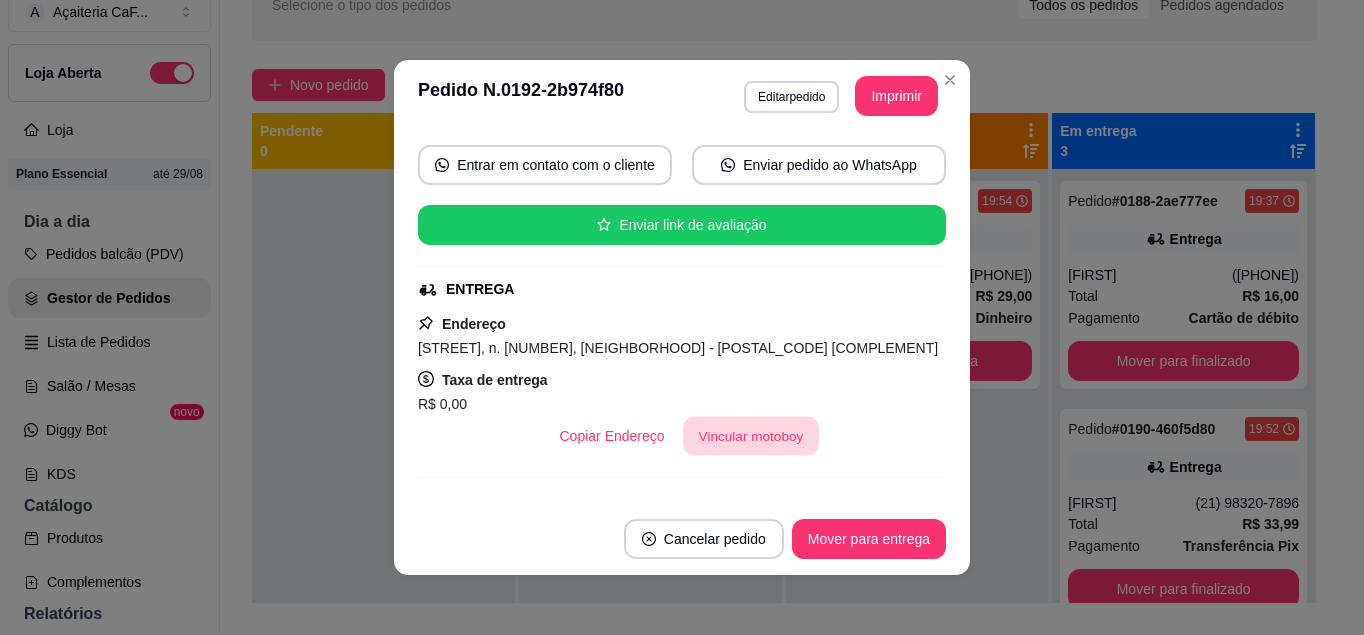 click on "Vincular motoboy" at bounding box center [751, 436] 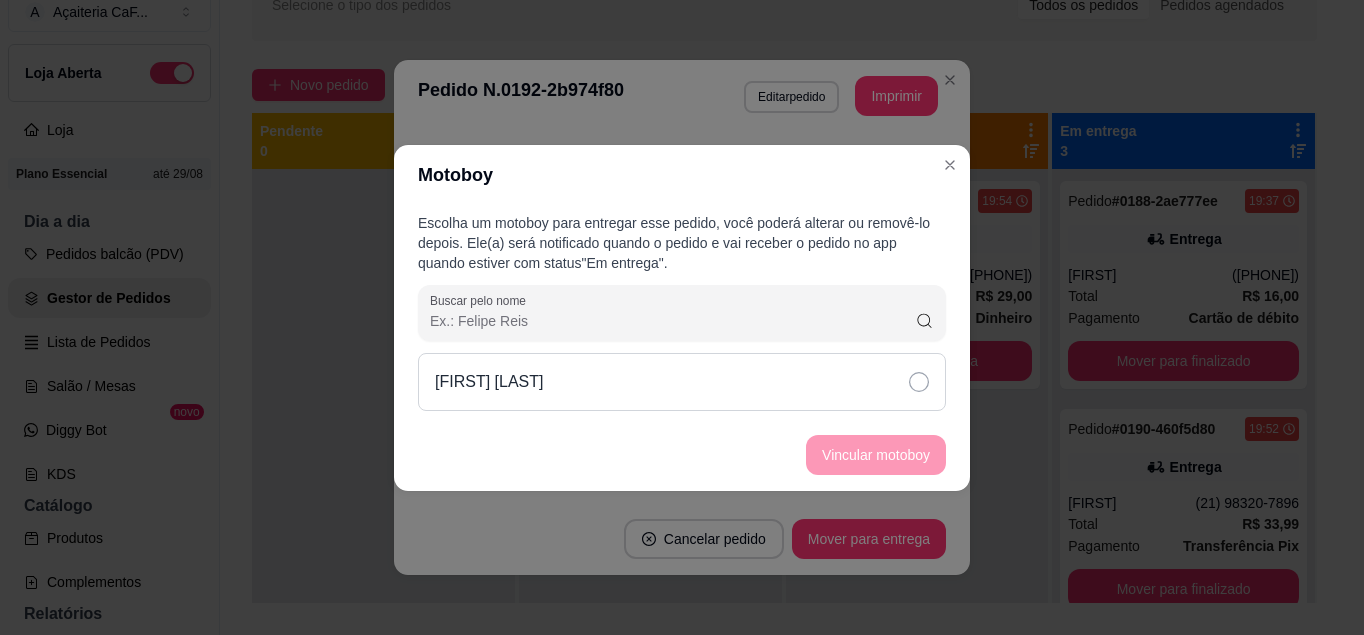 click on "[FIRST] [LAST]" at bounding box center [682, 382] 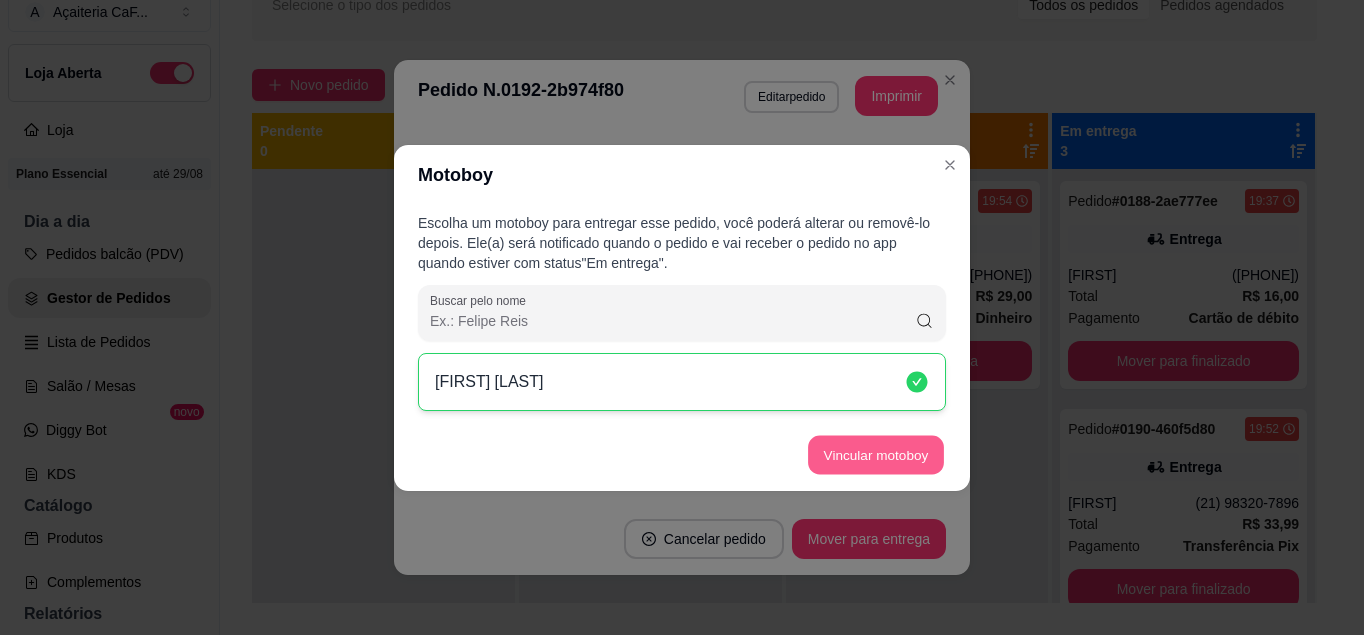 click on "Vincular motoboy" at bounding box center [876, 454] 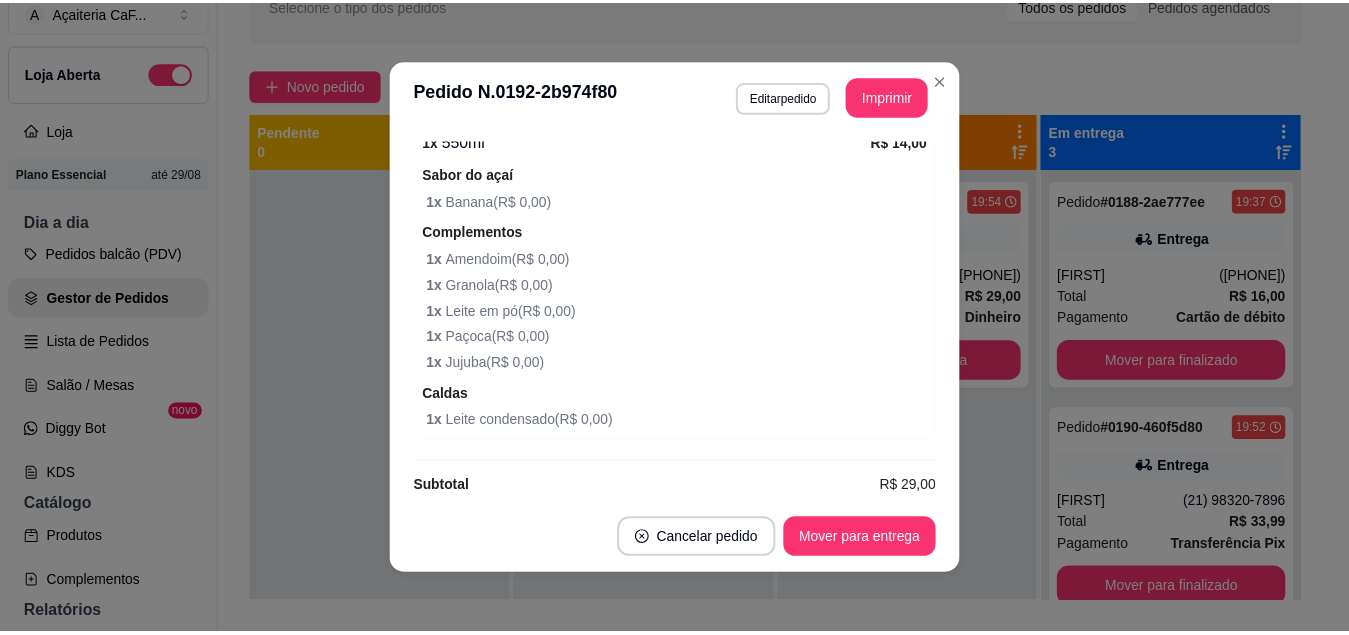 scroll, scrollTop: 1002, scrollLeft: 0, axis: vertical 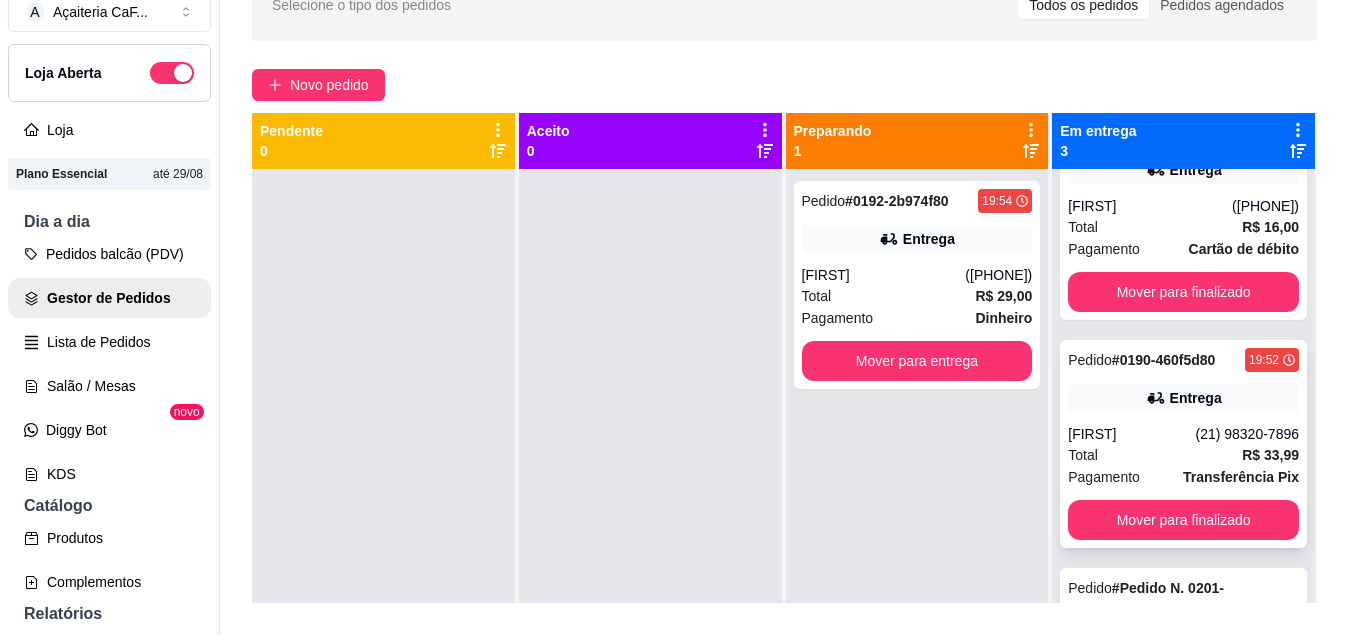 click on "Total R$ 33,99" at bounding box center (1183, 455) 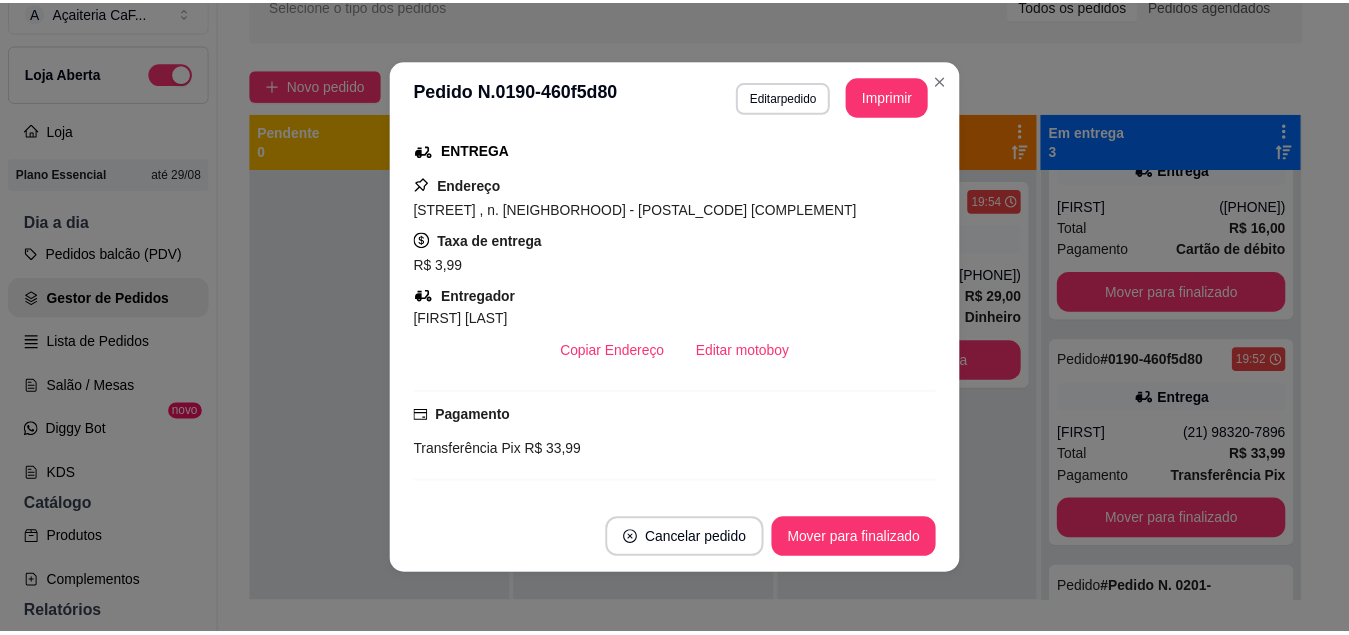 scroll, scrollTop: 321, scrollLeft: 0, axis: vertical 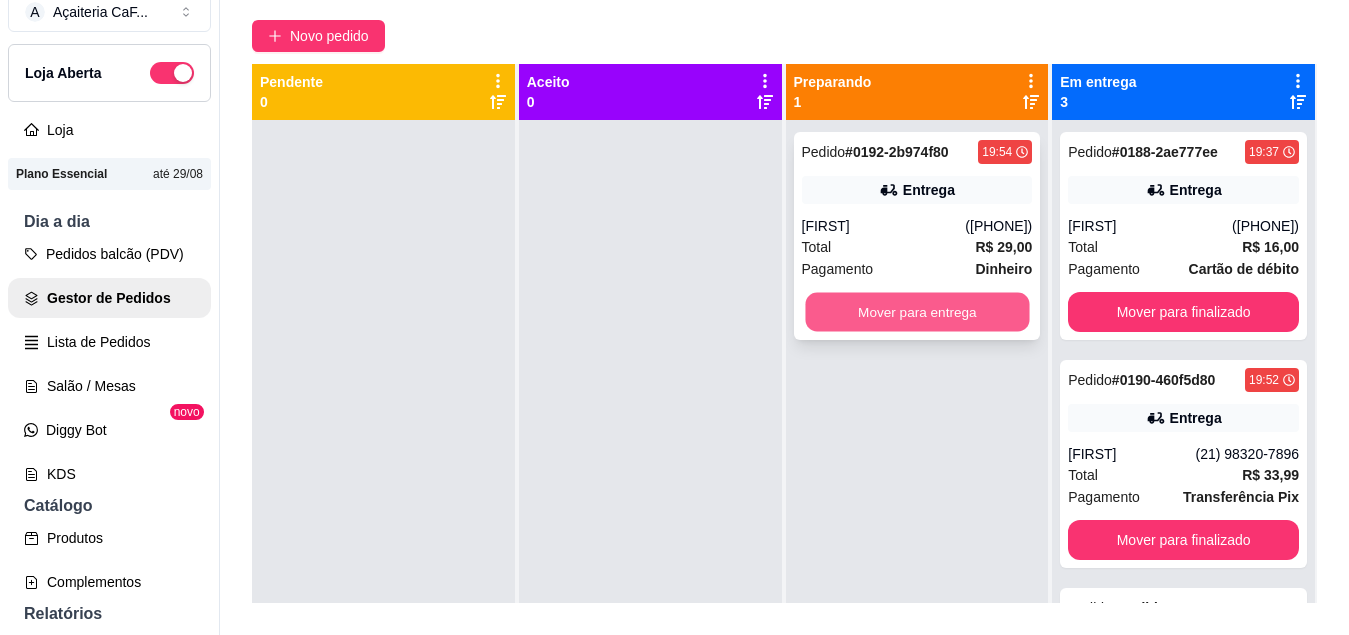 click on "Mover para entrega" at bounding box center (917, 312) 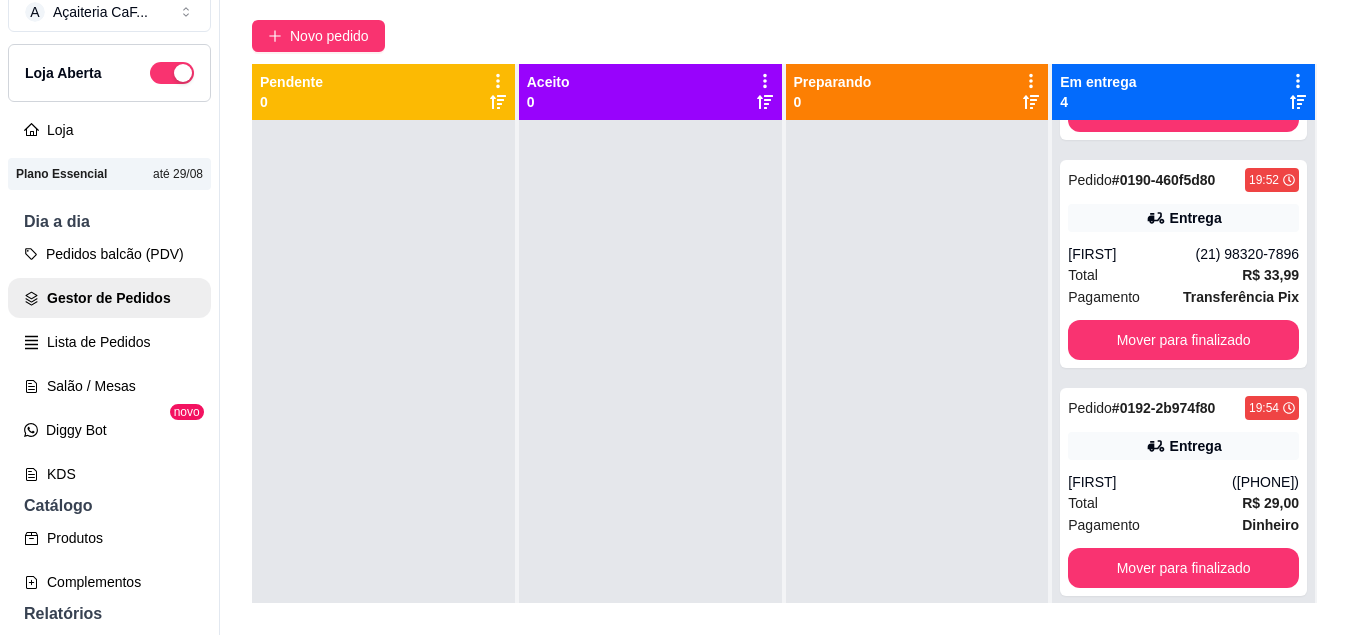 scroll, scrollTop: 205, scrollLeft: 0, axis: vertical 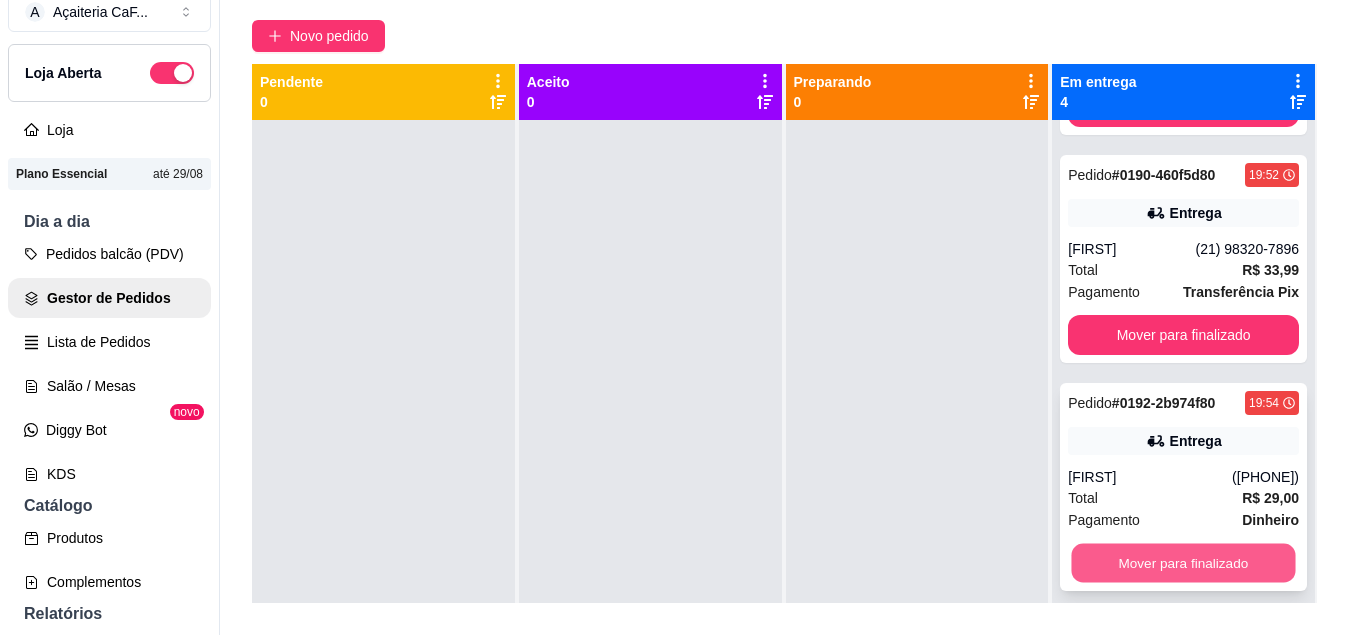 click on "Mover para finalizado" at bounding box center (1184, 563) 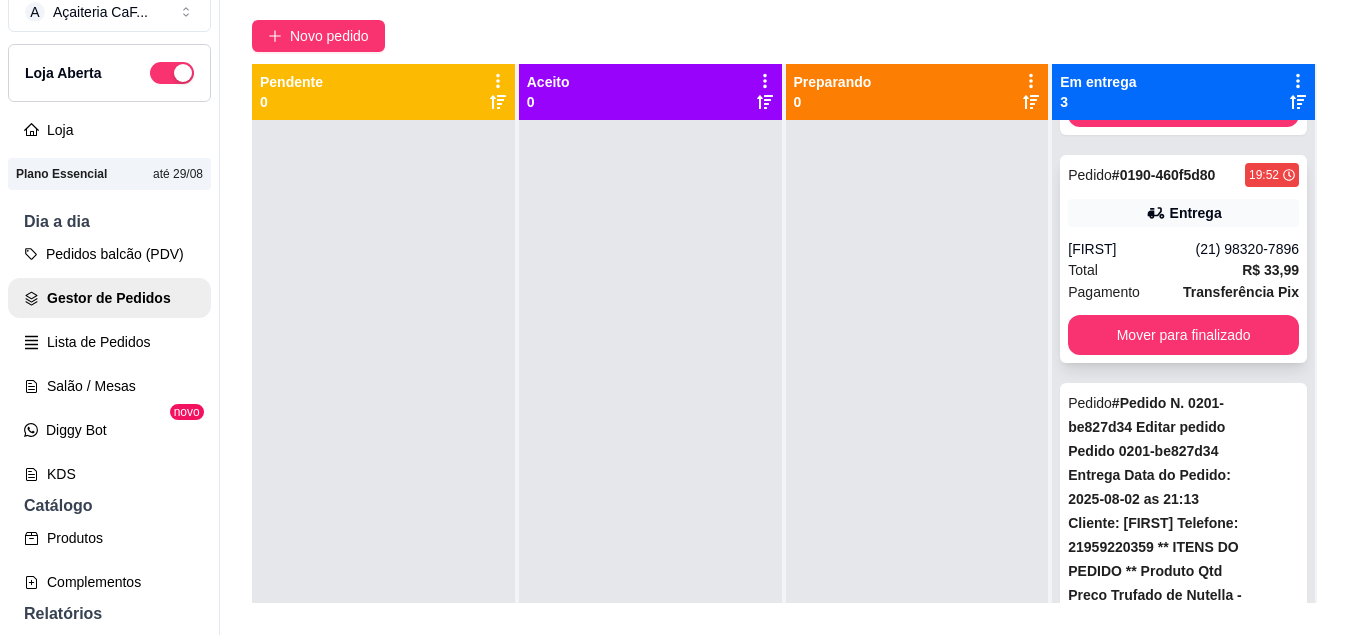 scroll, scrollTop: 69, scrollLeft: 0, axis: vertical 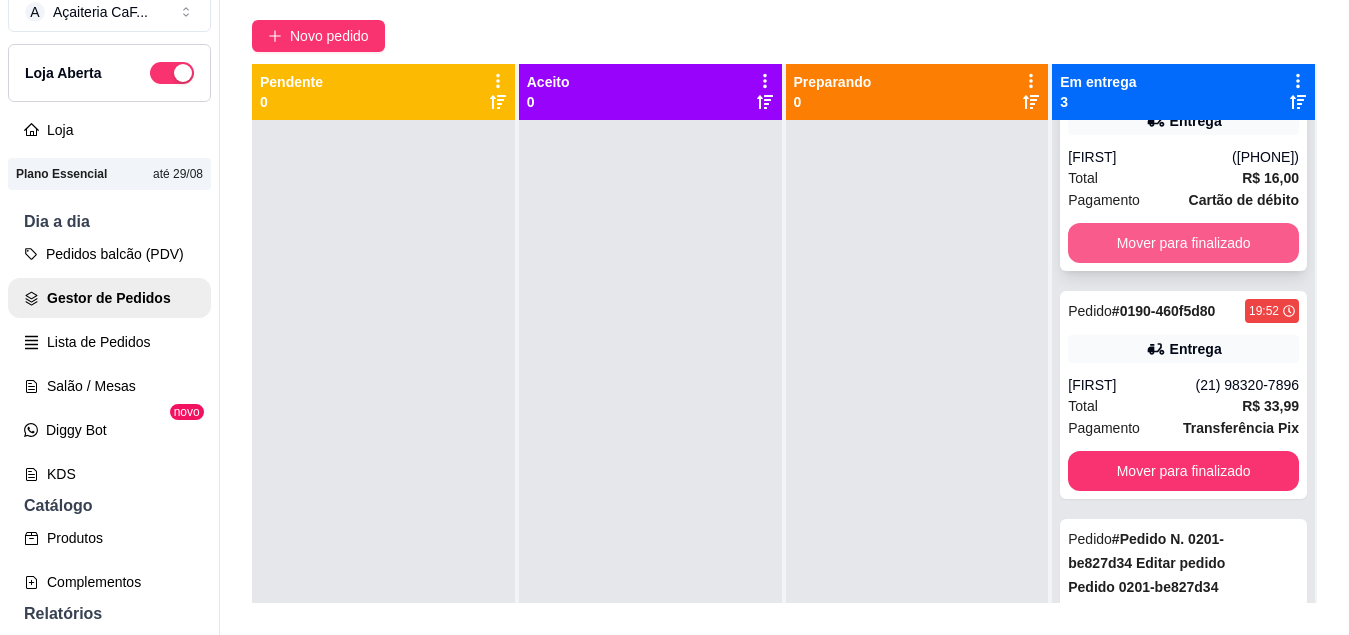 click on "Mover para finalizado" at bounding box center [1183, 243] 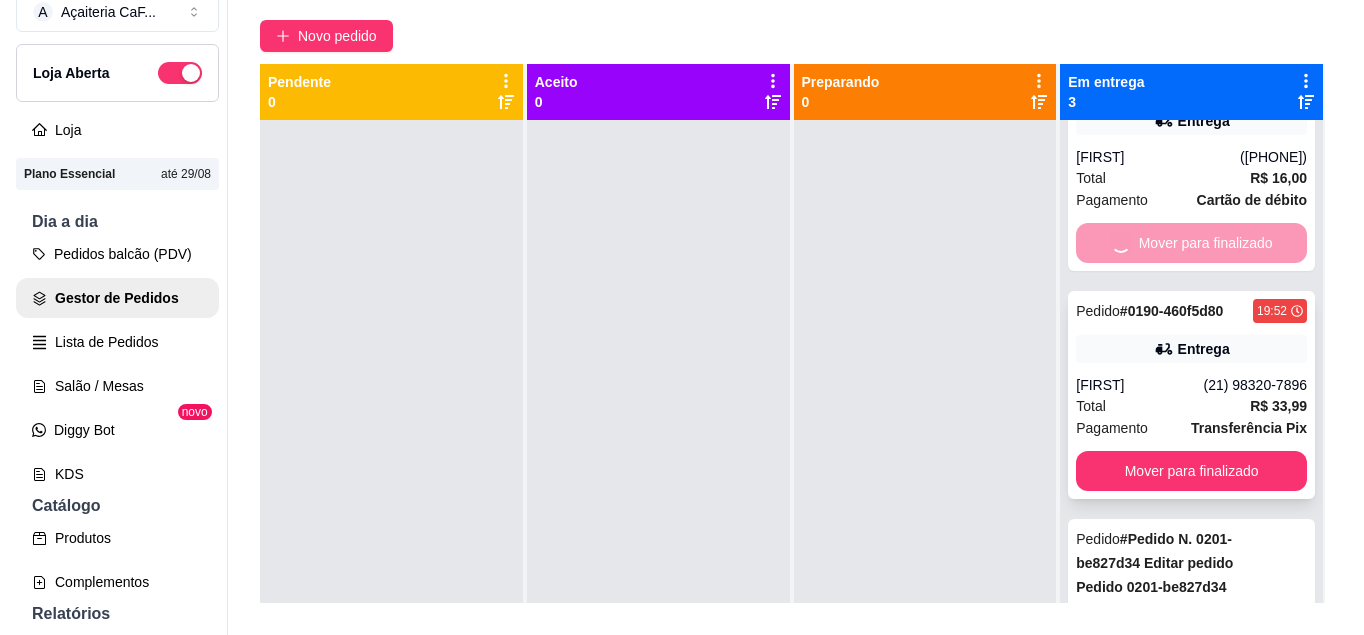 scroll, scrollTop: 0, scrollLeft: 0, axis: both 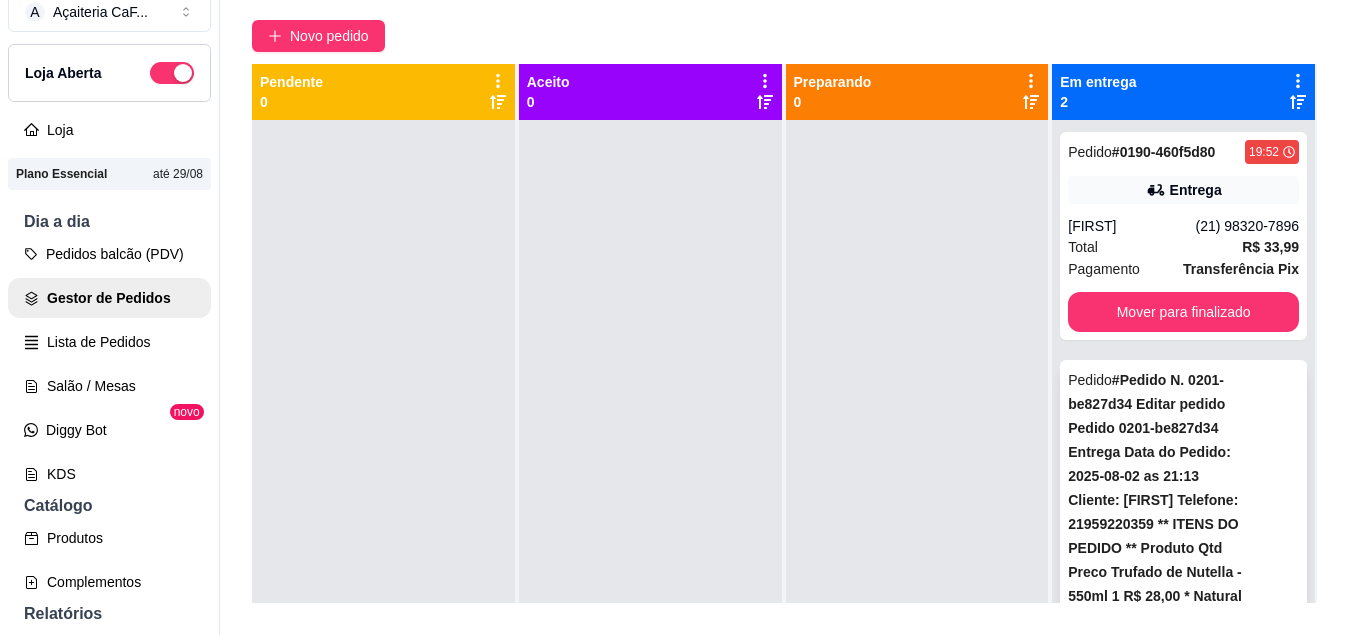 click on "Mover para finalizado" at bounding box center (1184, 1572) 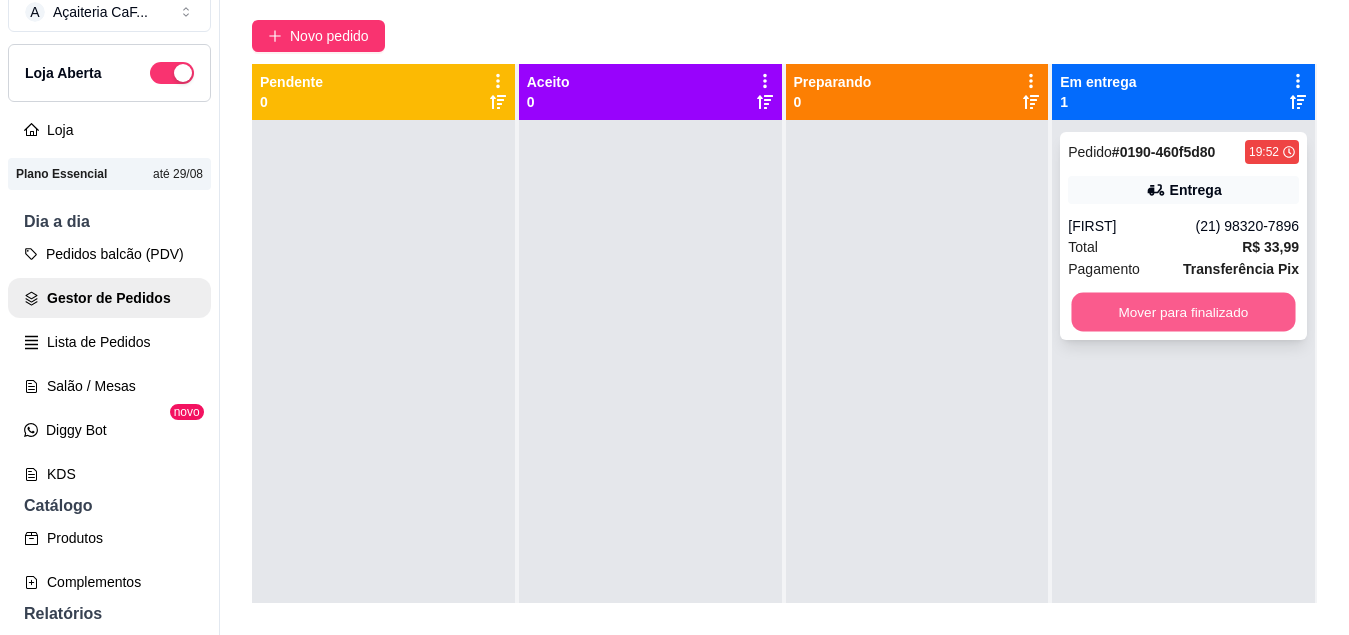 click on "Mover para finalizado" at bounding box center [1184, 312] 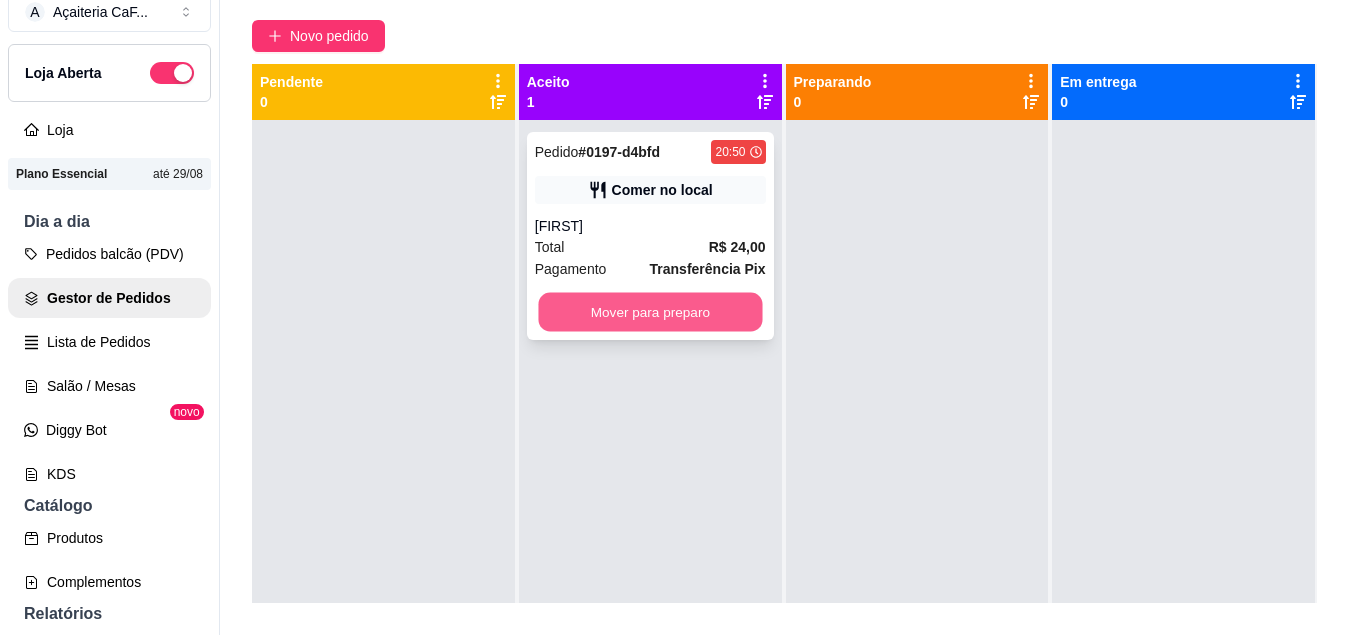 click on "Mover para preparo" at bounding box center [650, 312] 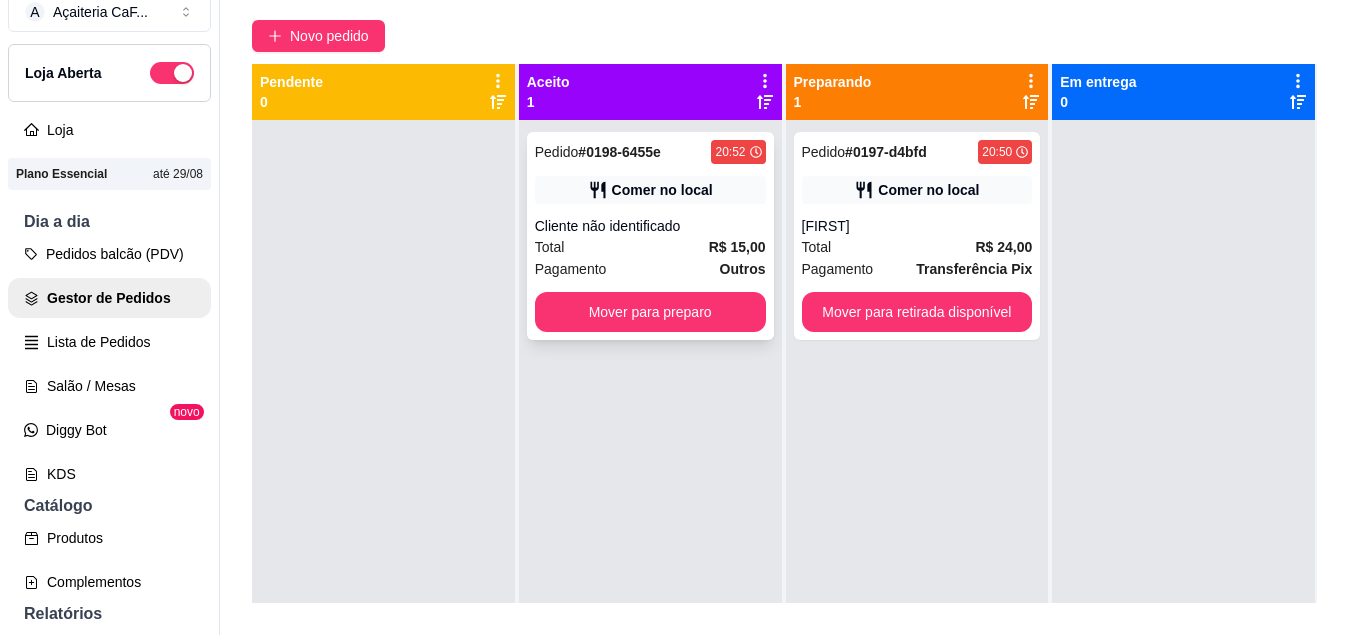 click on "Total R$ 15,00" at bounding box center [650, 247] 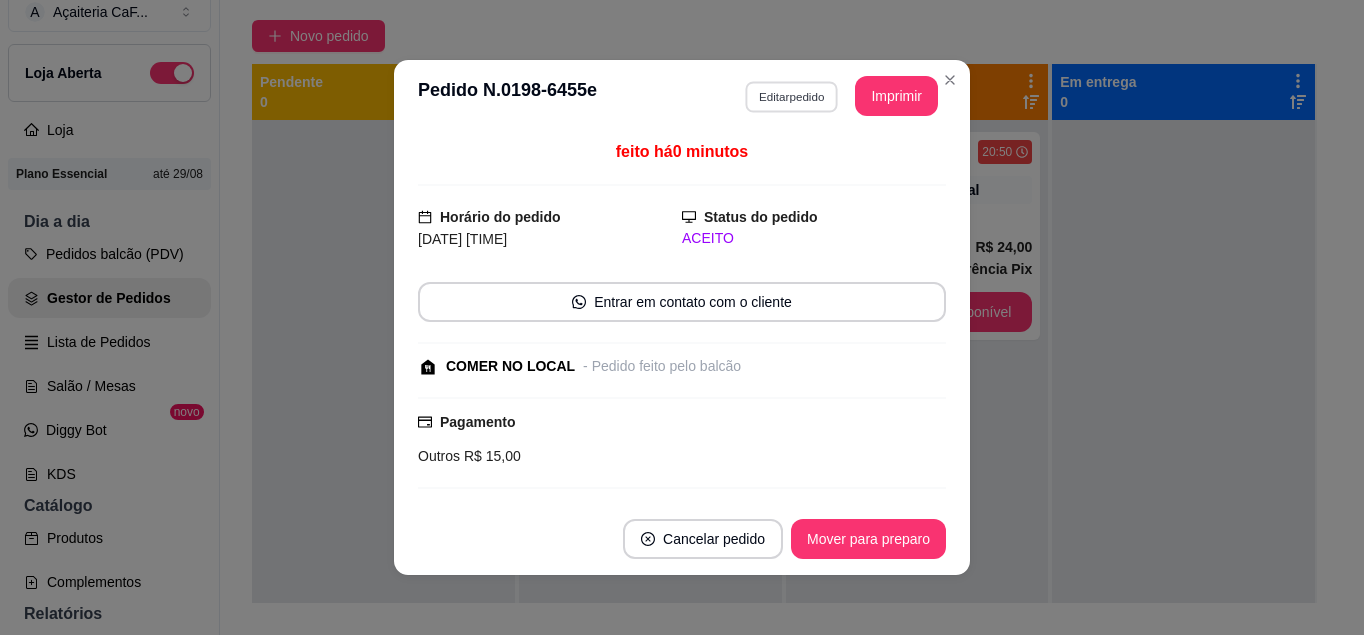 click on "Editar  pedido" at bounding box center (791, 96) 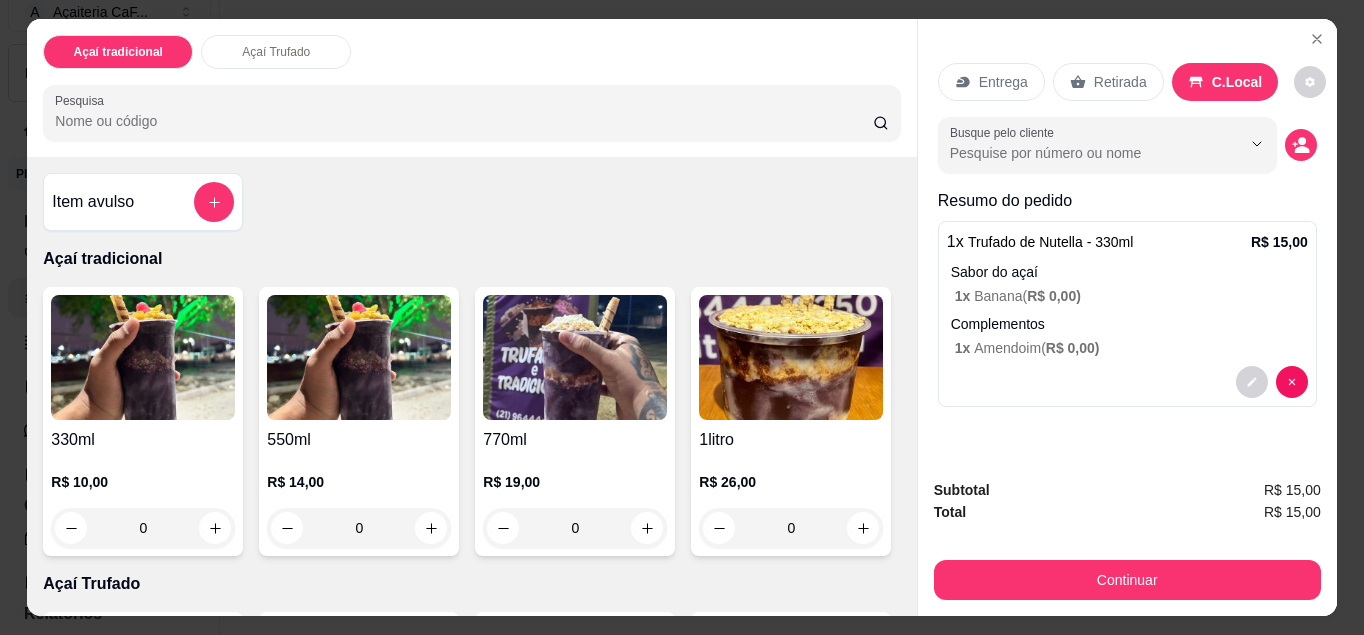 click on "Busque pelo cliente" at bounding box center [1127, 145] 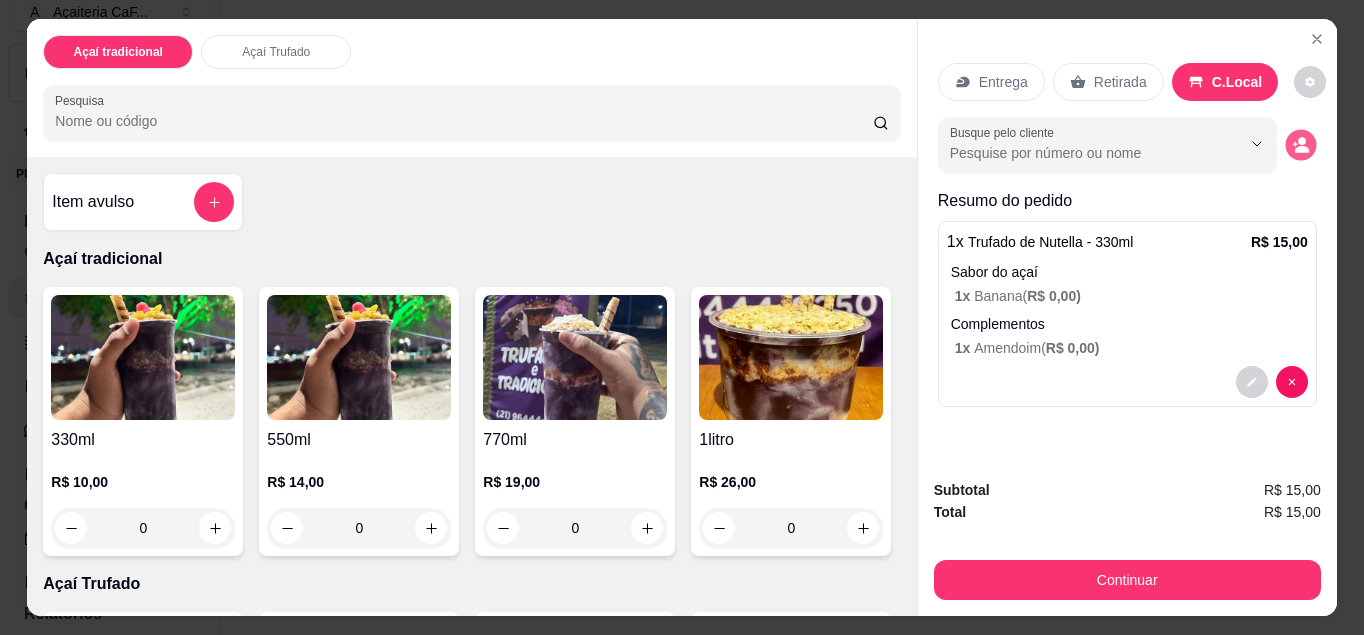 click 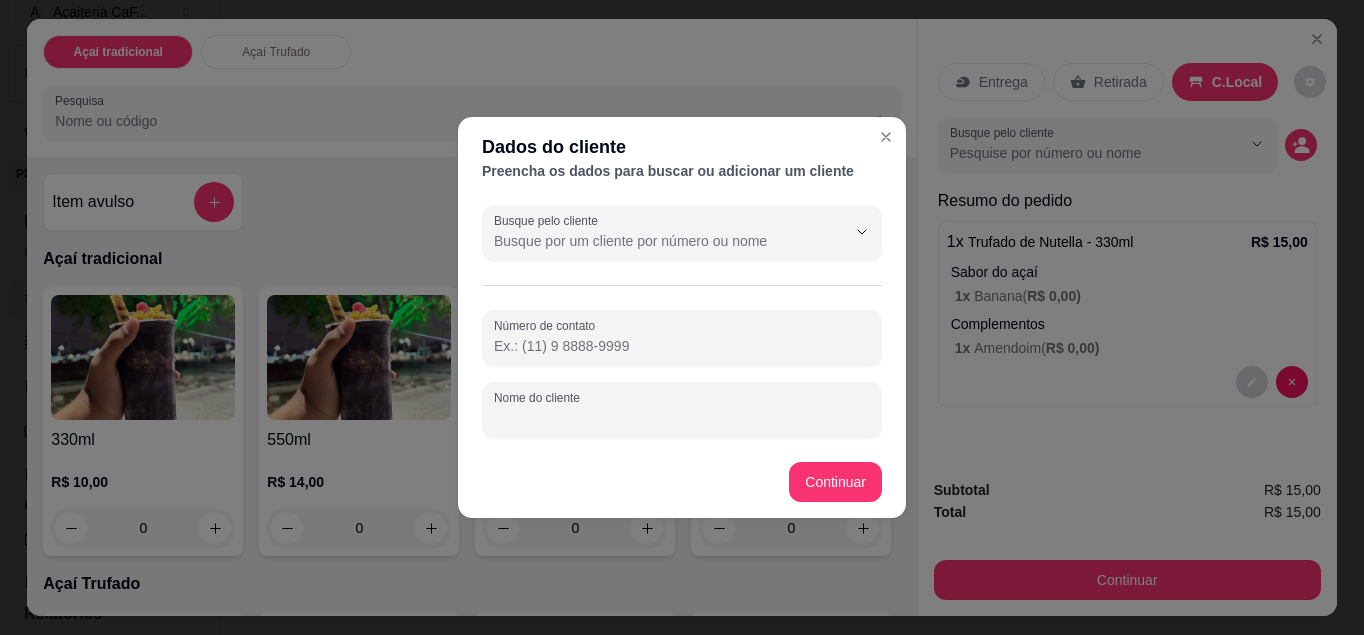 click on "Nome do cliente" at bounding box center [682, 418] 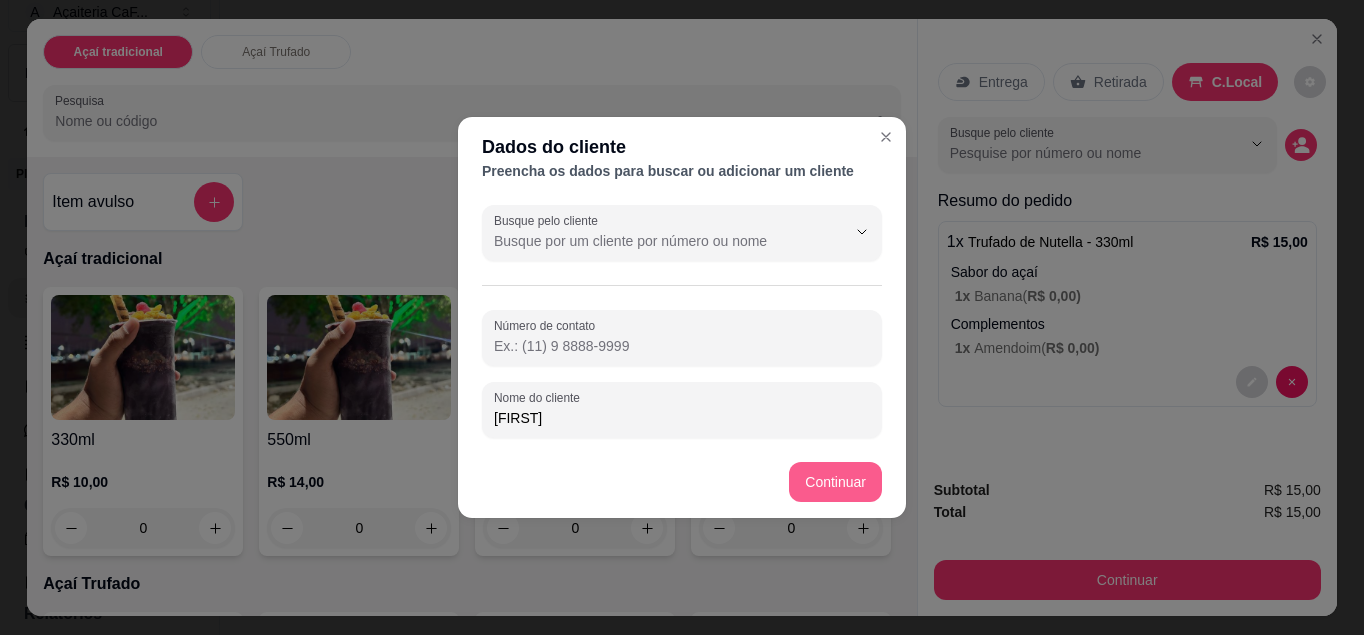 type on "[FIRST]" 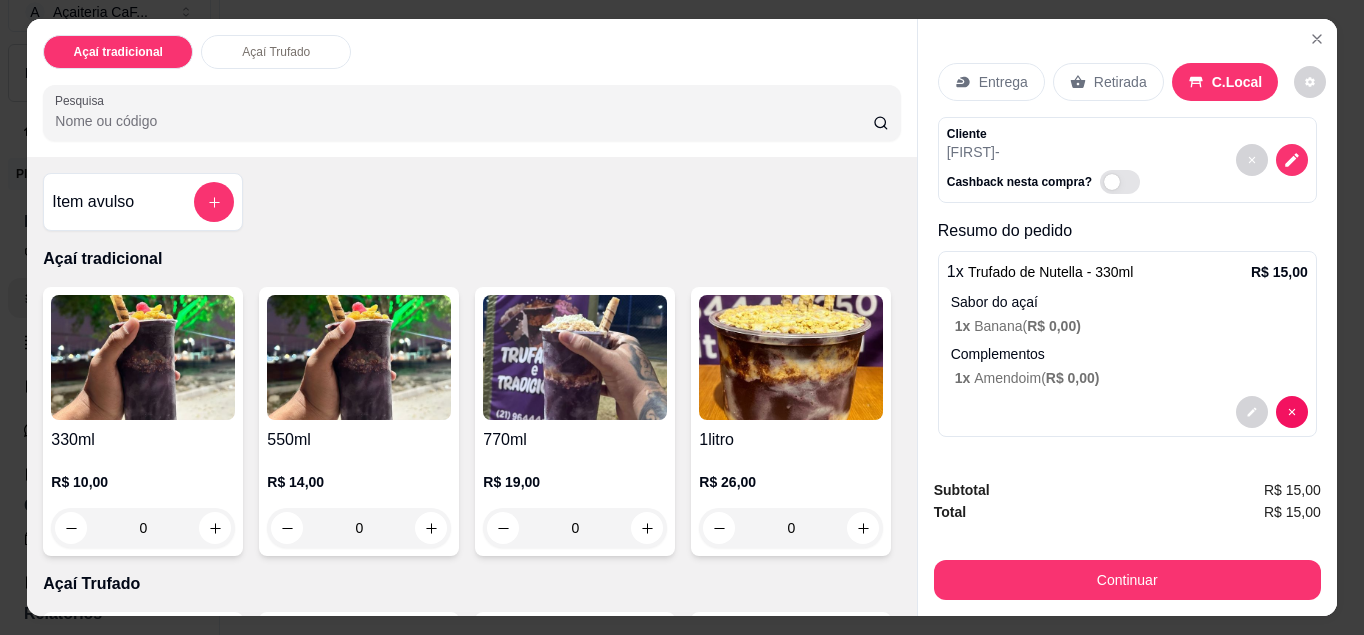 scroll, scrollTop: 2, scrollLeft: 0, axis: vertical 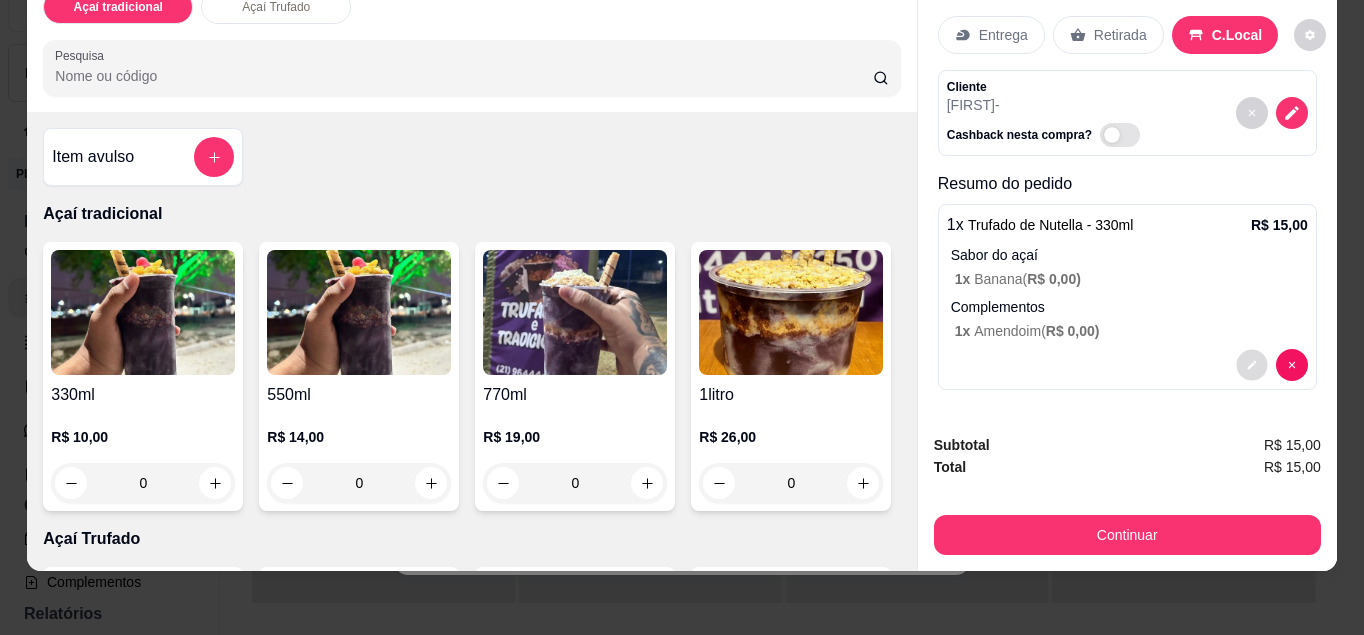 click at bounding box center (1251, 365) 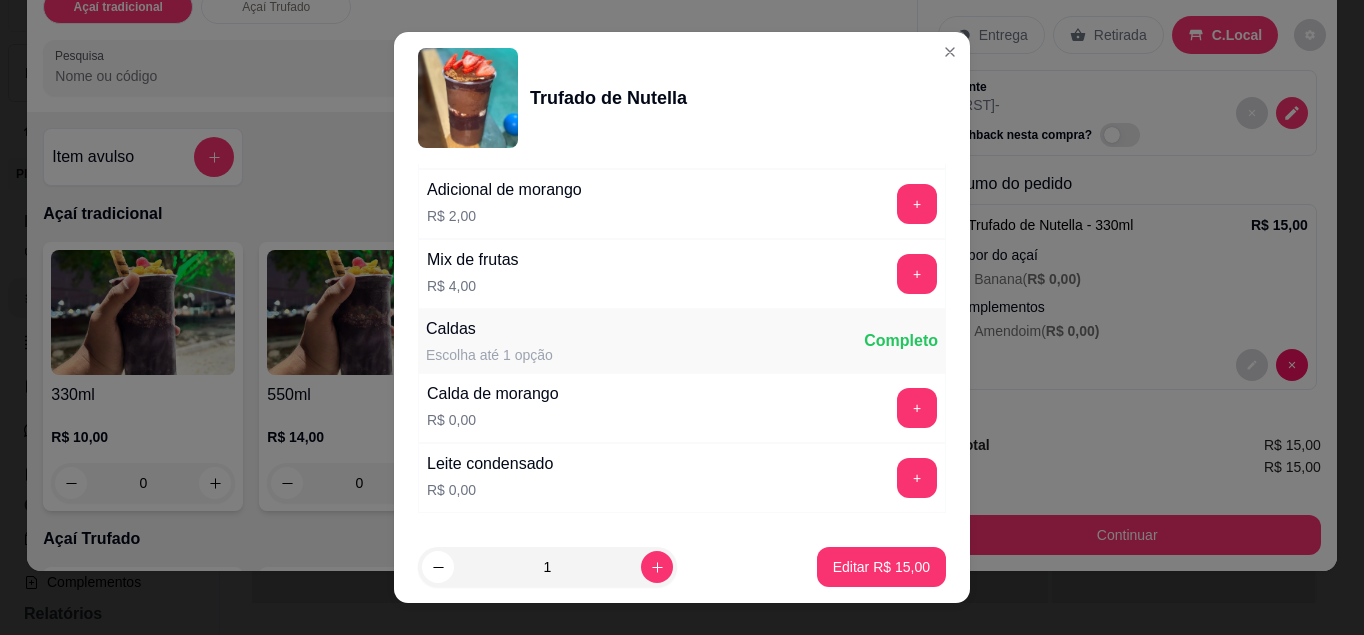 scroll, scrollTop: 1362, scrollLeft: 0, axis: vertical 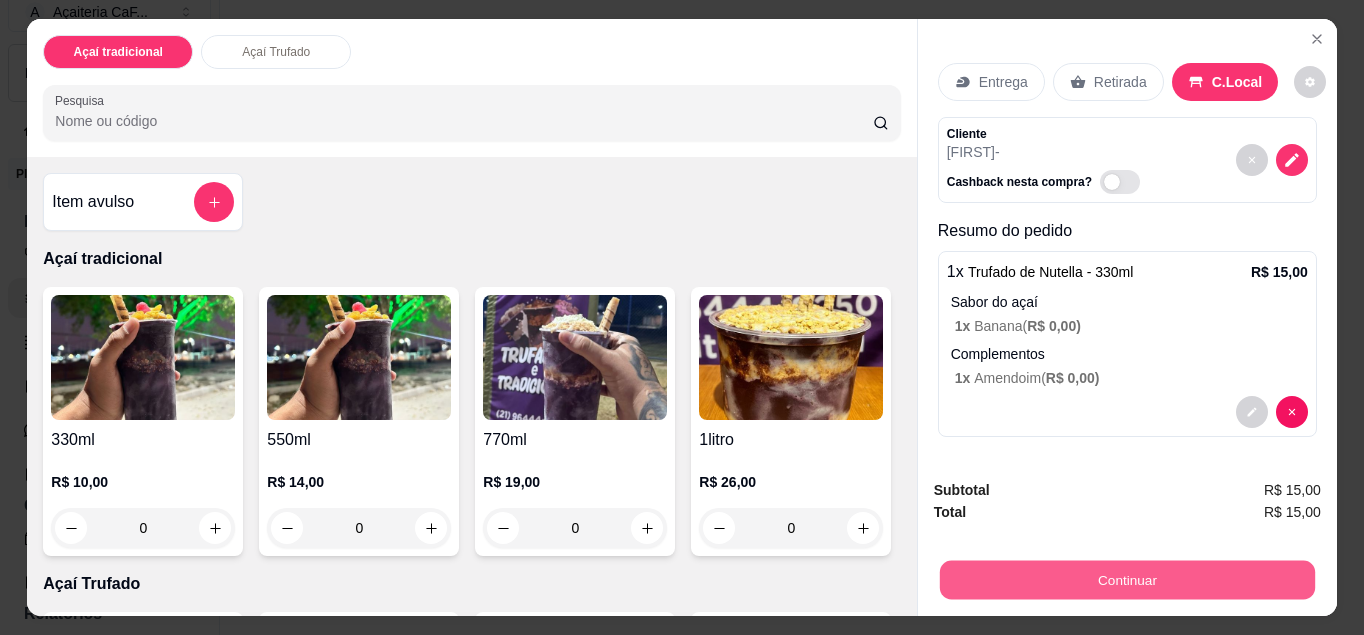click on "Continuar" at bounding box center (1127, 580) 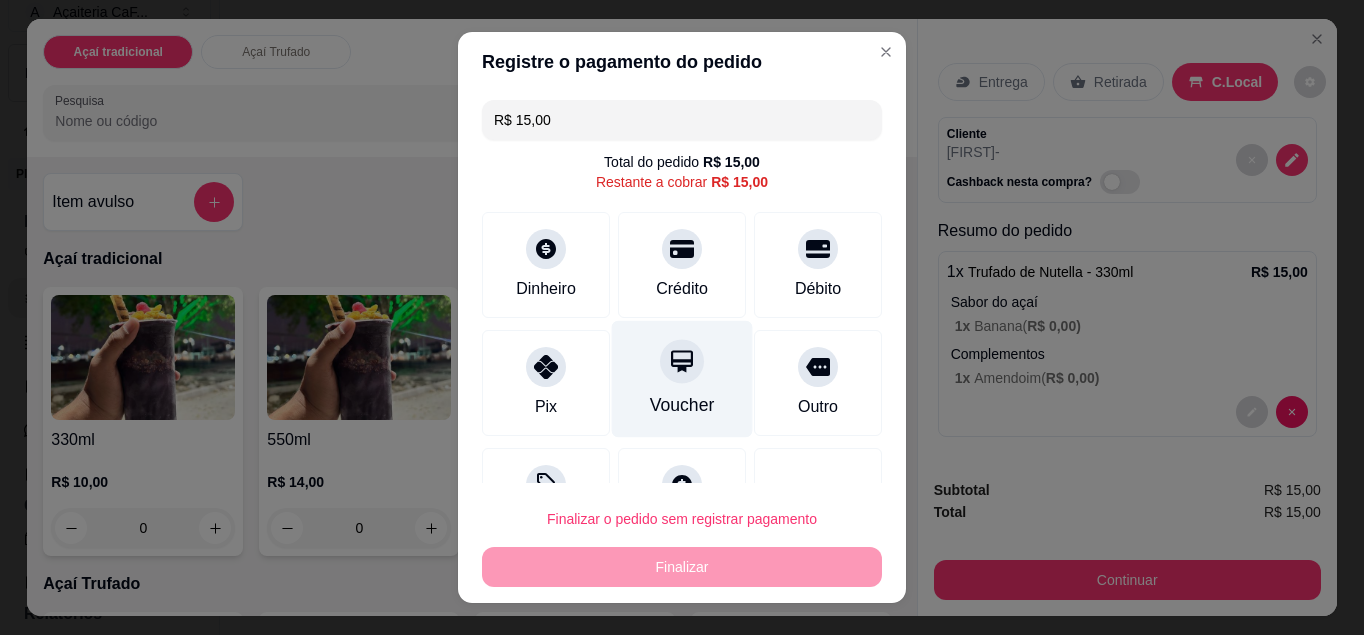 scroll, scrollTop: 78, scrollLeft: 0, axis: vertical 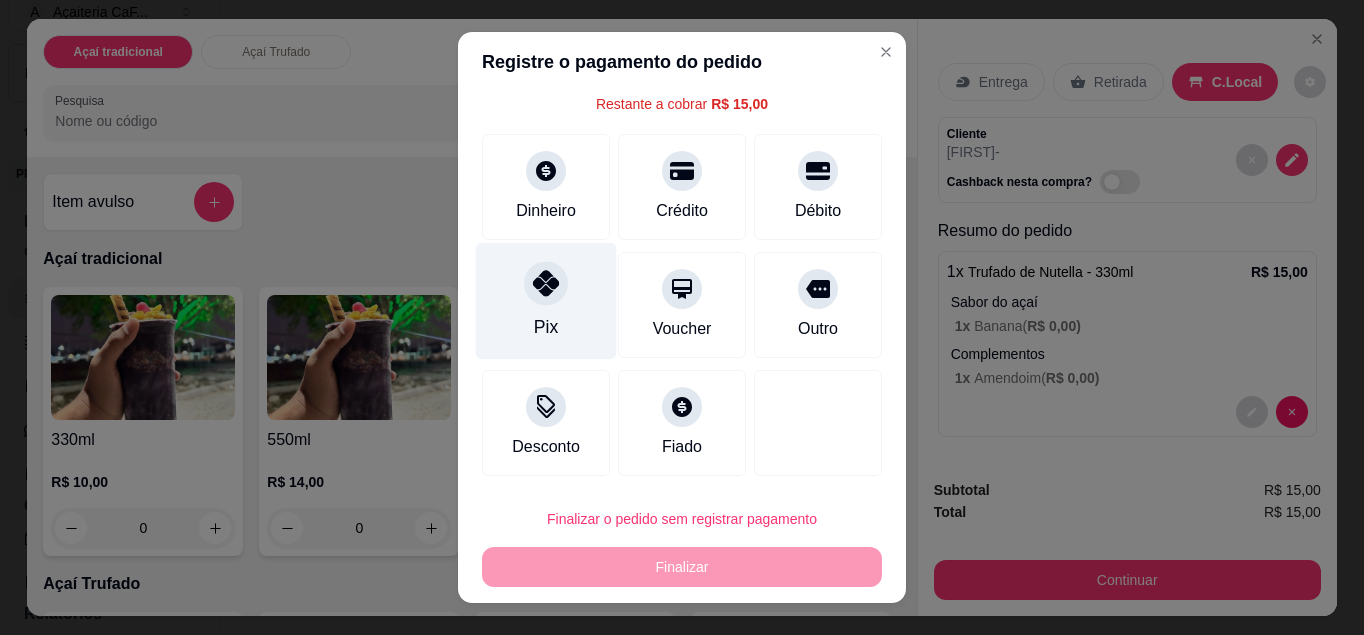 click 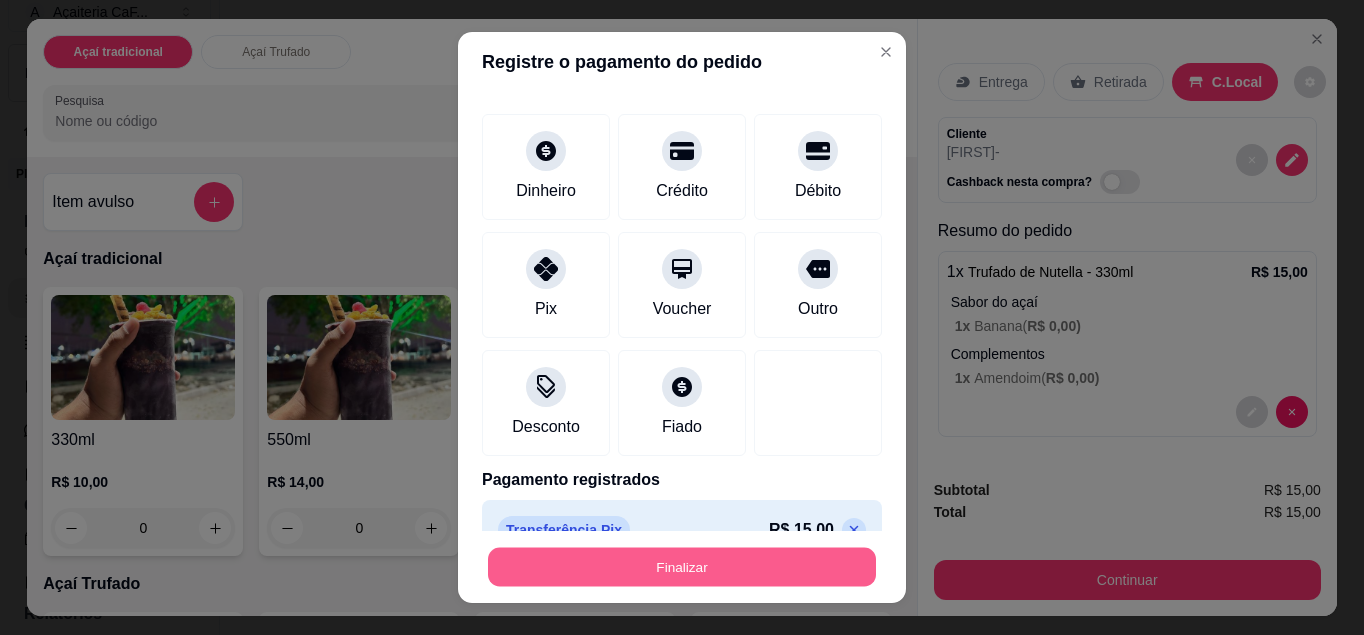 click on "Finalizar" at bounding box center [682, 567] 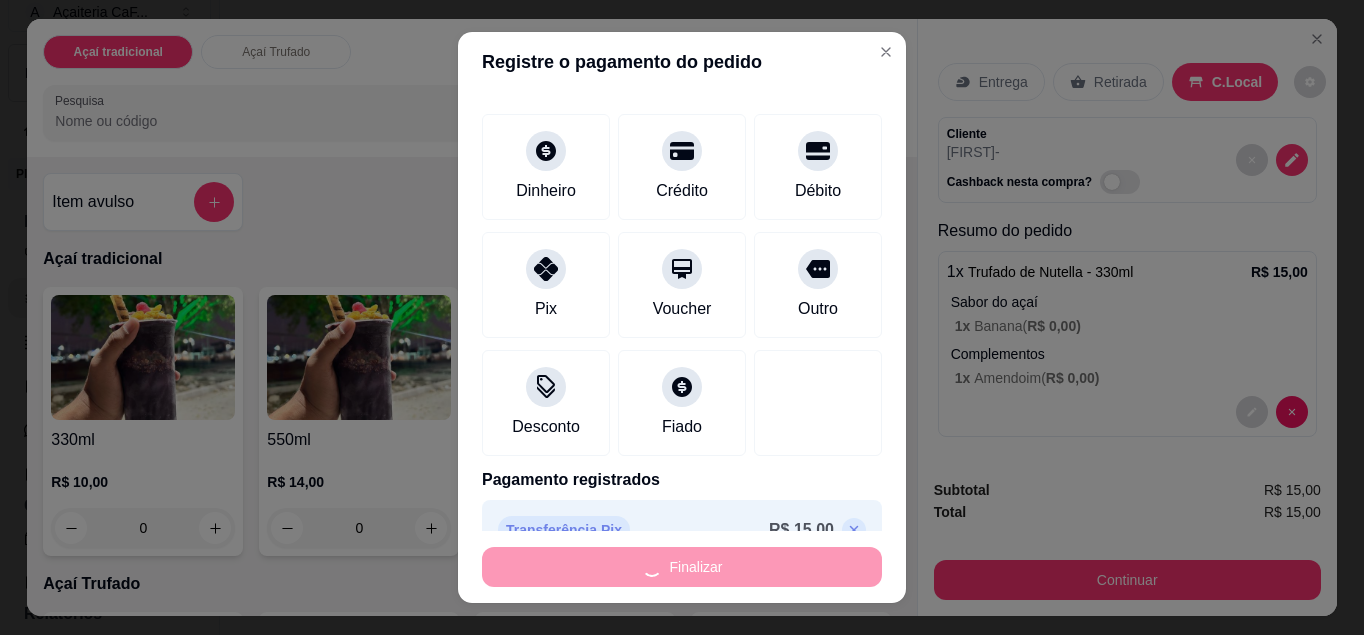 type on "-R$ 15,00" 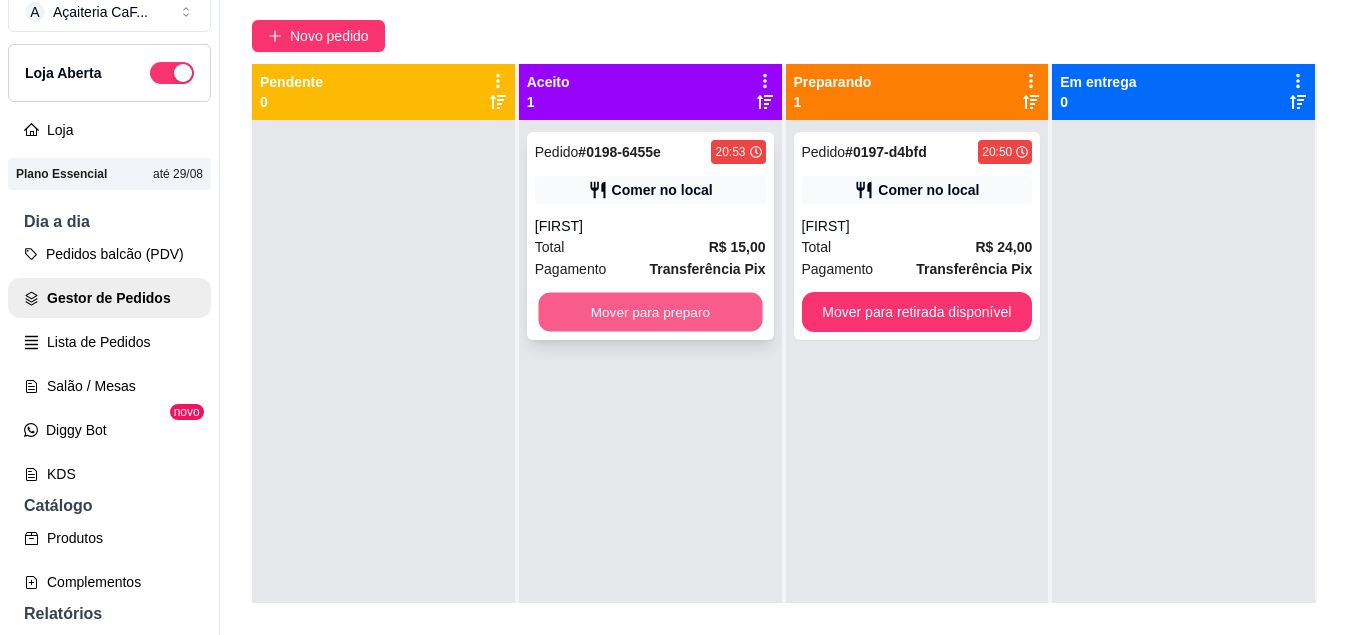 click on "Mover para preparo" at bounding box center [650, 312] 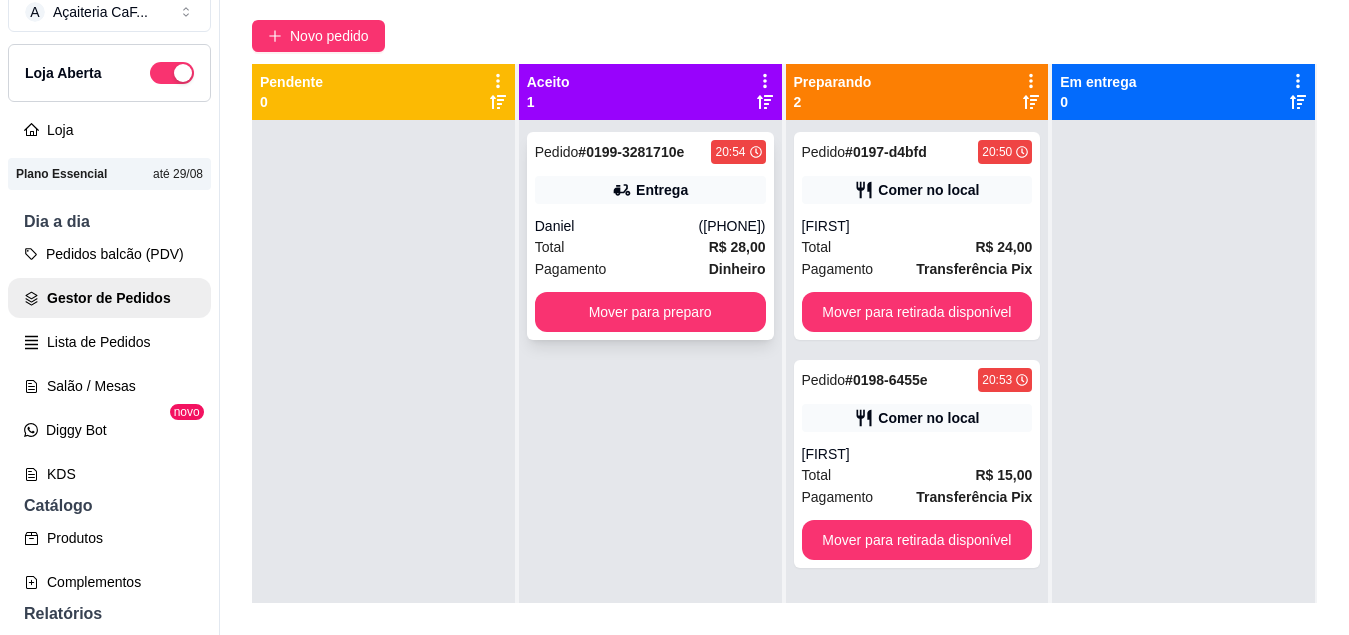 click on "([PHONE])" at bounding box center (732, 226) 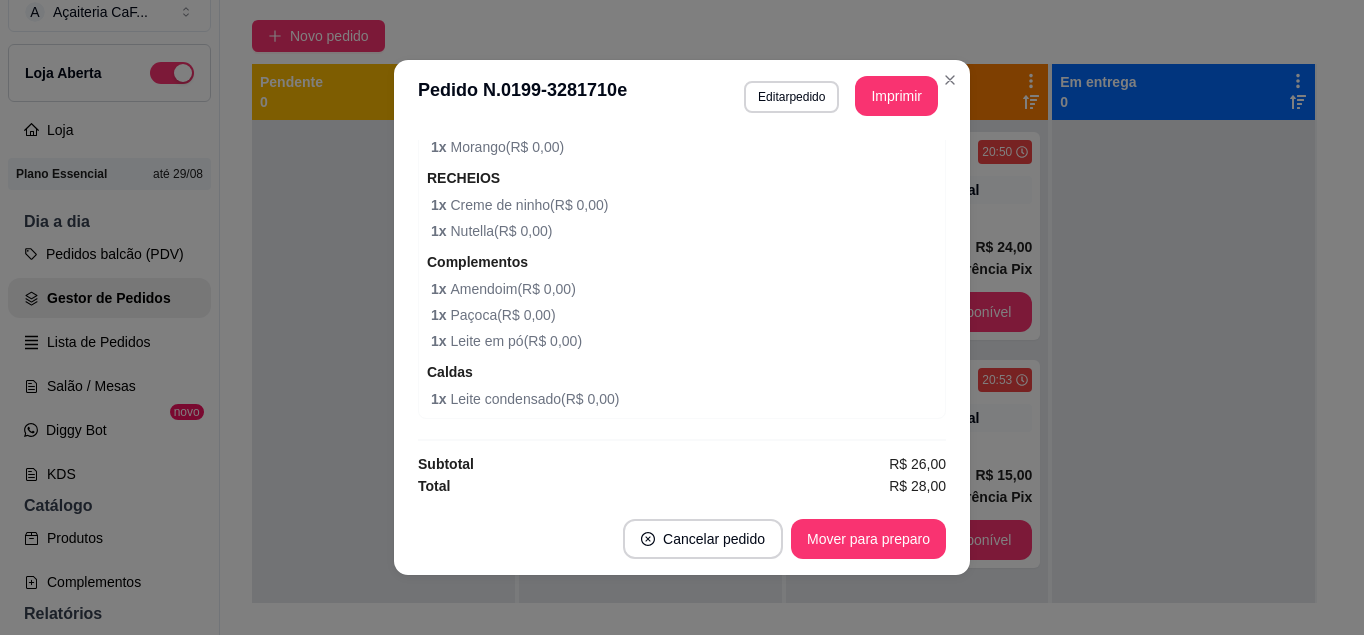 scroll, scrollTop: 732, scrollLeft: 0, axis: vertical 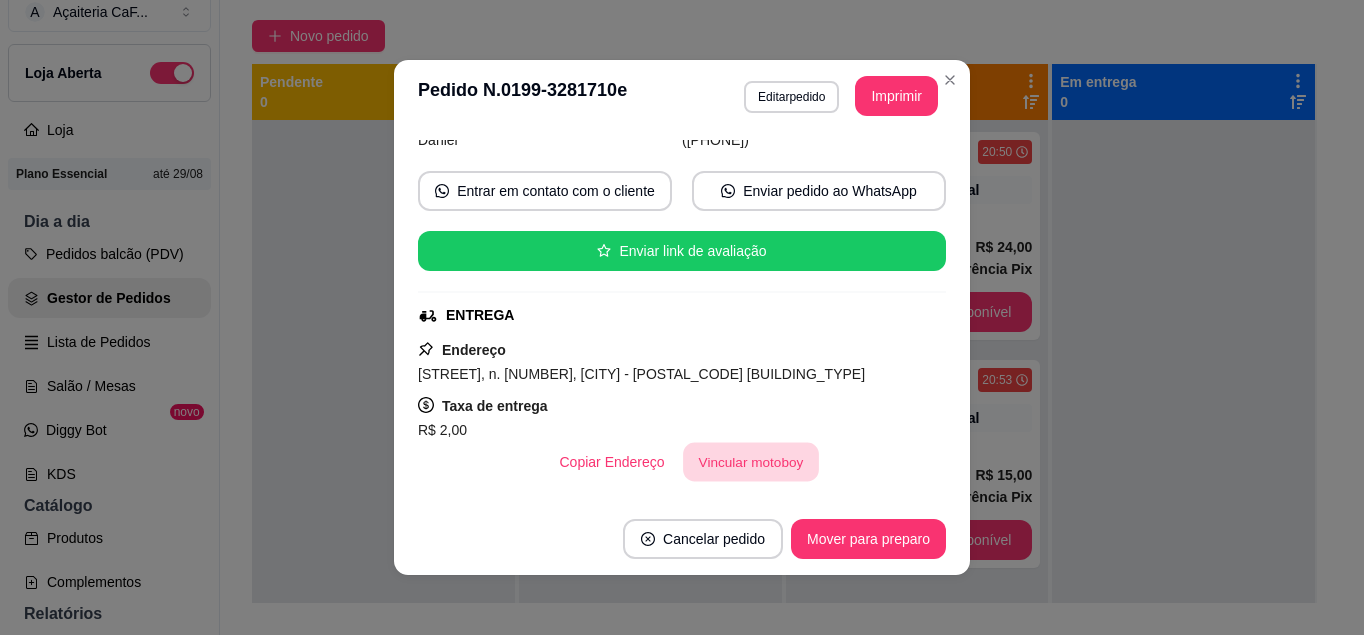 click on "Vincular motoboy" at bounding box center (751, 462) 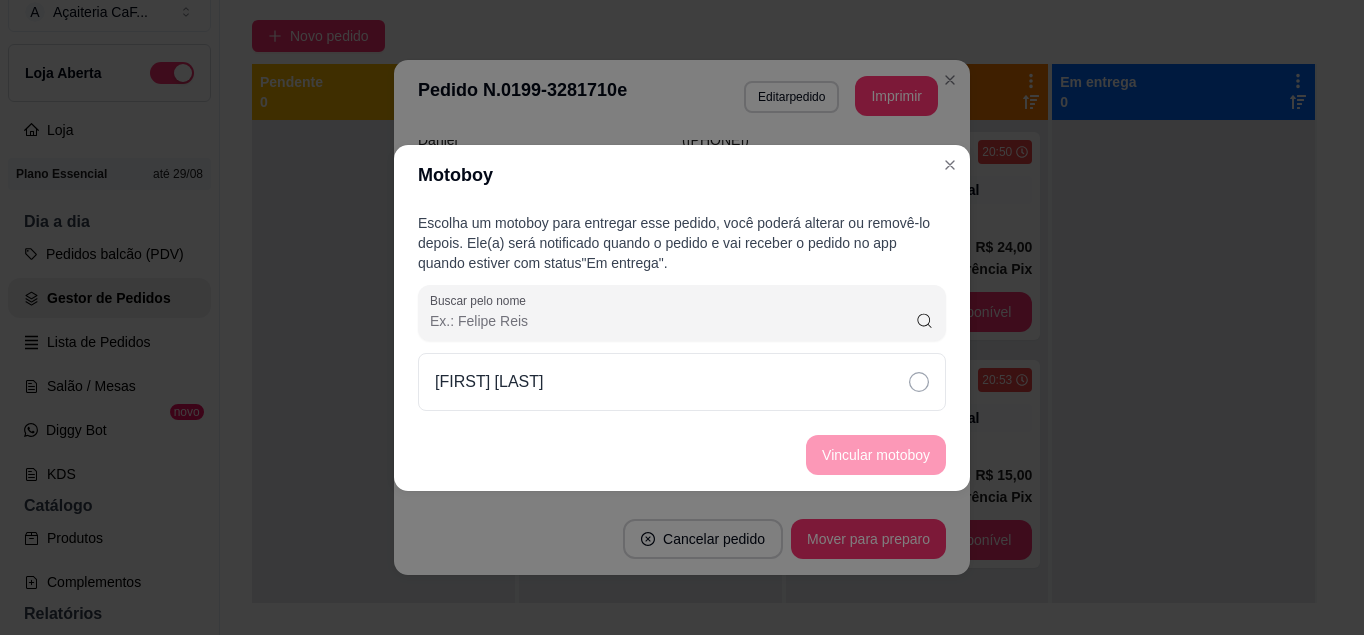 click on "[FIRST] [LAST]" at bounding box center [682, 382] 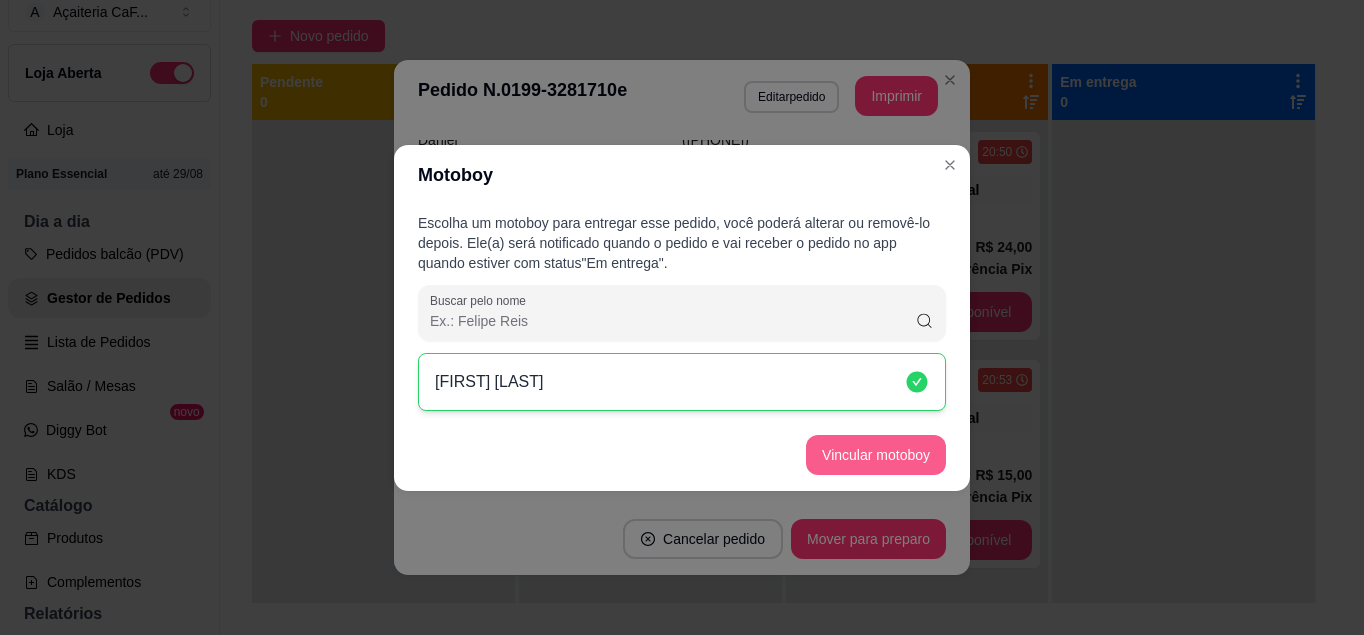 click on "Vincular motoboy" at bounding box center [876, 455] 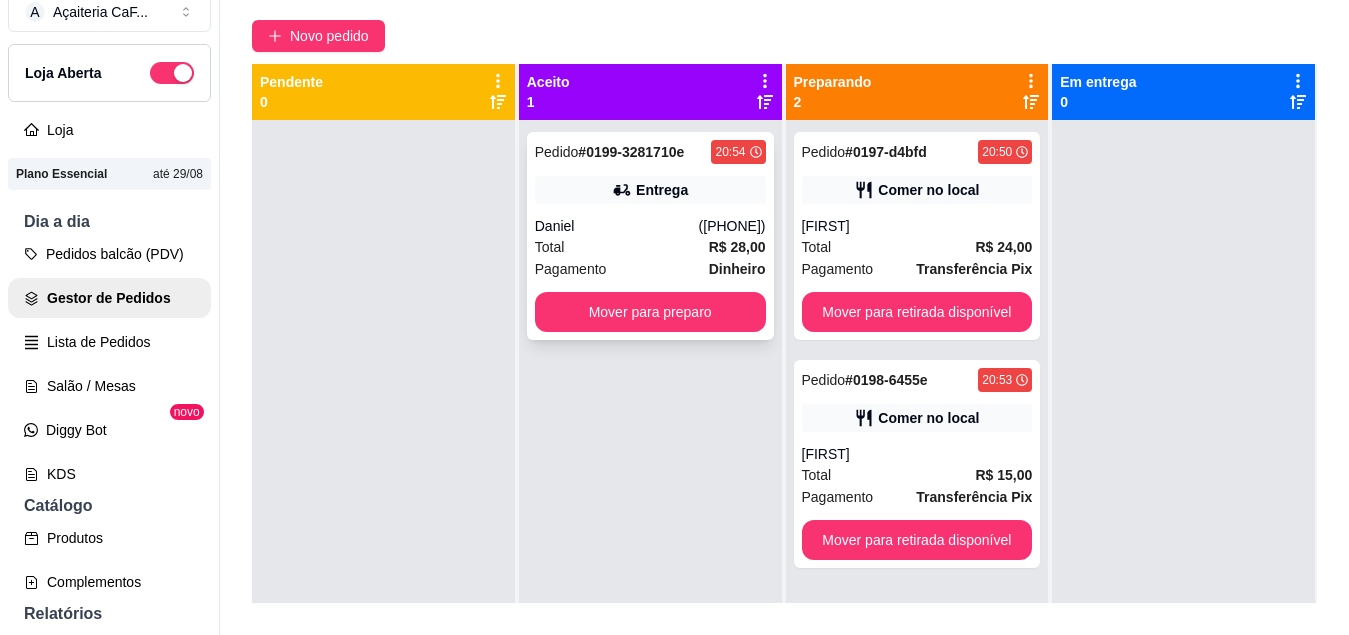 click on "Entrega" at bounding box center (650, 190) 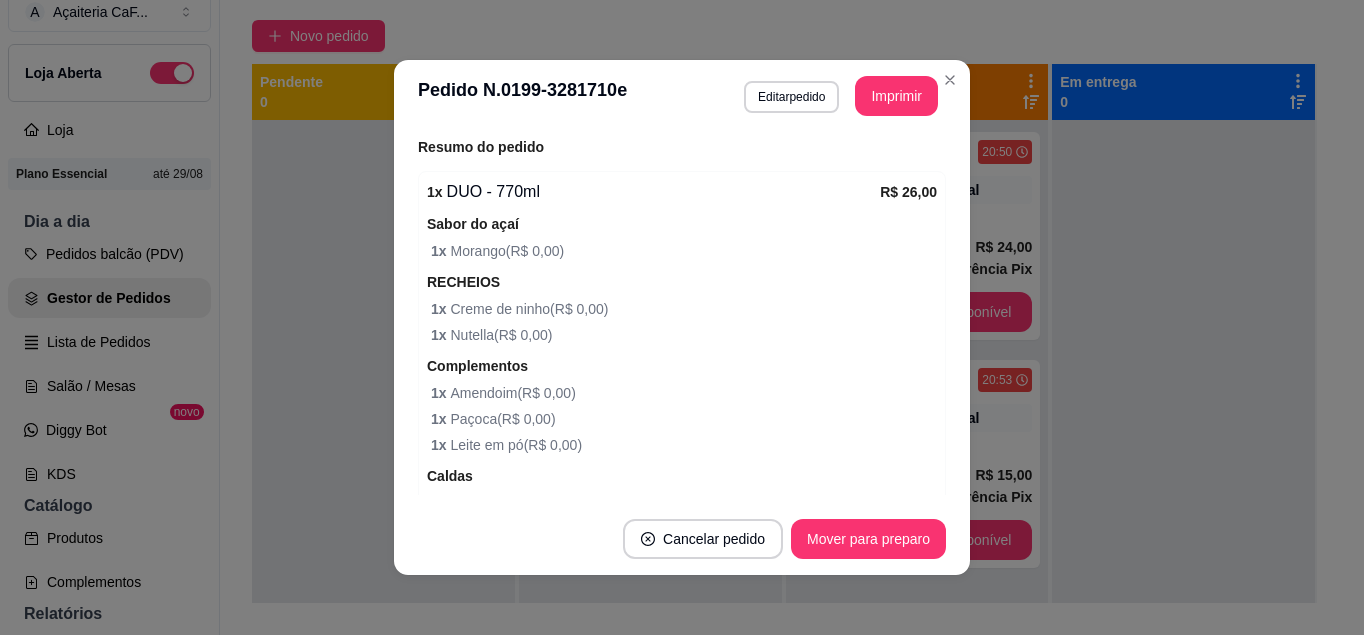 scroll, scrollTop: 786, scrollLeft: 0, axis: vertical 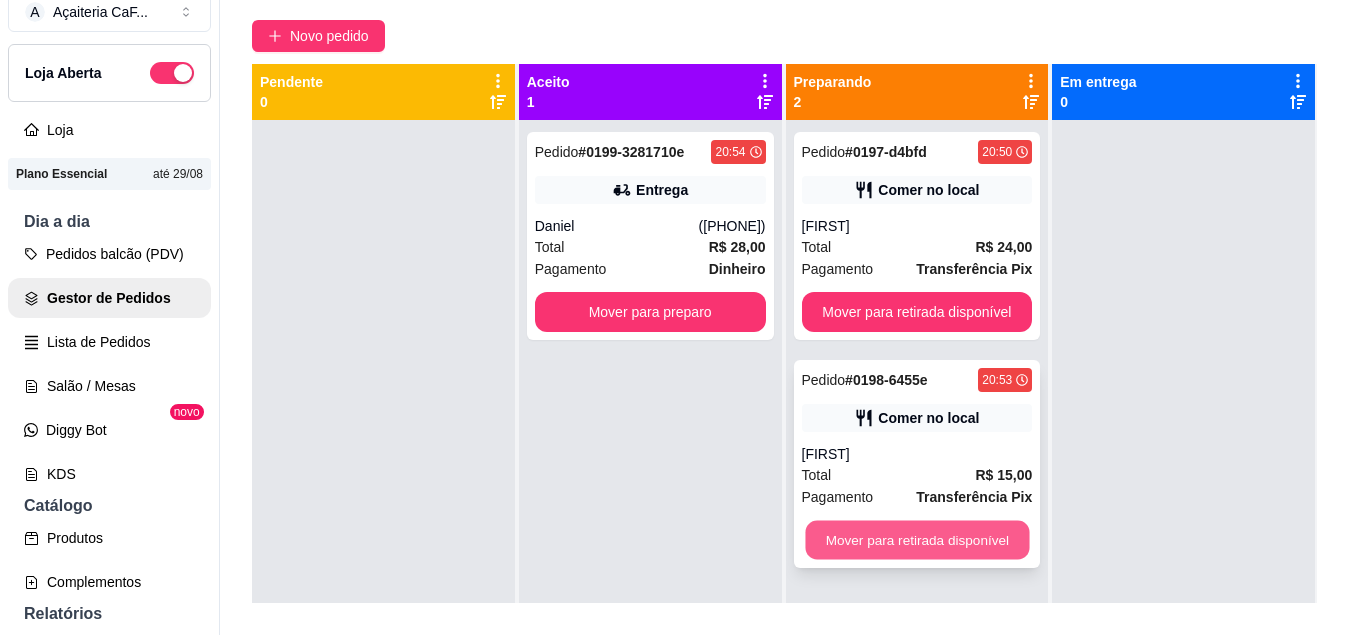 click on "Mover para retirada disponível" at bounding box center [917, 540] 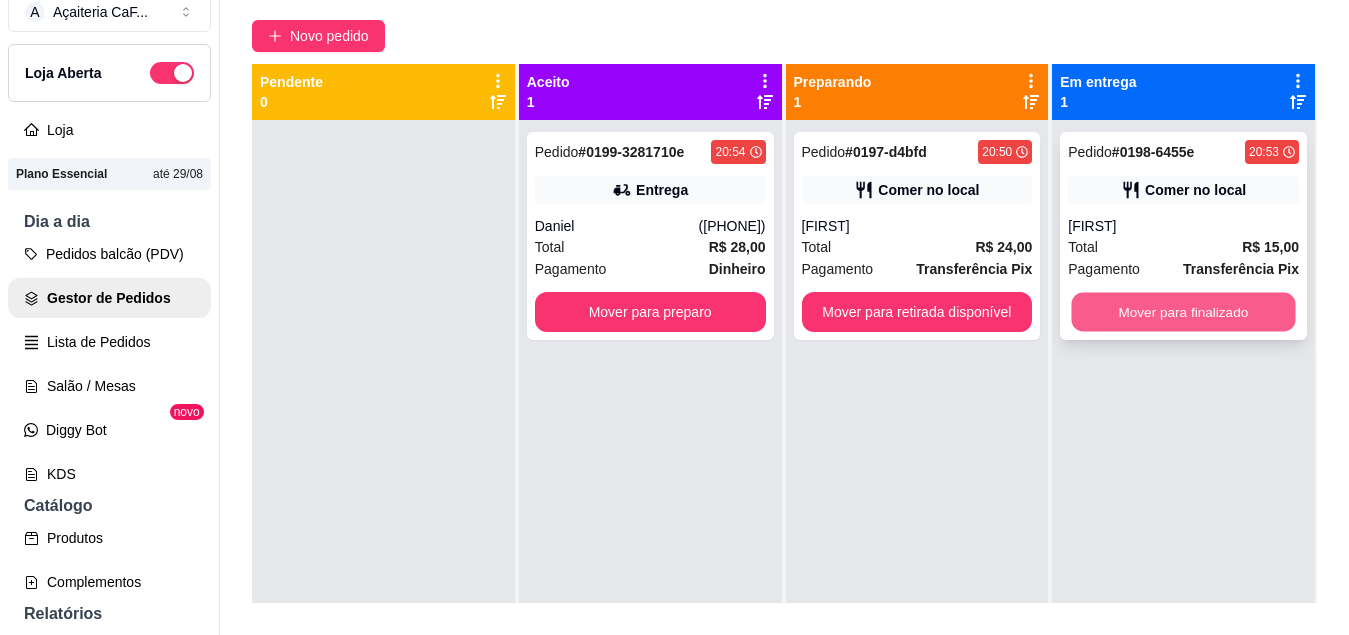 click on "Mover para finalizado" at bounding box center (1184, 312) 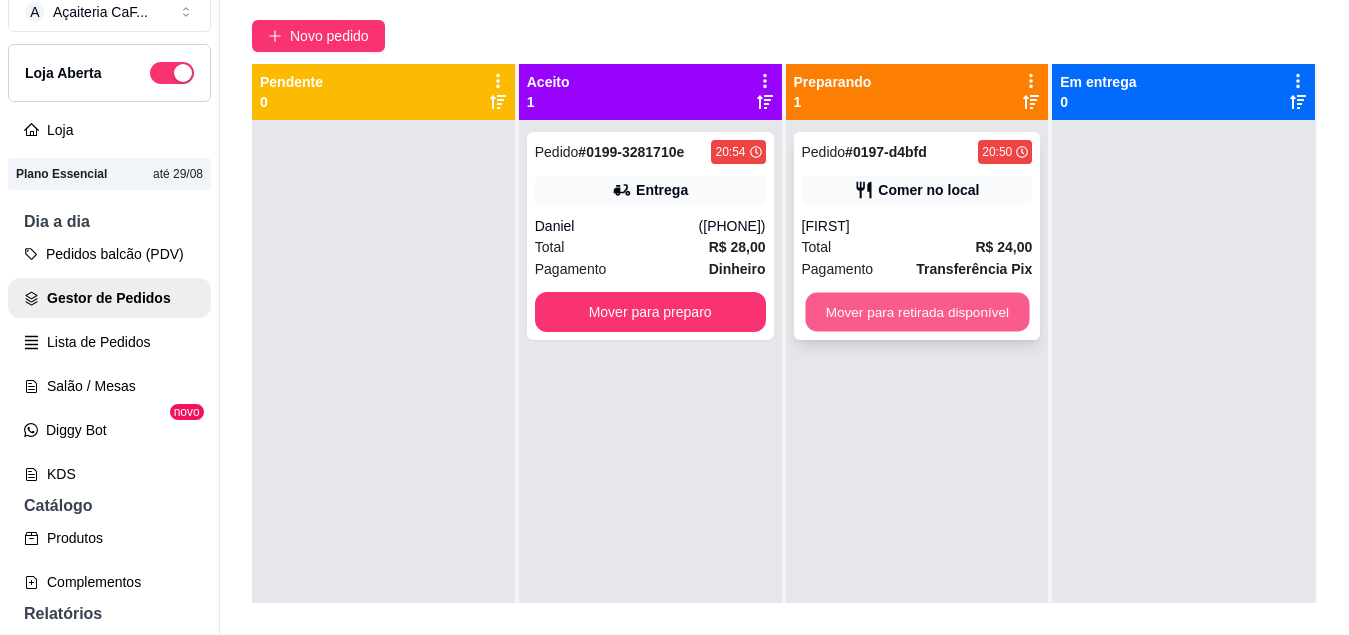 click on "Mover para retirada disponível" at bounding box center (917, 312) 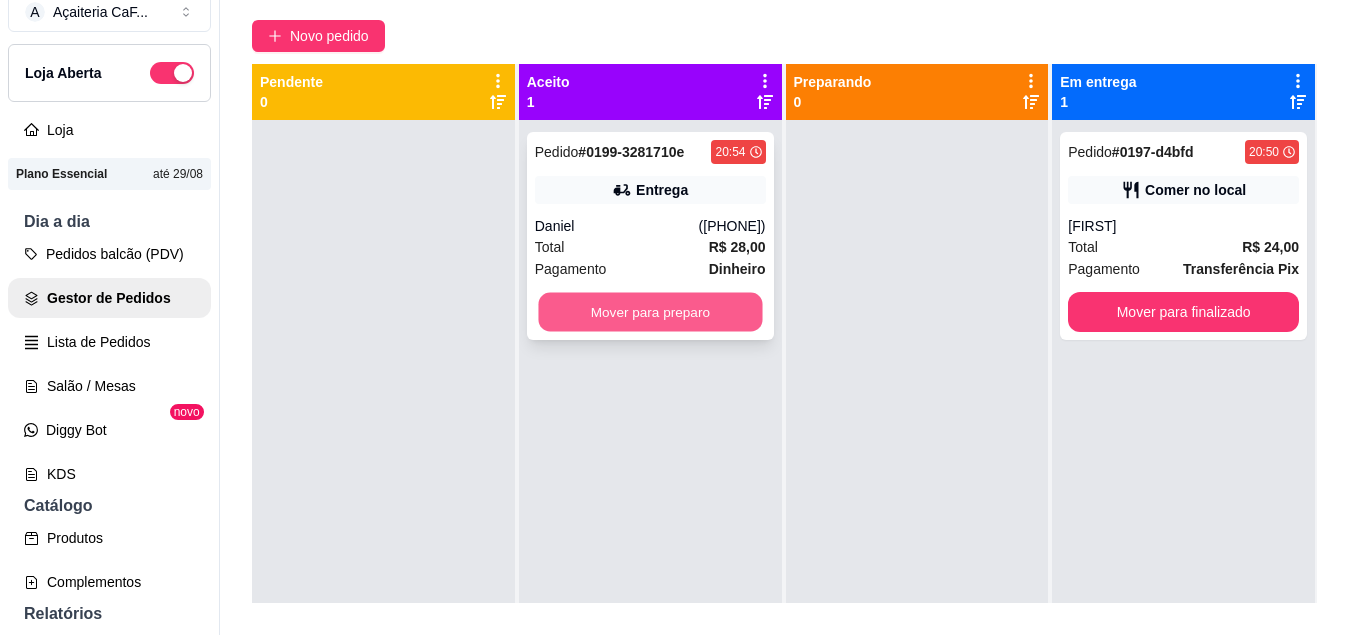 click on "Mover para preparo" at bounding box center [650, 312] 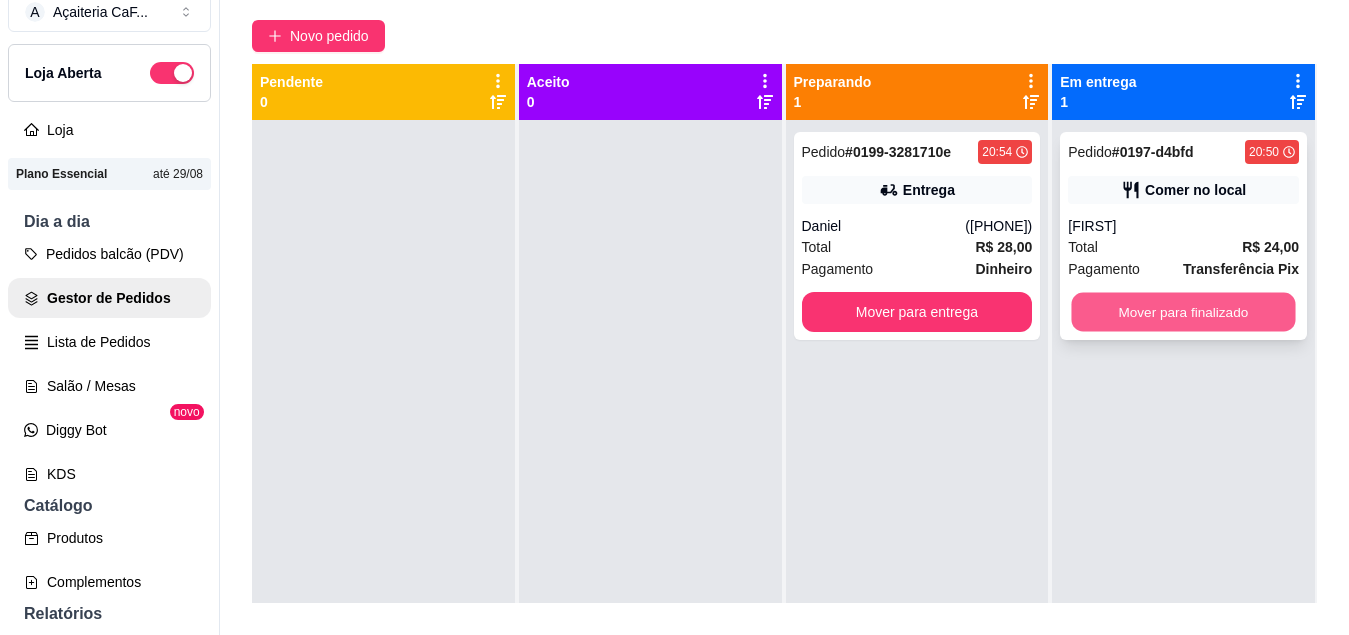 click on "Mover para finalizado" at bounding box center [1184, 312] 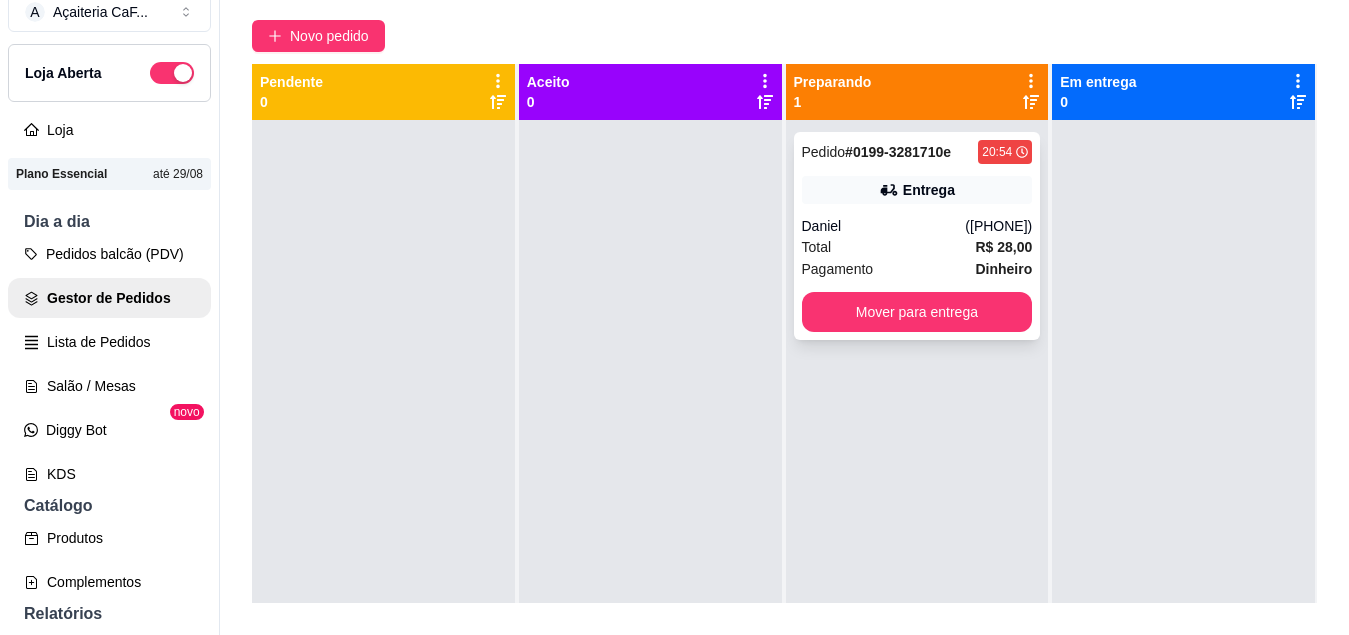 click on "Entrega" at bounding box center (917, 190) 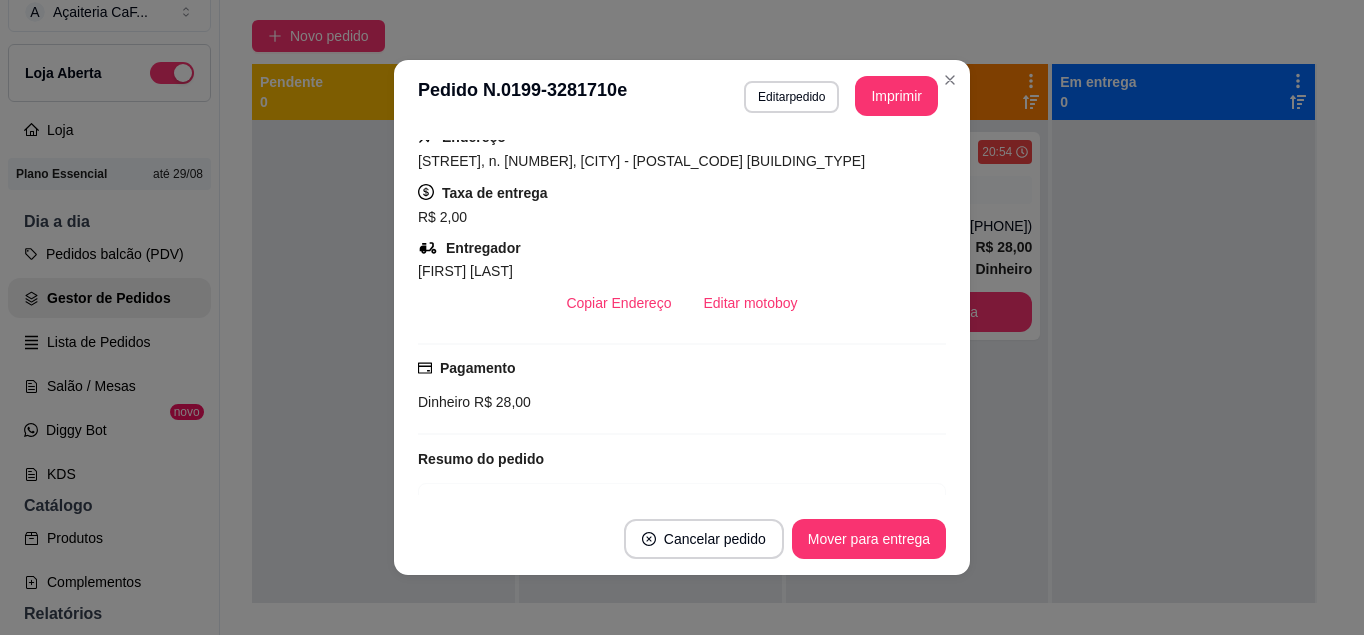 scroll, scrollTop: 413, scrollLeft: 0, axis: vertical 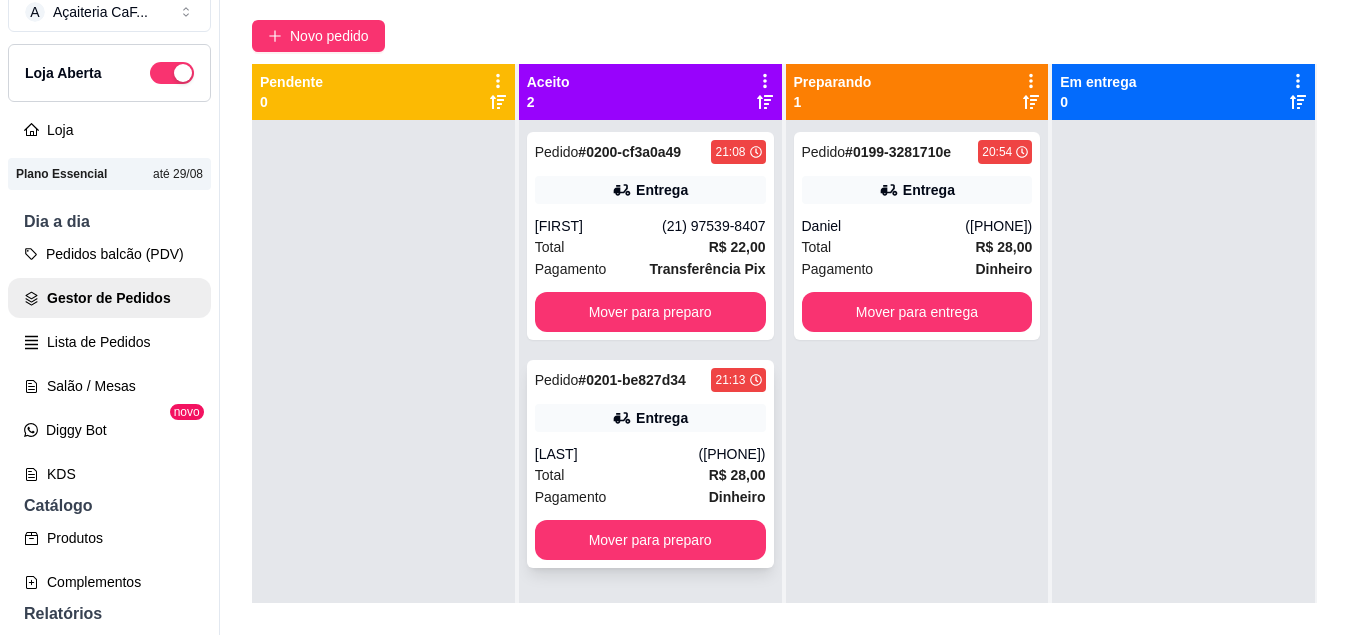 click on "[LAST]" at bounding box center [617, 454] 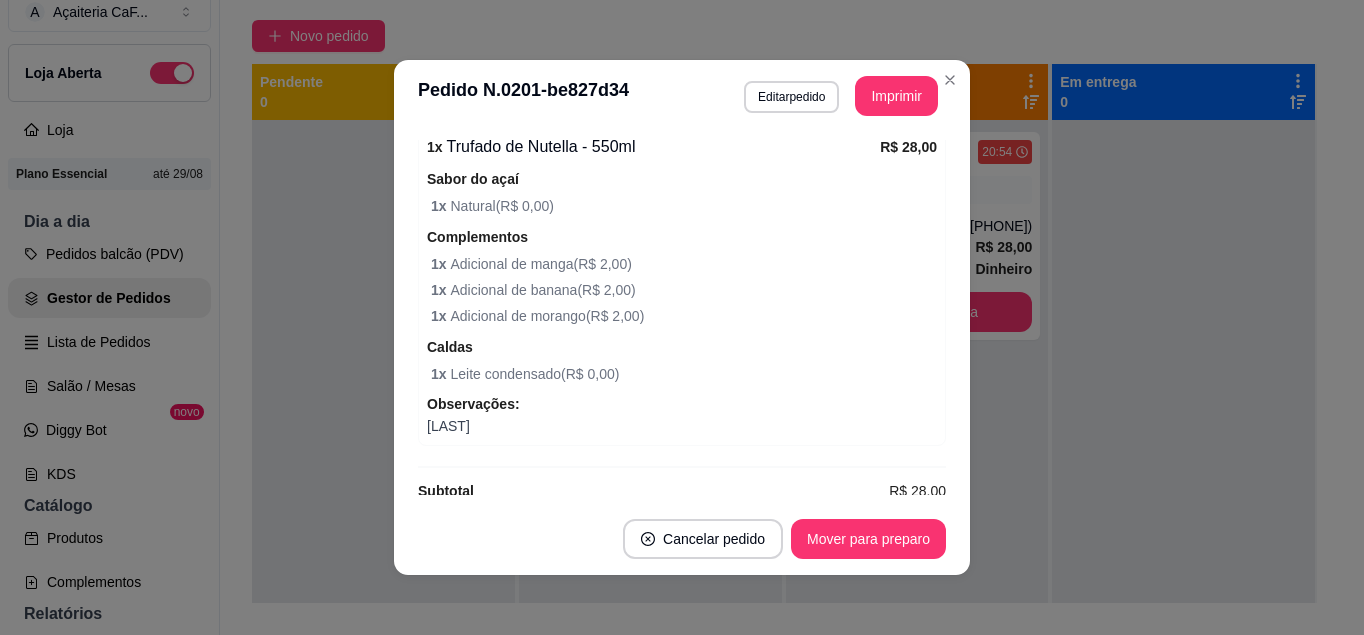 scroll, scrollTop: 687, scrollLeft: 0, axis: vertical 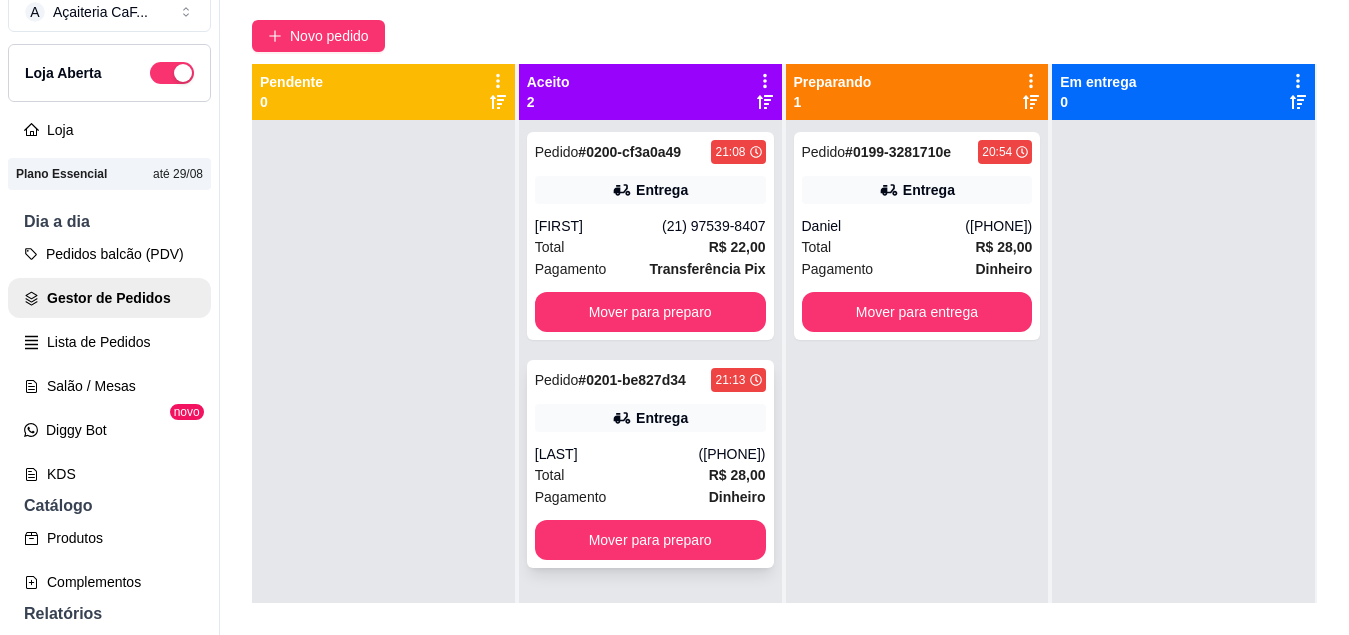 click on "R$ 28,00" at bounding box center [737, 475] 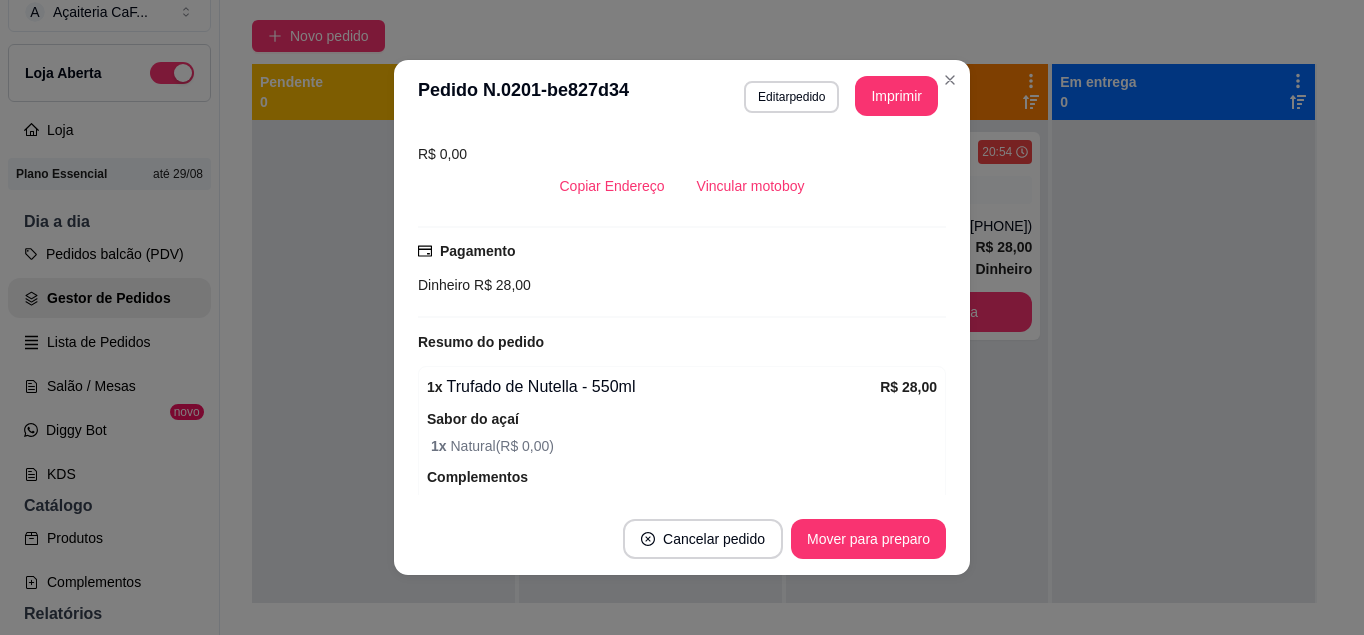 scroll, scrollTop: 700, scrollLeft: 0, axis: vertical 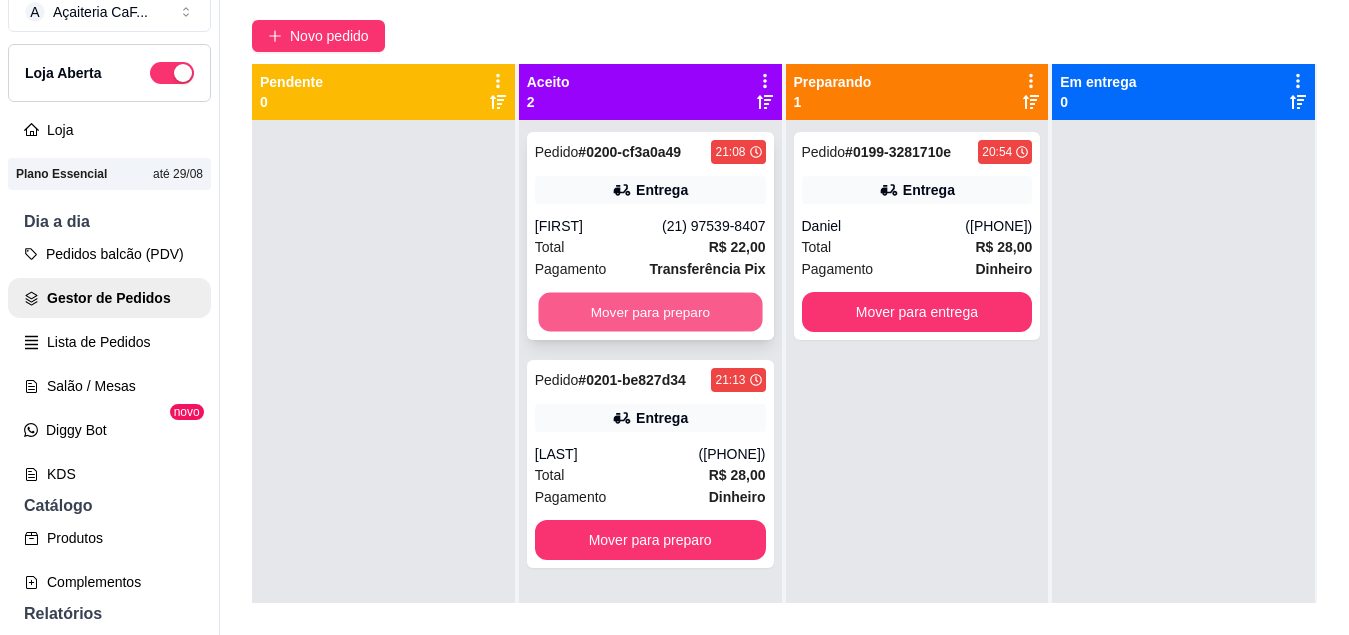 click on "Mover para preparo" at bounding box center (650, 312) 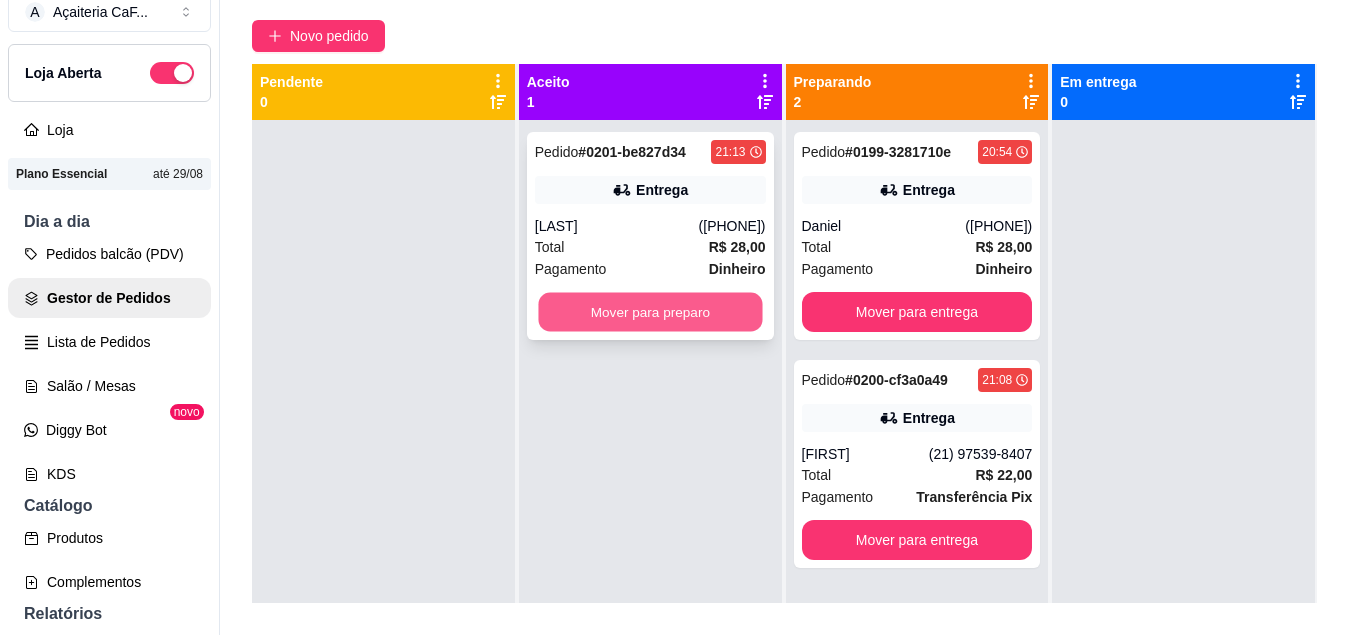 click on "Mover para preparo" at bounding box center [650, 312] 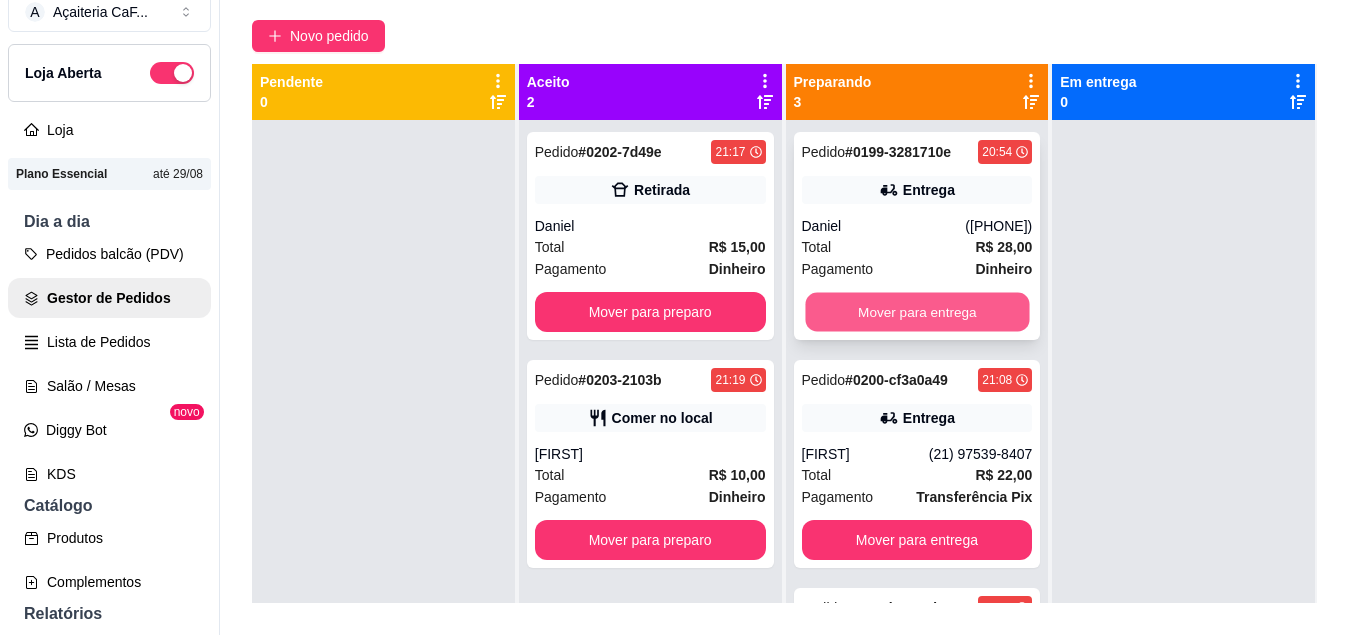 click on "Mover para entrega" at bounding box center [917, 312] 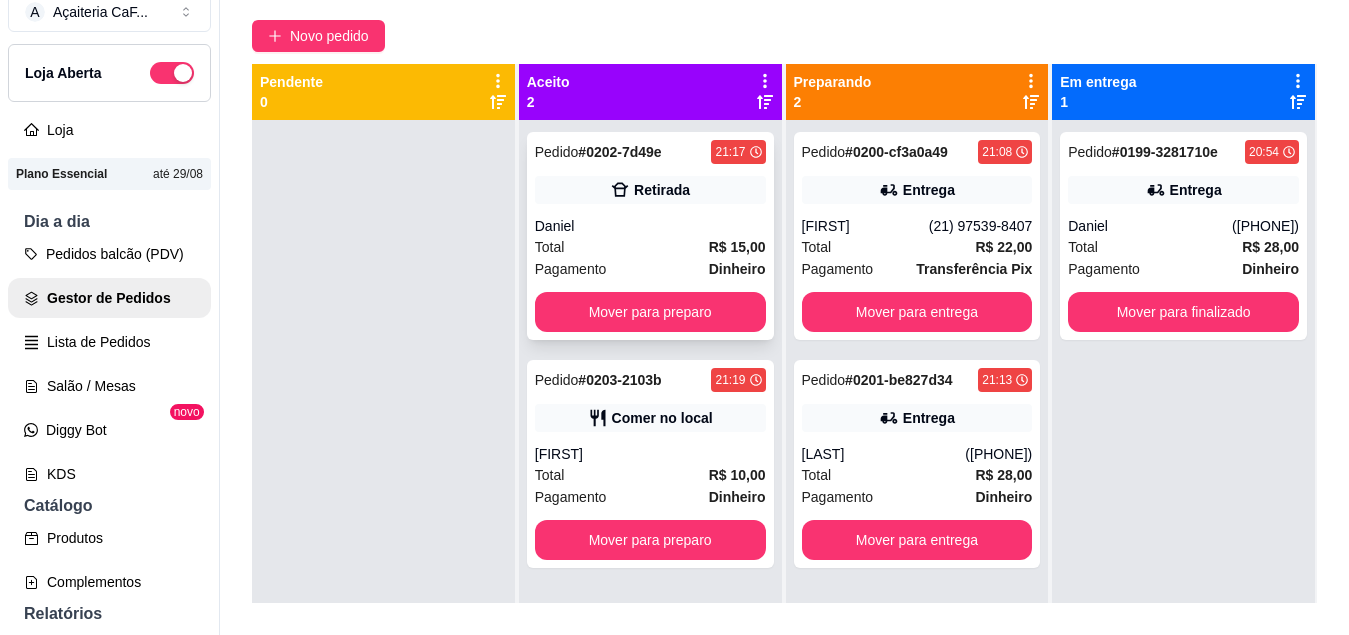 click on "Daniel" at bounding box center (650, 226) 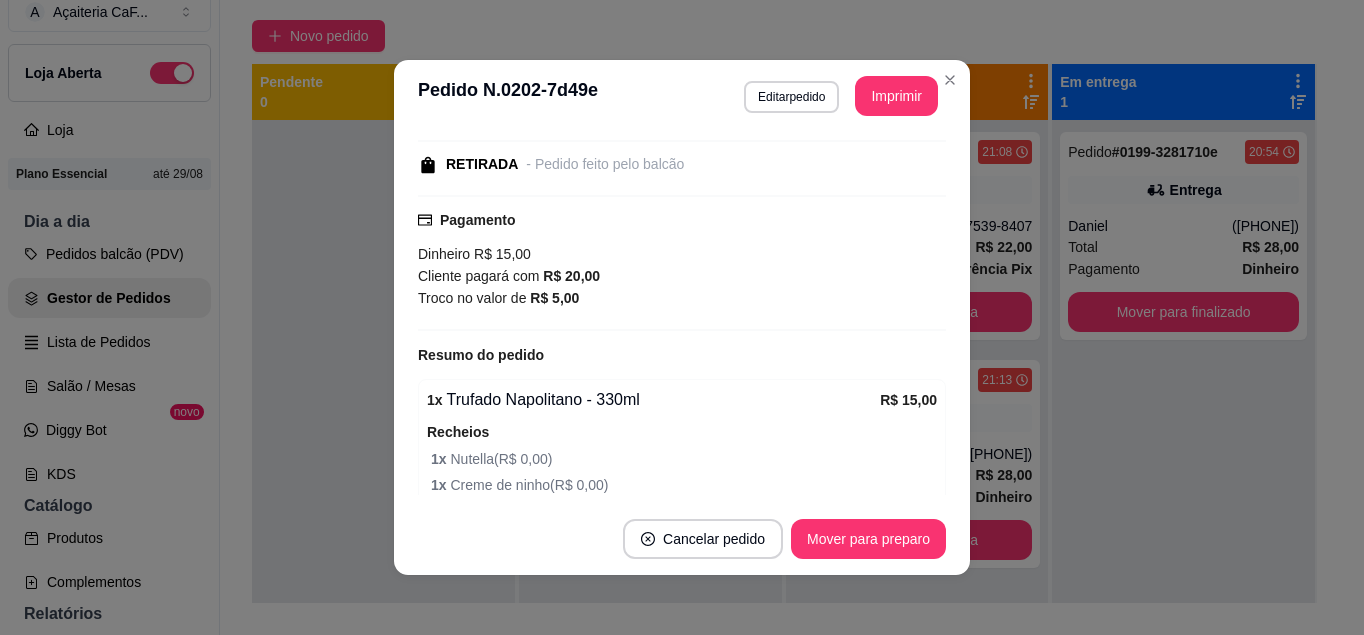 scroll, scrollTop: 418, scrollLeft: 0, axis: vertical 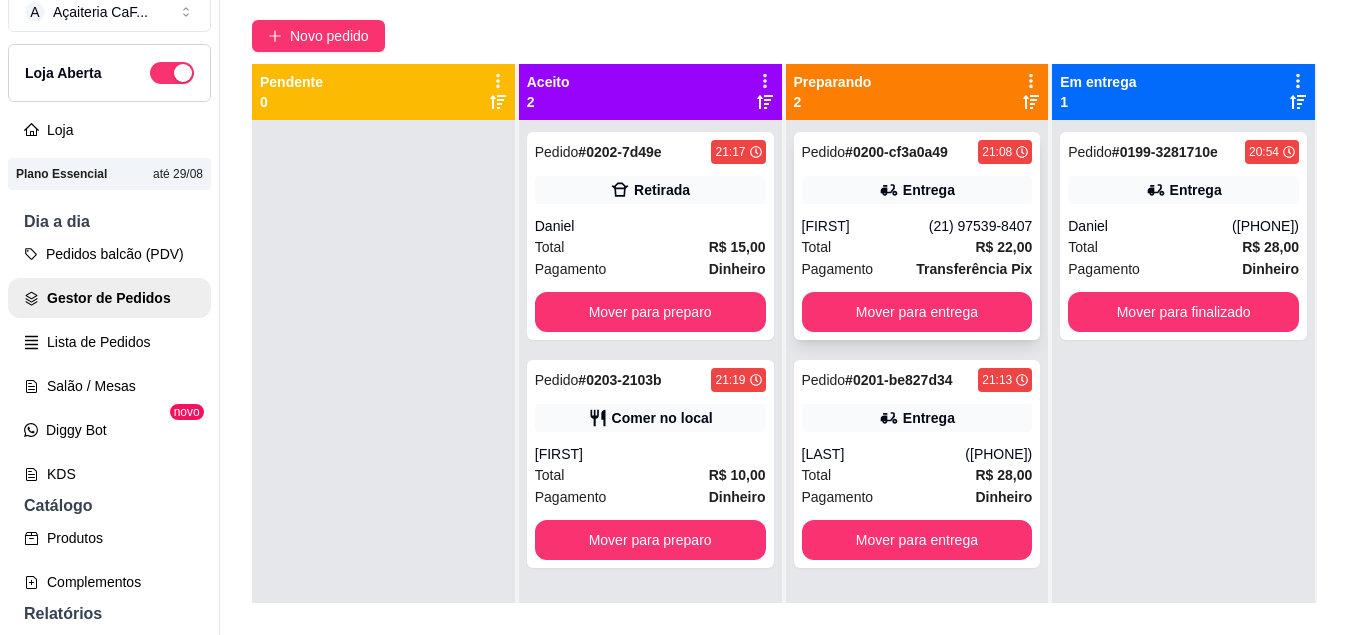 click on "Total R$ 22,00" at bounding box center (917, 247) 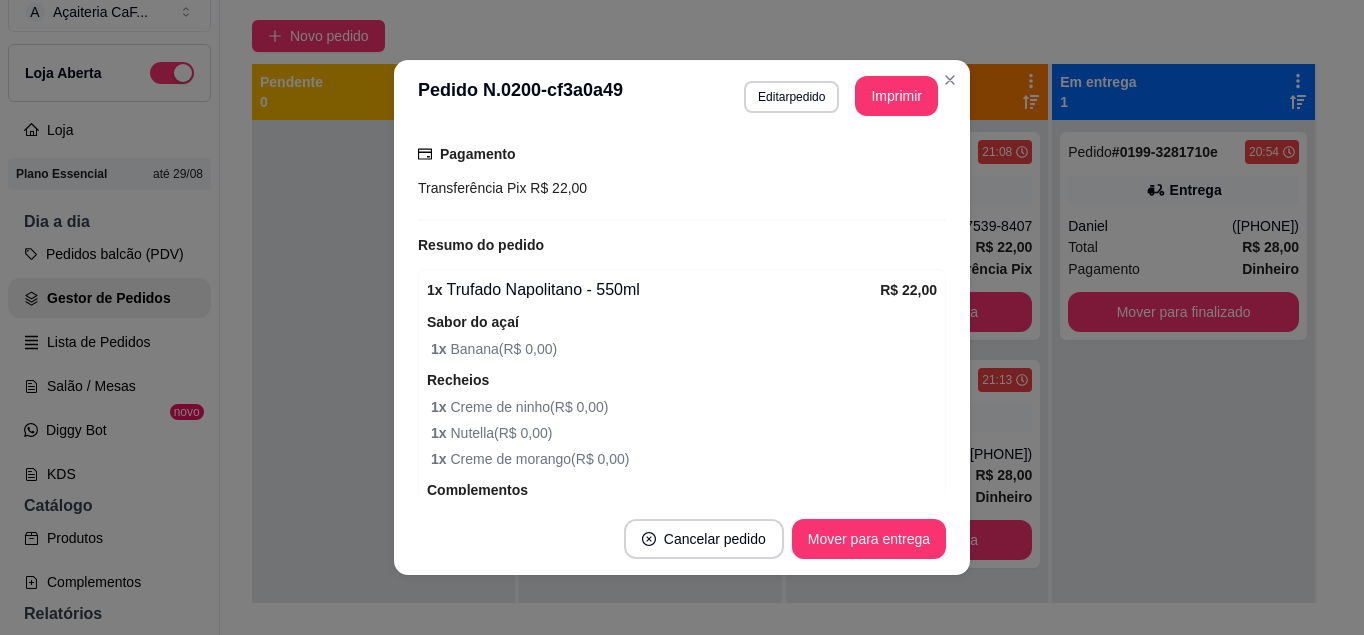 scroll, scrollTop: 726, scrollLeft: 0, axis: vertical 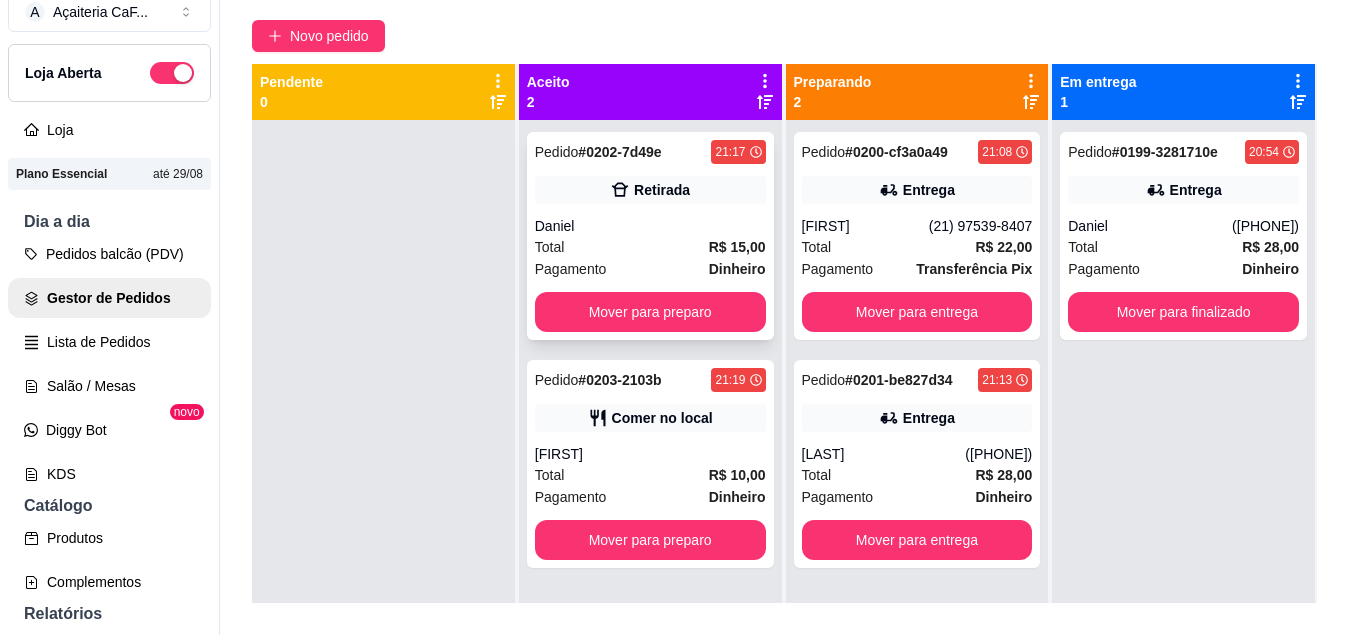 click on "Retirada" at bounding box center [662, 190] 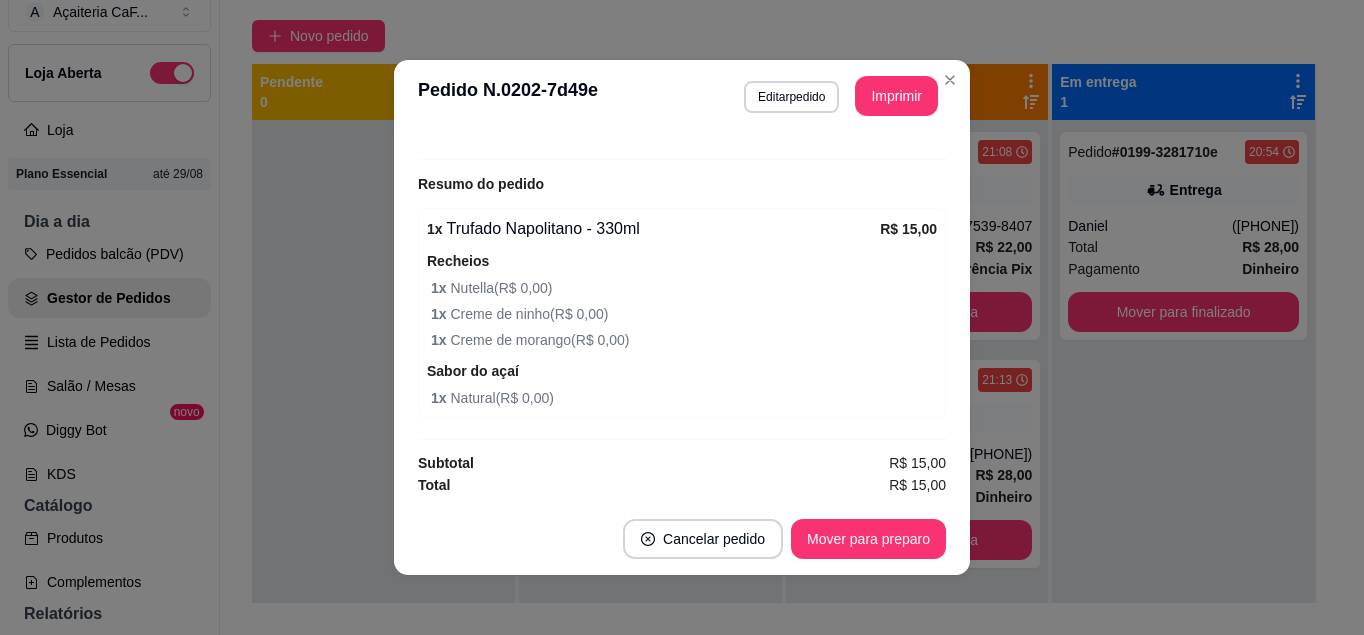 scroll, scrollTop: 418, scrollLeft: 0, axis: vertical 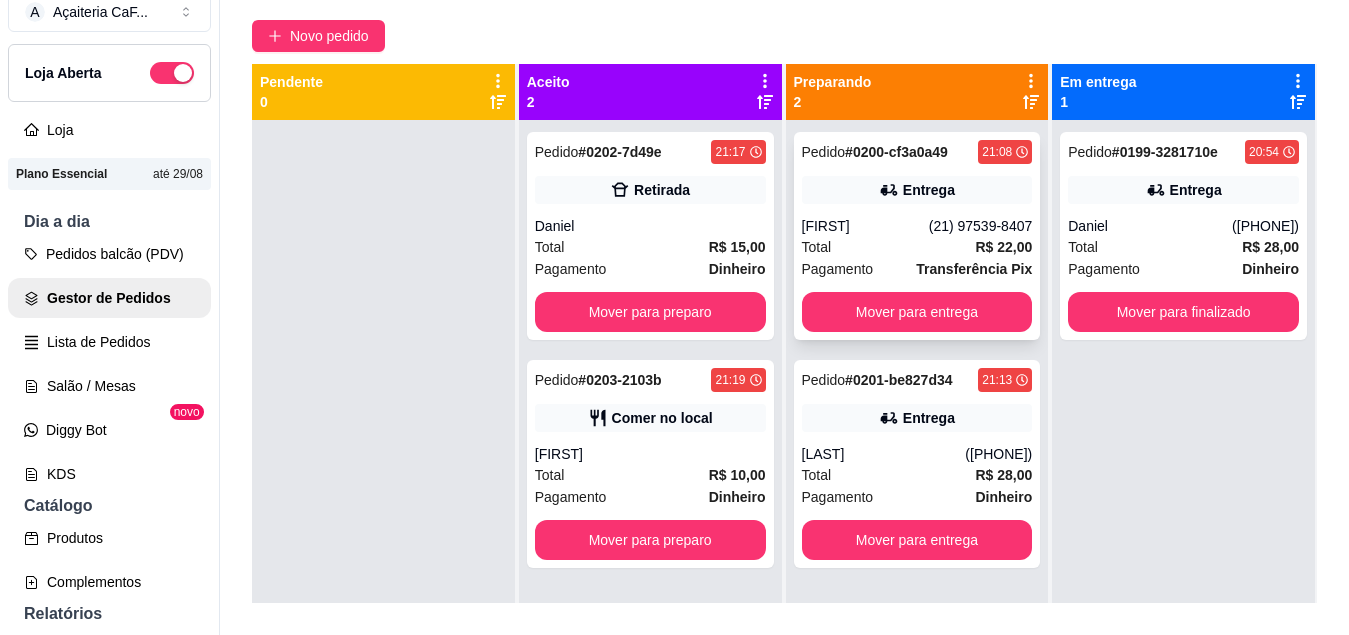 click on "(21) 97539-8407" at bounding box center [981, 226] 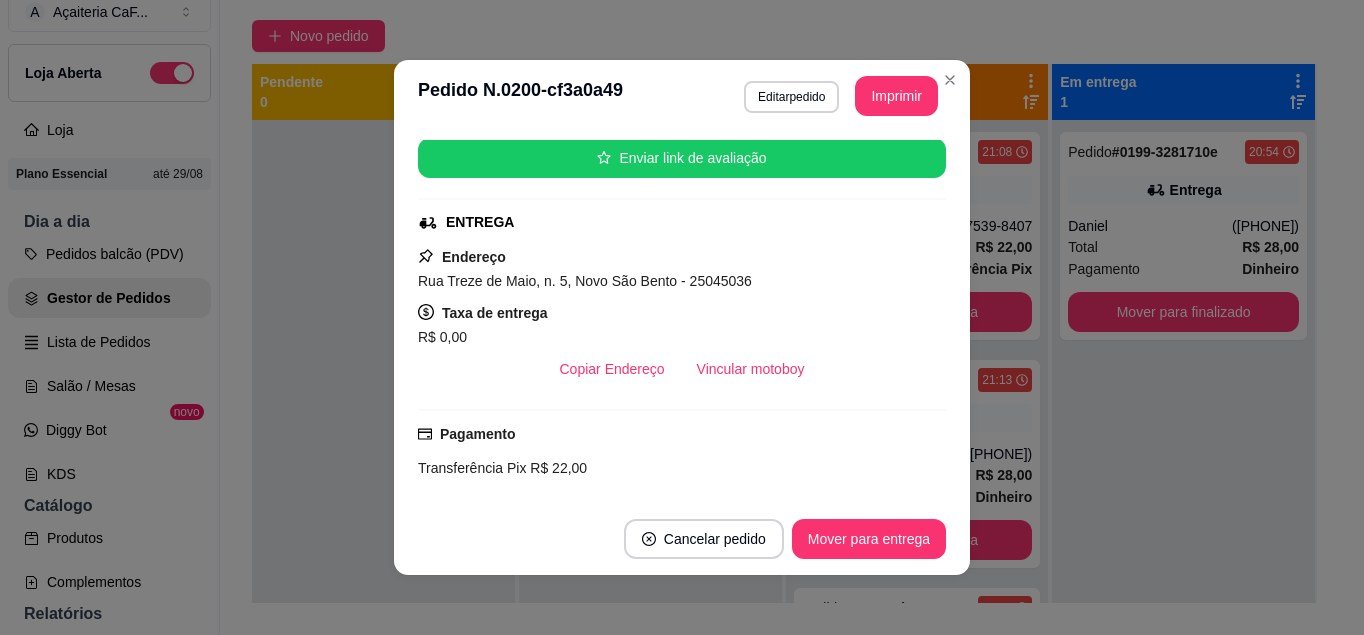 scroll, scrollTop: 246, scrollLeft: 0, axis: vertical 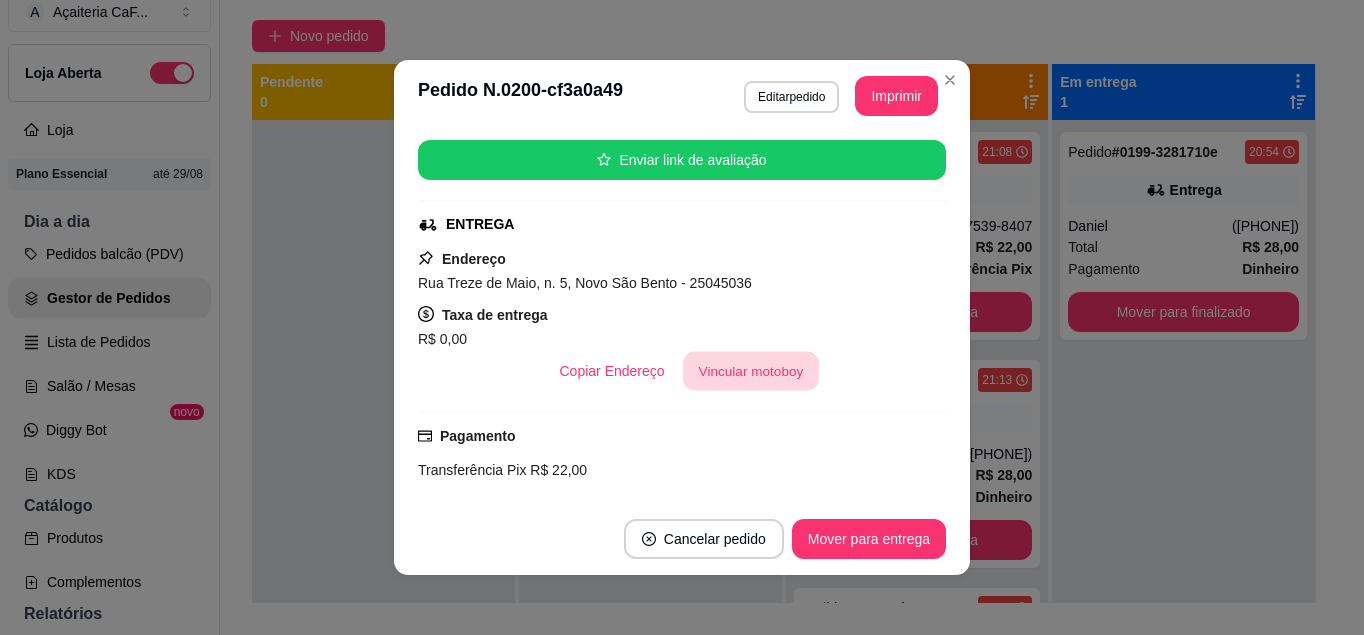 click on "Vincular motoboy" at bounding box center (751, 371) 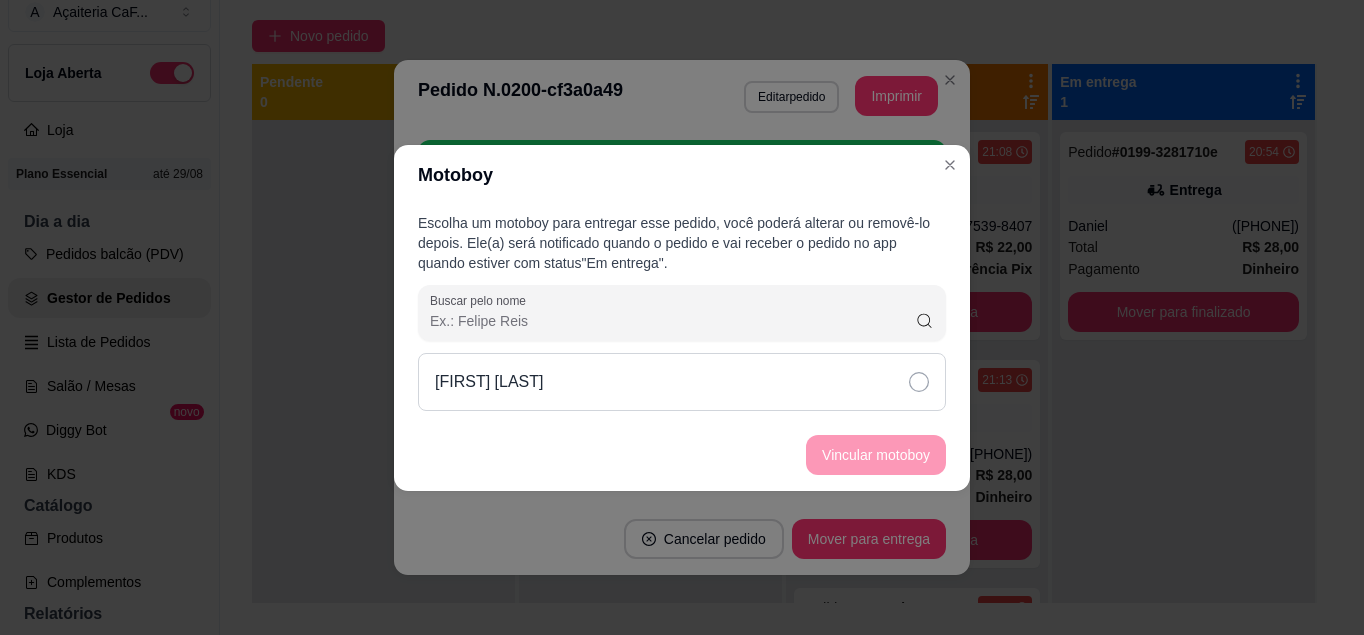 click on "[FIRST] [LAST]" at bounding box center (682, 382) 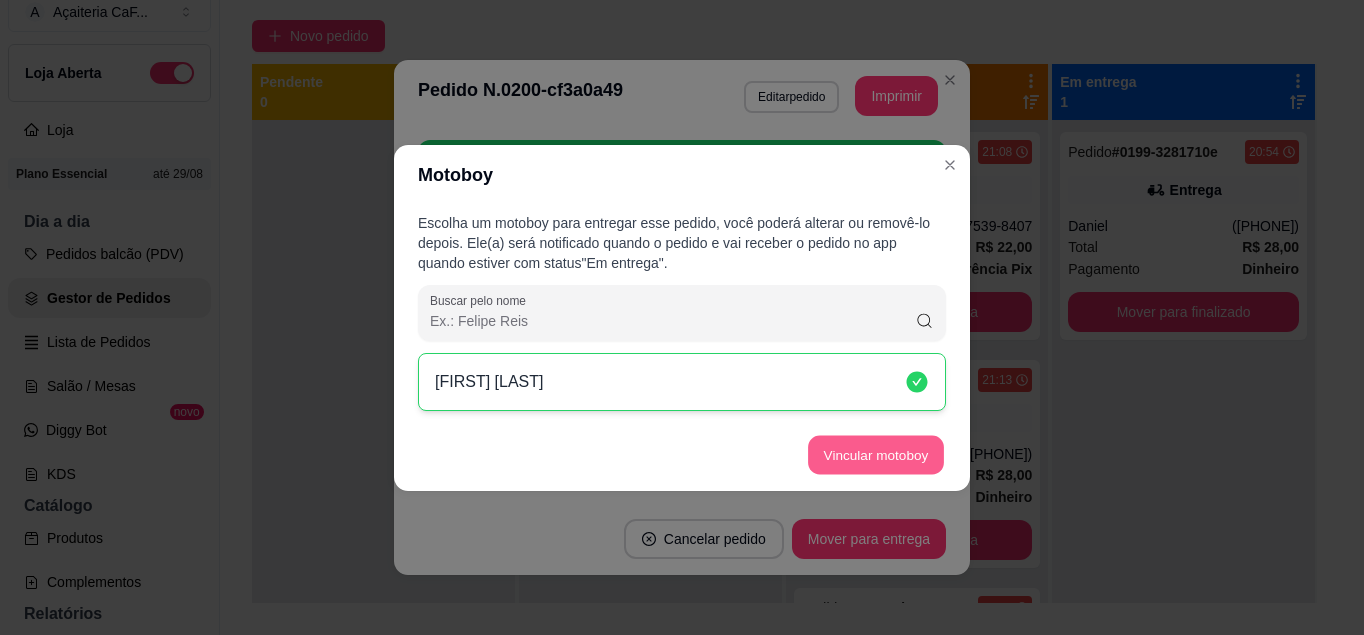 click on "Vincular motoboy" at bounding box center (876, 454) 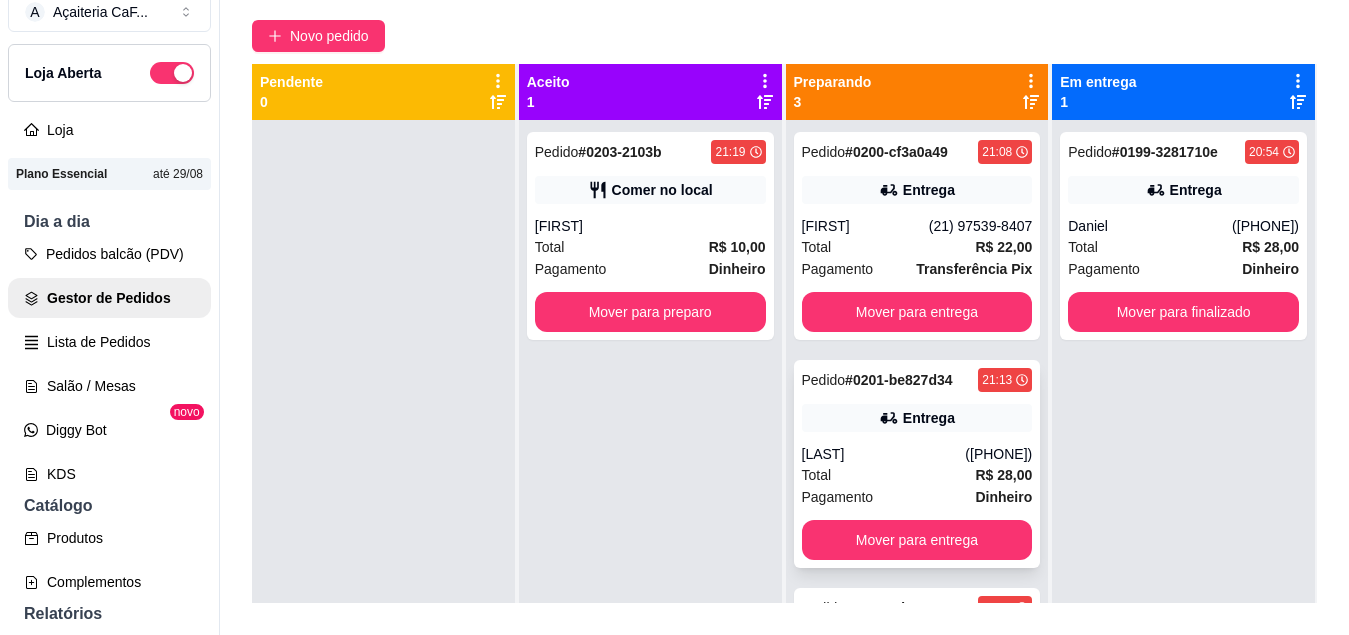 click on "[LAST]" at bounding box center (884, 454) 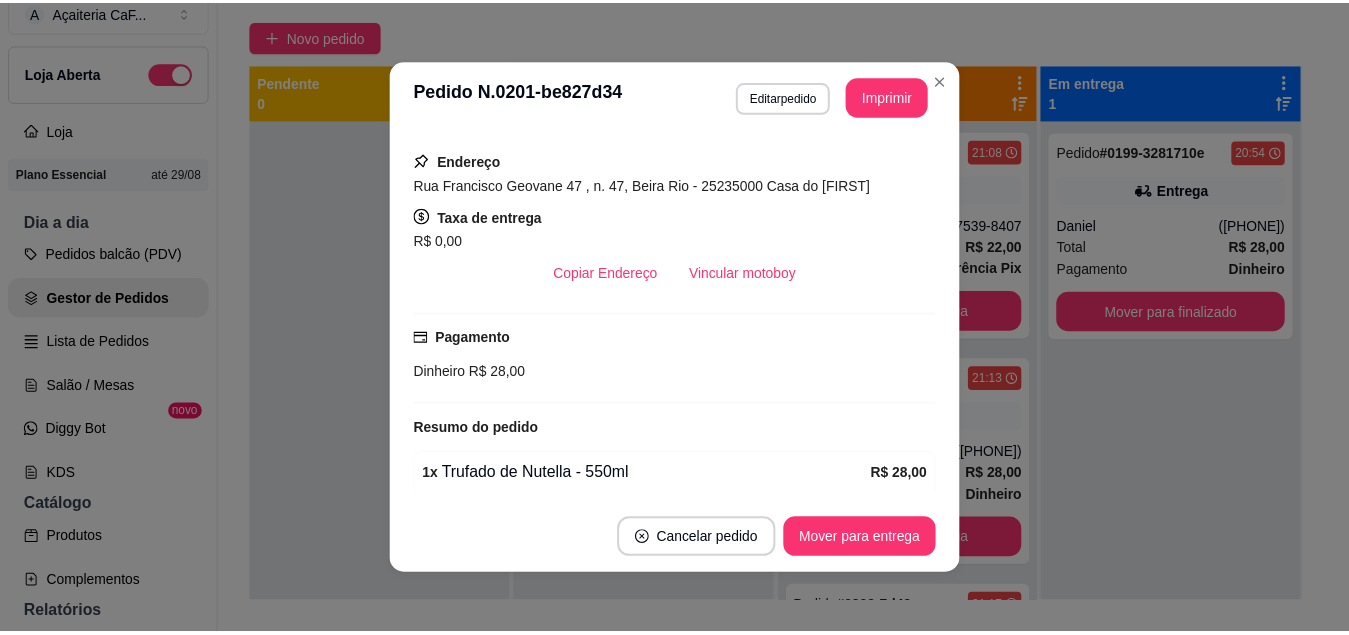scroll, scrollTop: 391, scrollLeft: 0, axis: vertical 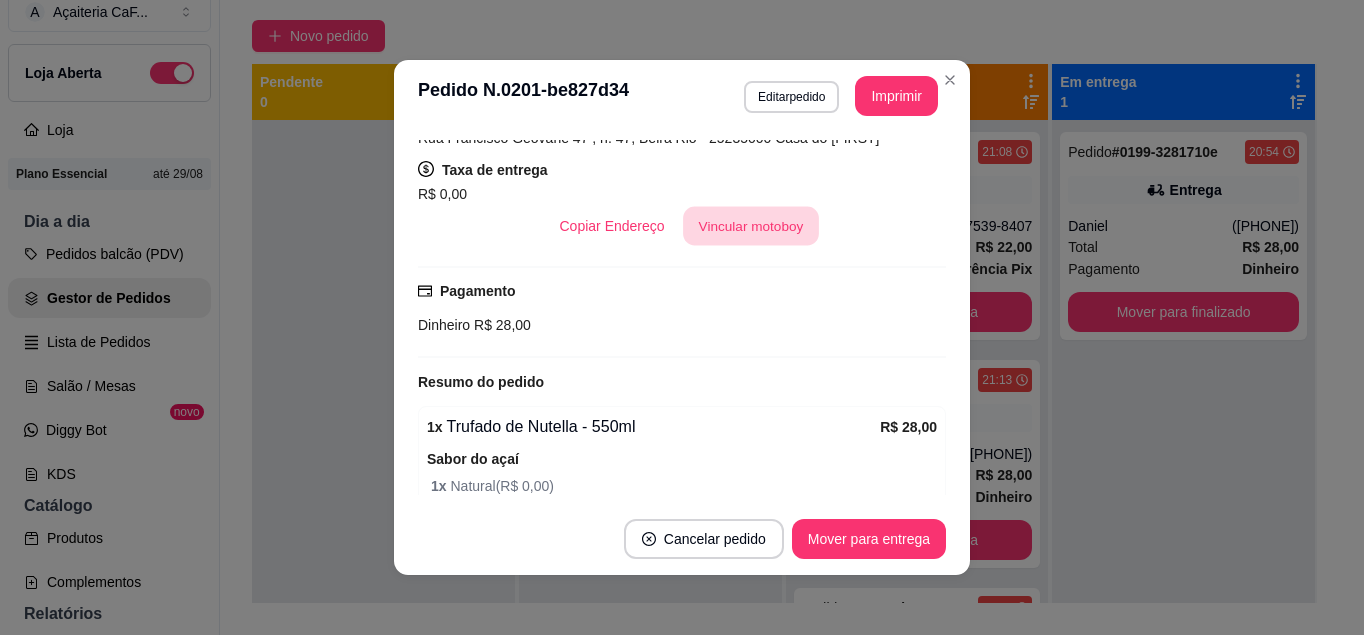 click on "Vincular motoboy" at bounding box center [751, 226] 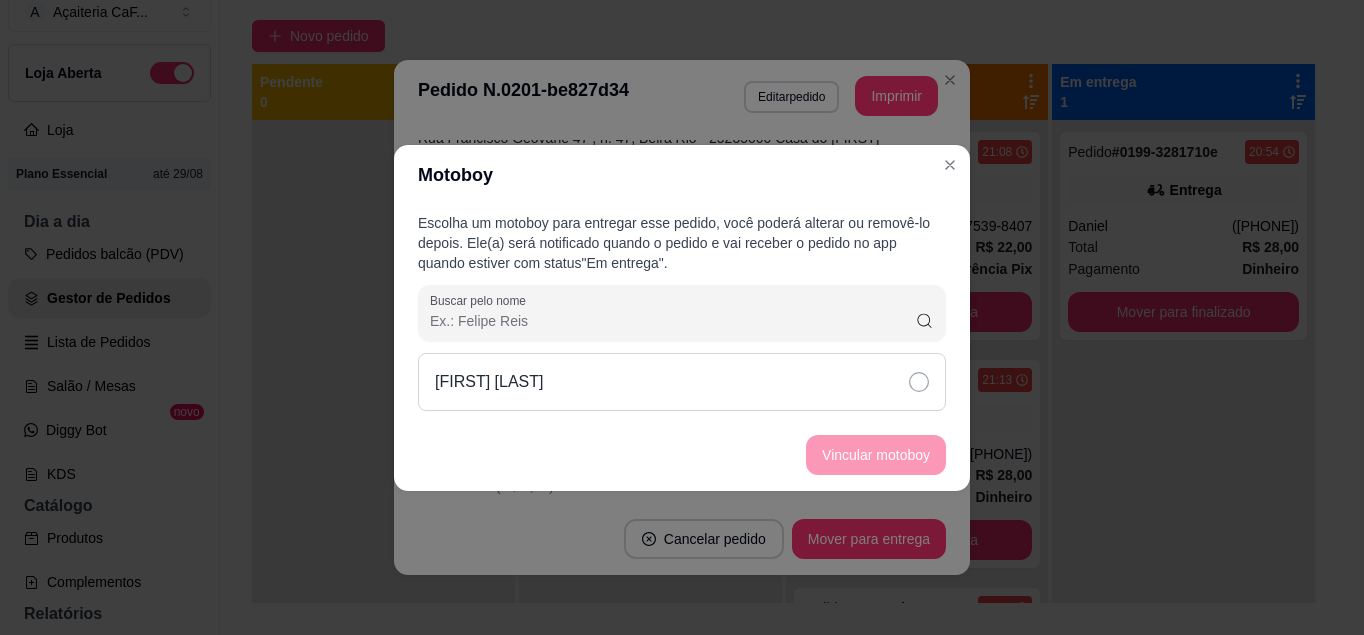 click on "[FIRST] [LAST]" at bounding box center [682, 382] 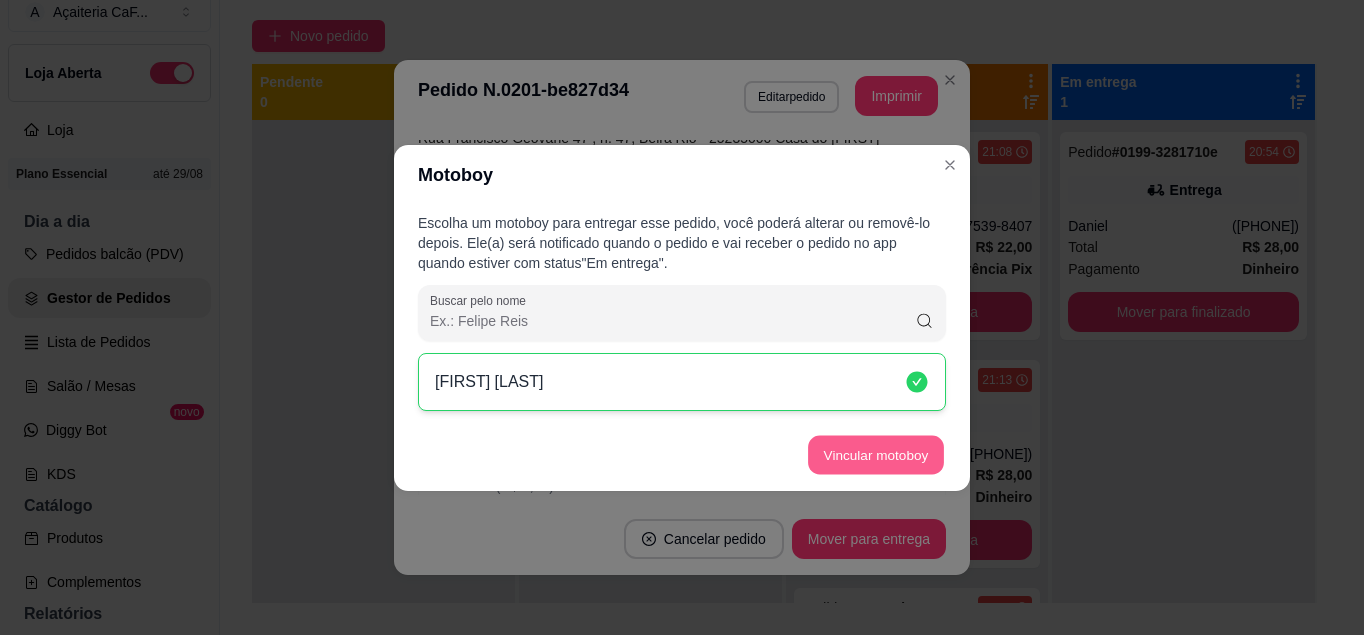 click on "Vincular motoboy" at bounding box center (876, 454) 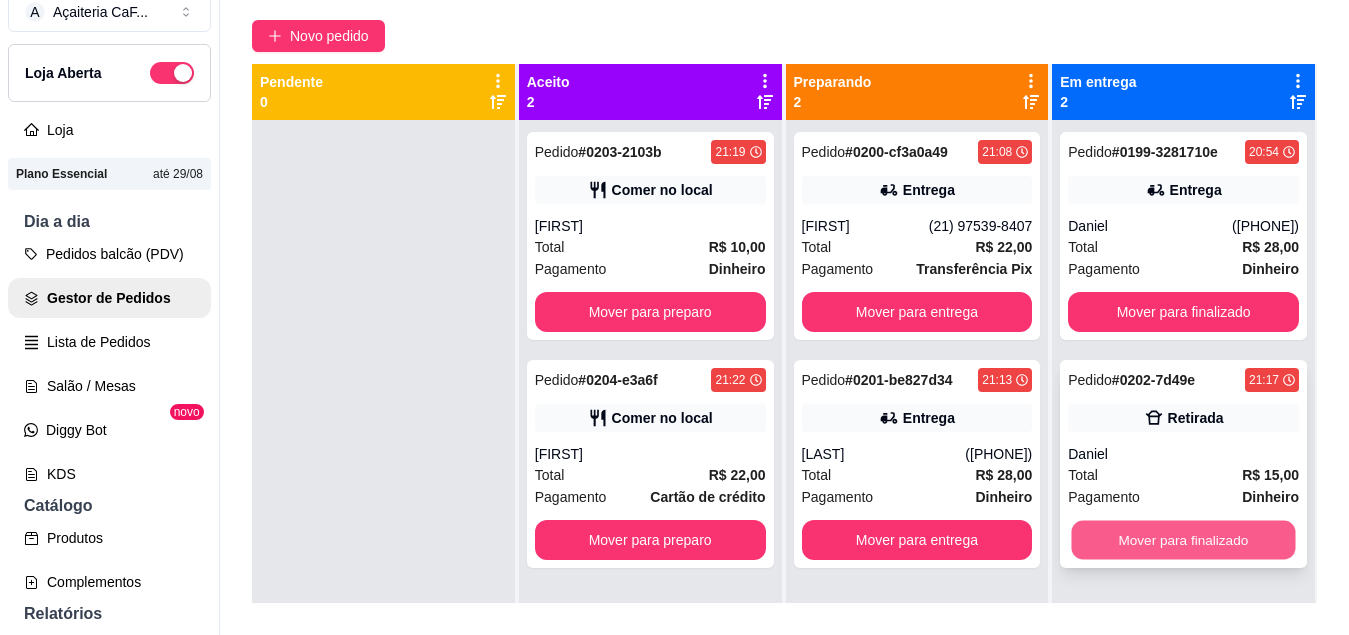 click on "Mover para finalizado" at bounding box center (1184, 540) 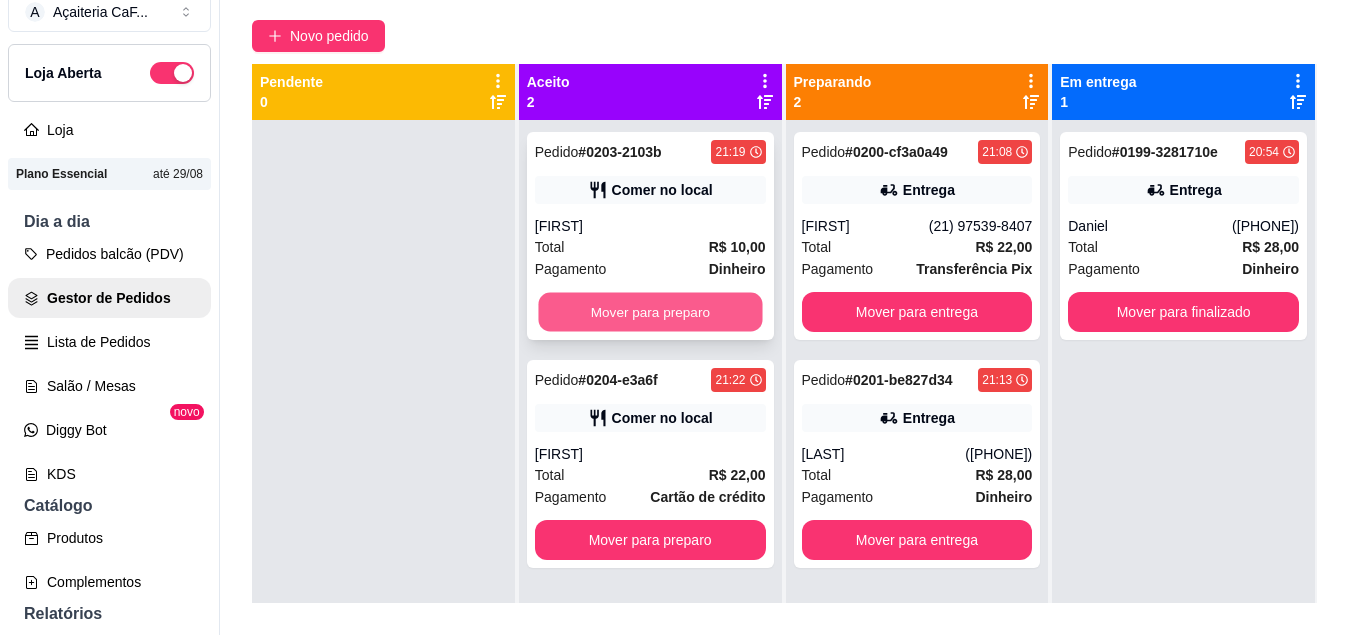click on "Mover para preparo" at bounding box center (650, 312) 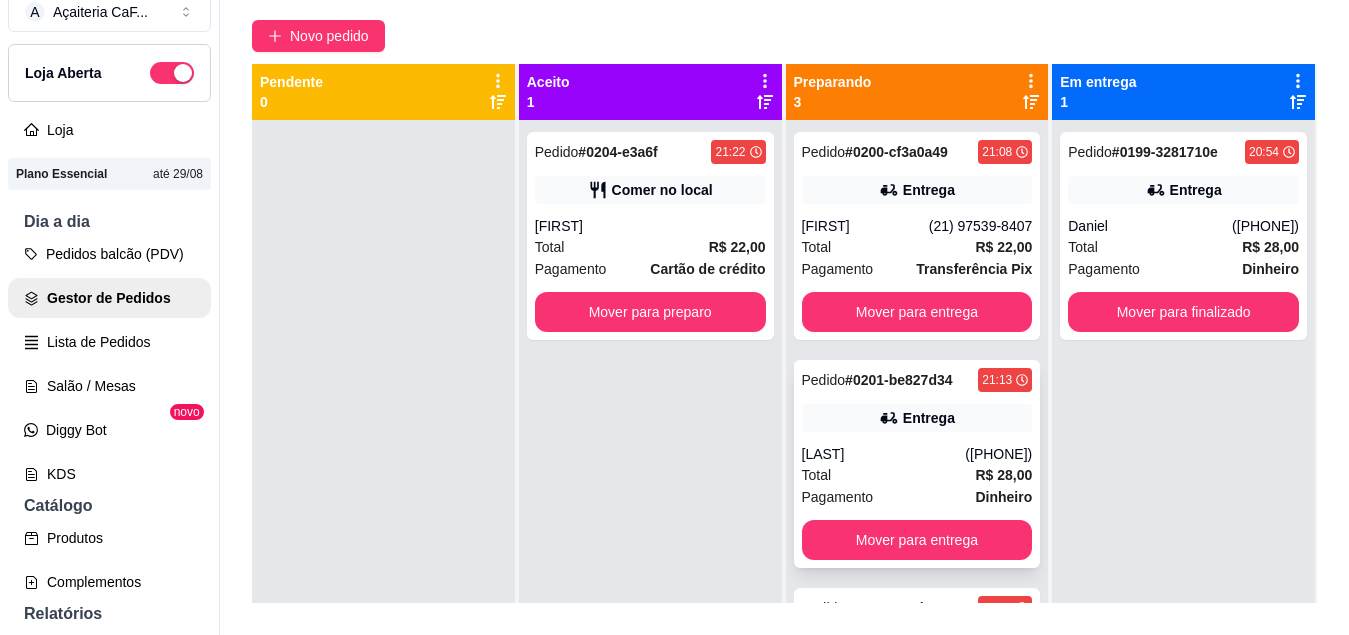 scroll, scrollTop: 69, scrollLeft: 0, axis: vertical 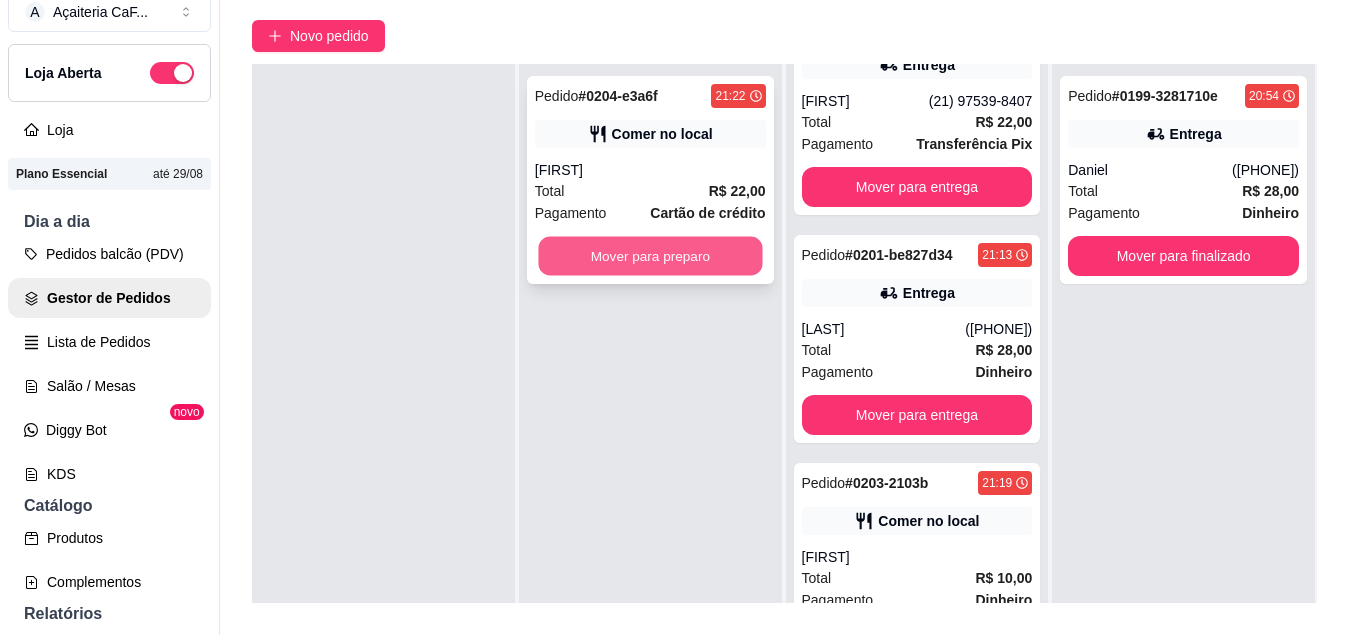 click on "Mover para preparo" at bounding box center (650, 256) 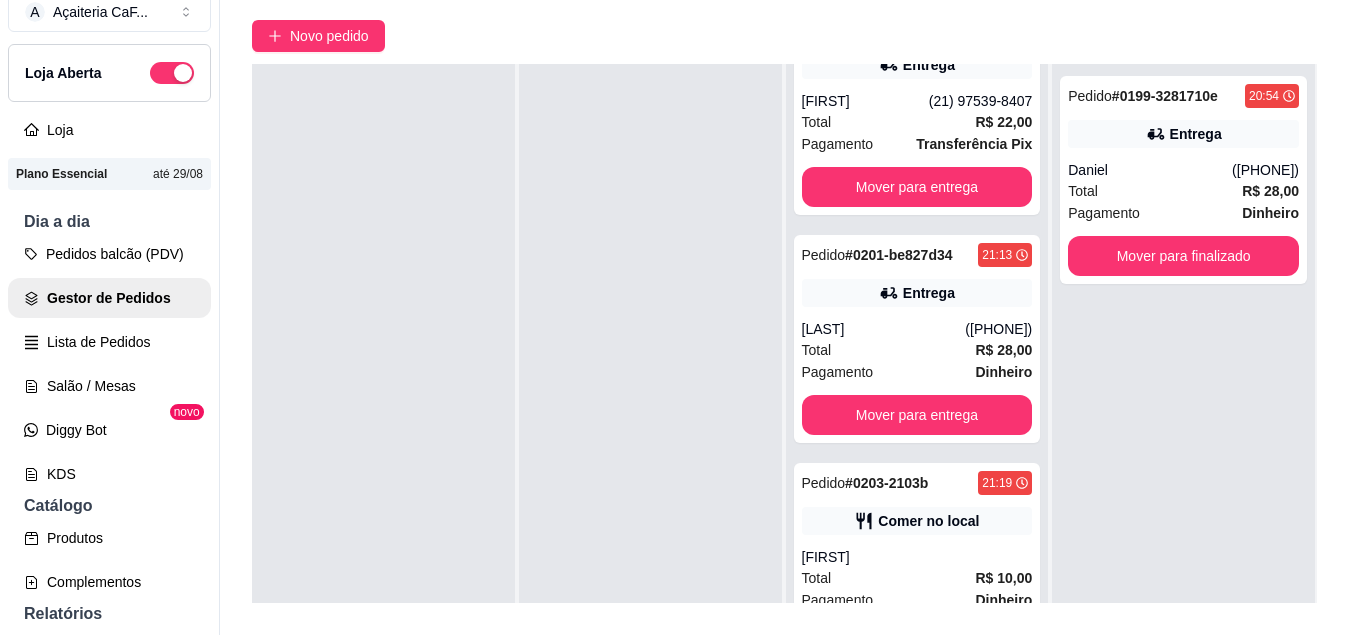 scroll, scrollTop: 297, scrollLeft: 0, axis: vertical 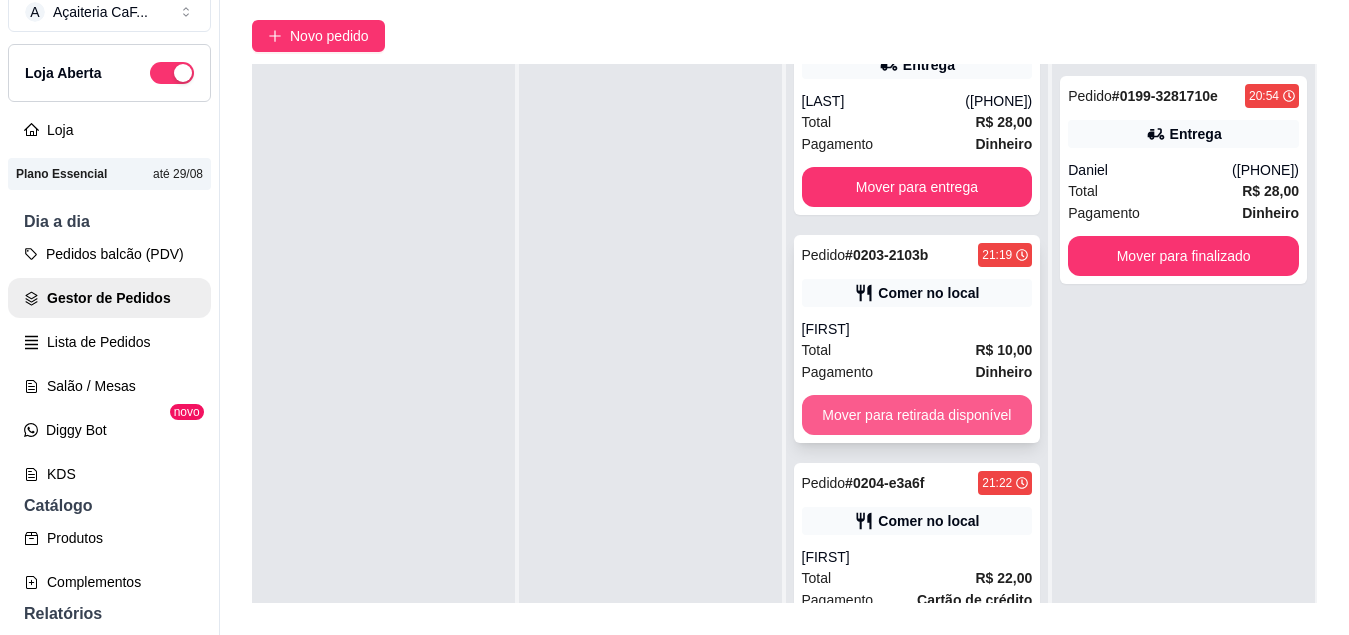 click on "Mover para retirada disponível" at bounding box center [917, 415] 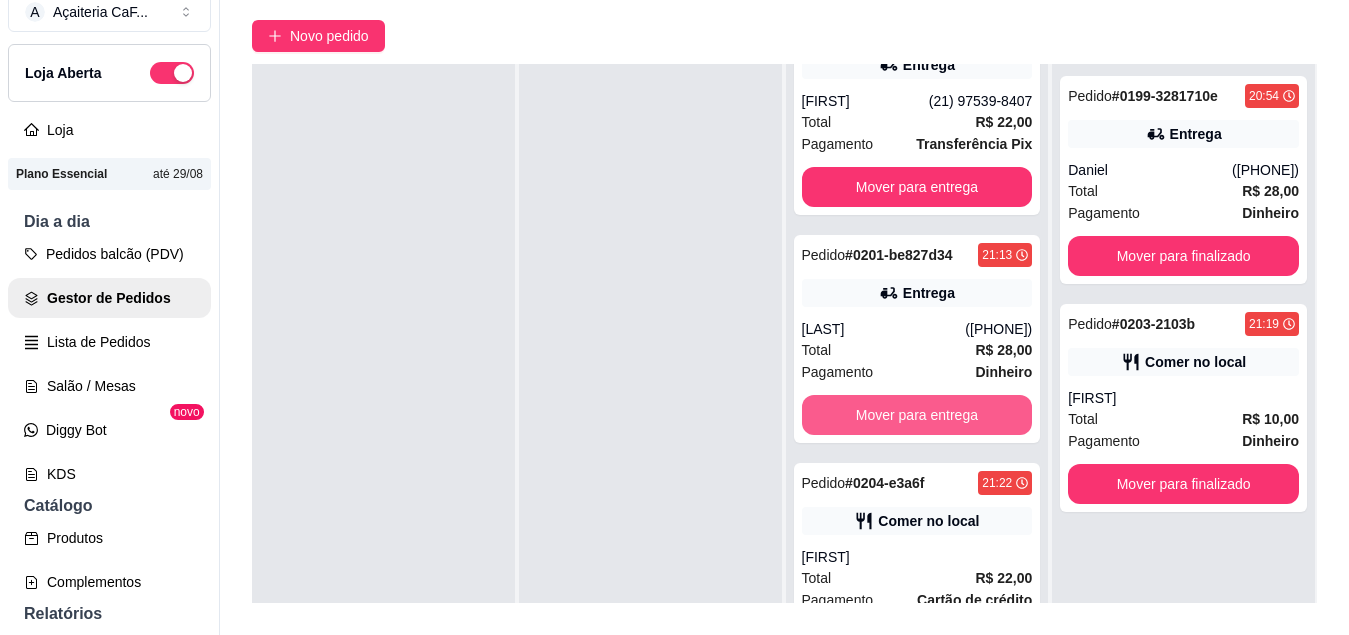 scroll, scrollTop: 69, scrollLeft: 0, axis: vertical 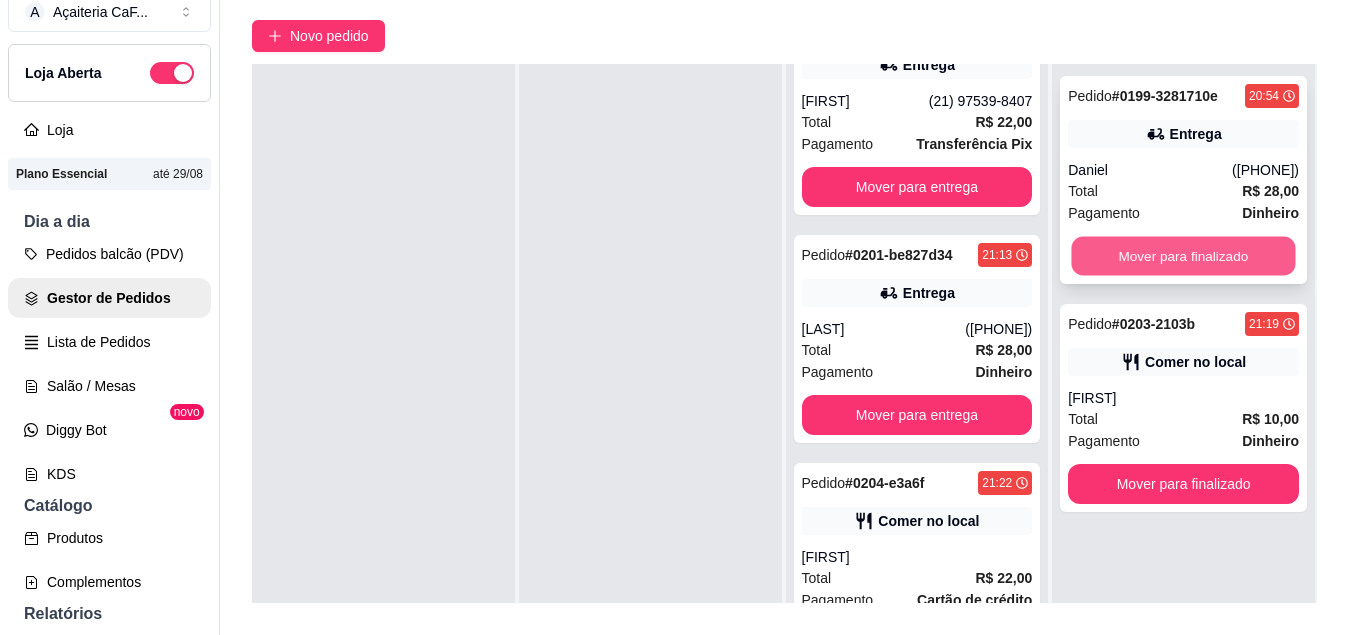 click on "Mover para finalizado" at bounding box center [1184, 256] 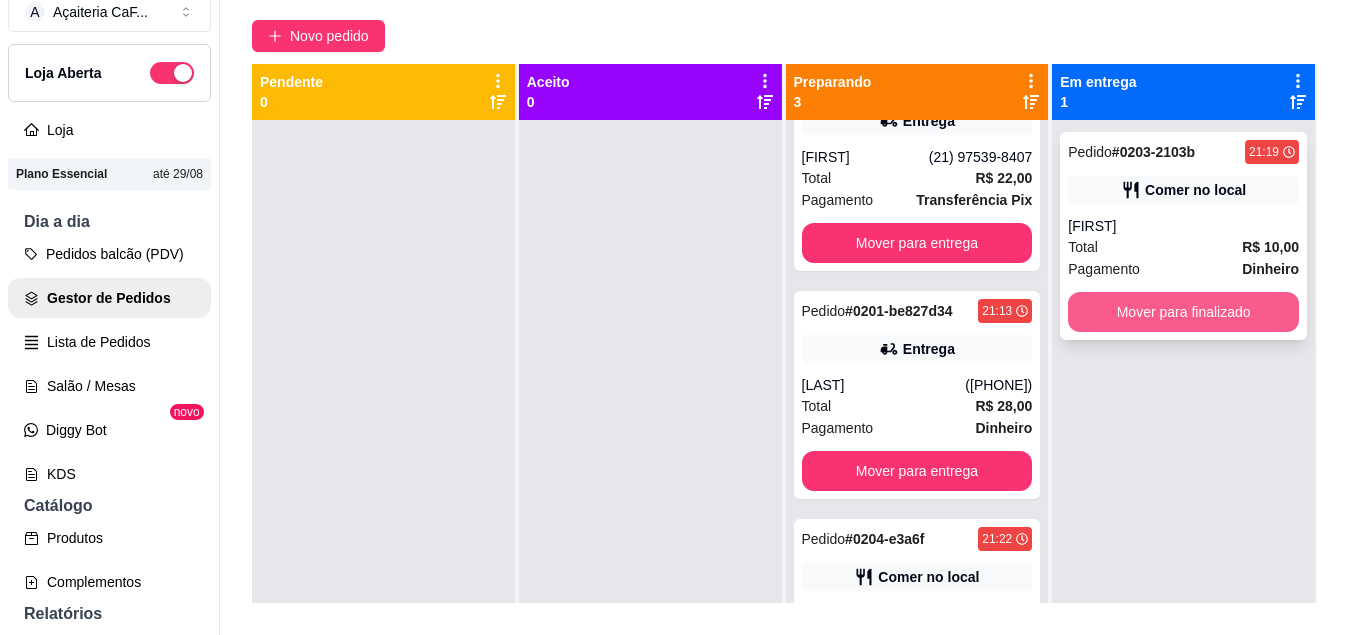 scroll, scrollTop: 56, scrollLeft: 0, axis: vertical 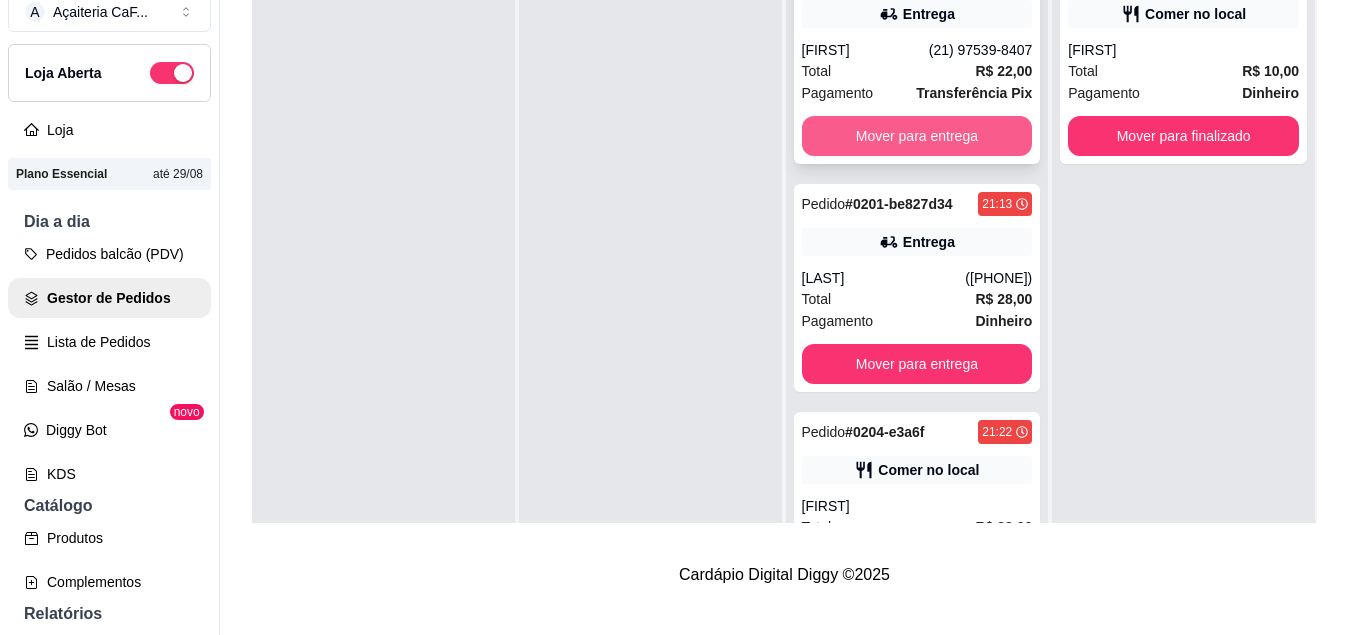 click on "Mover para entrega" at bounding box center (917, 136) 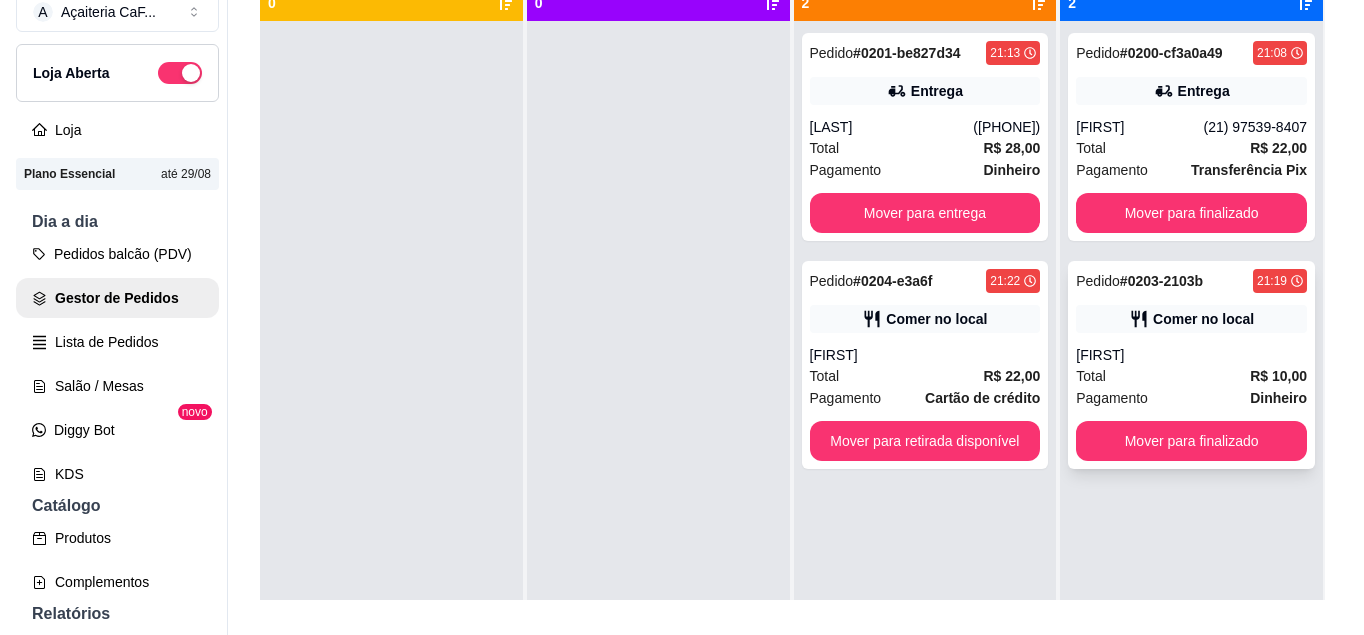 scroll, scrollTop: 226, scrollLeft: 0, axis: vertical 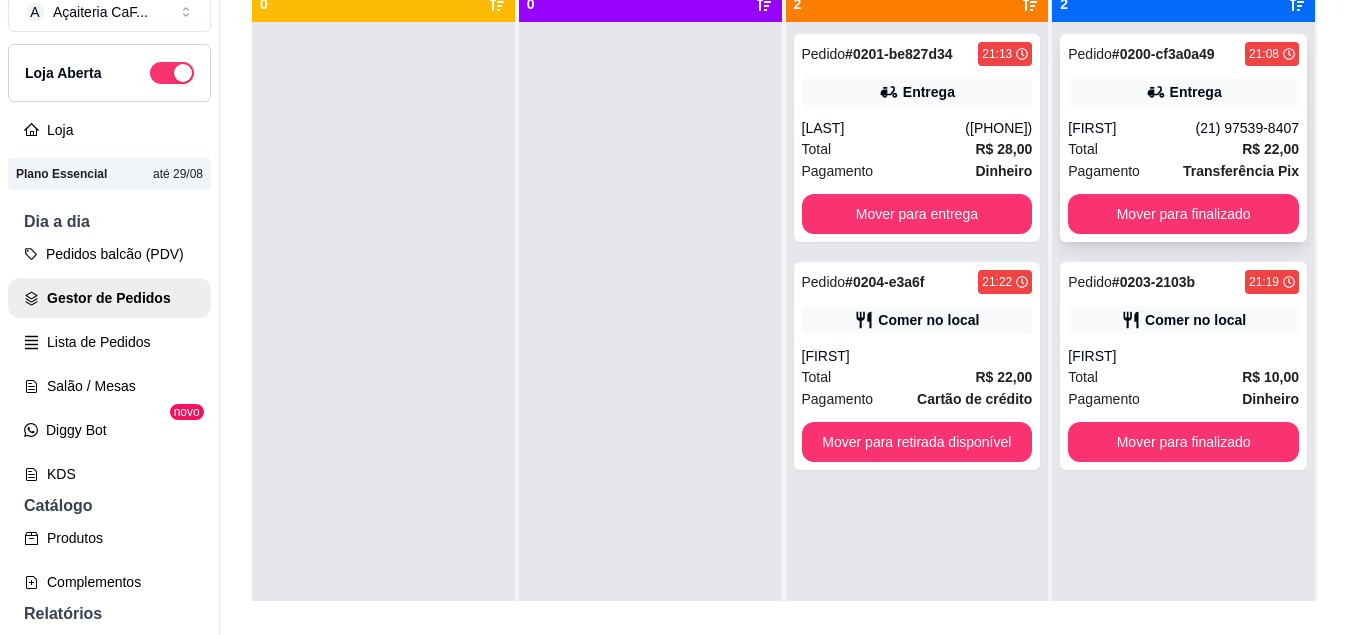 click on "Pagamento" at bounding box center (1104, 171) 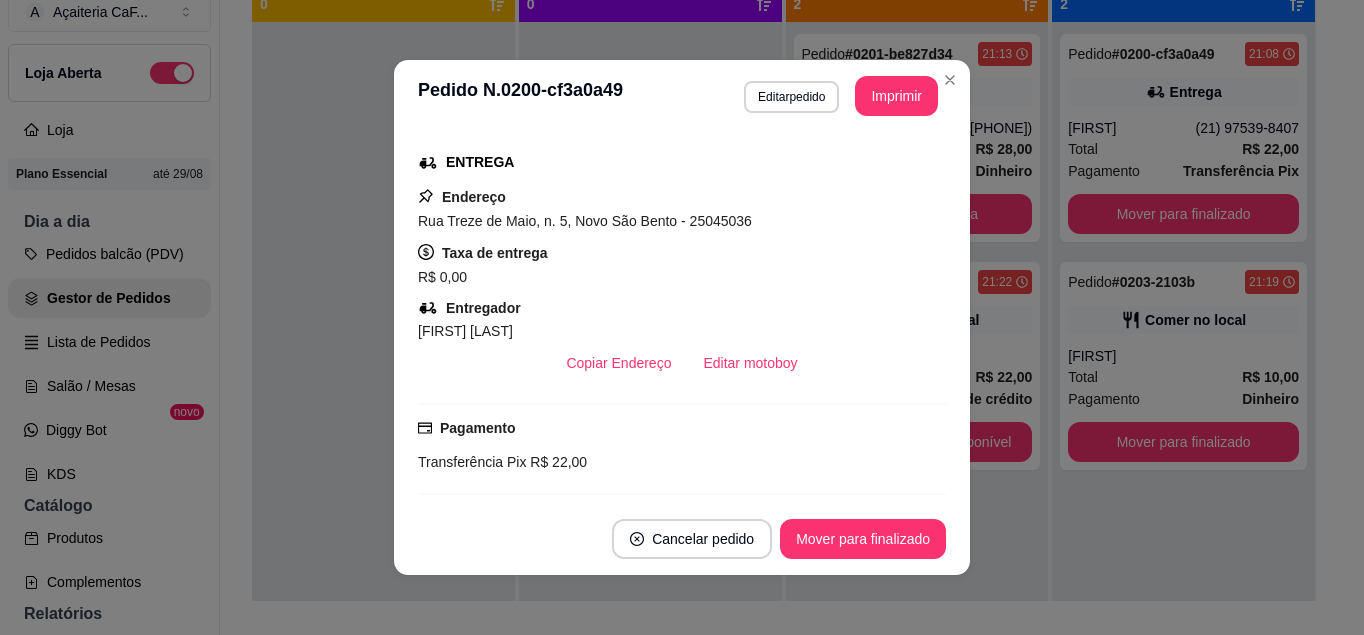 scroll, scrollTop: 328, scrollLeft: 0, axis: vertical 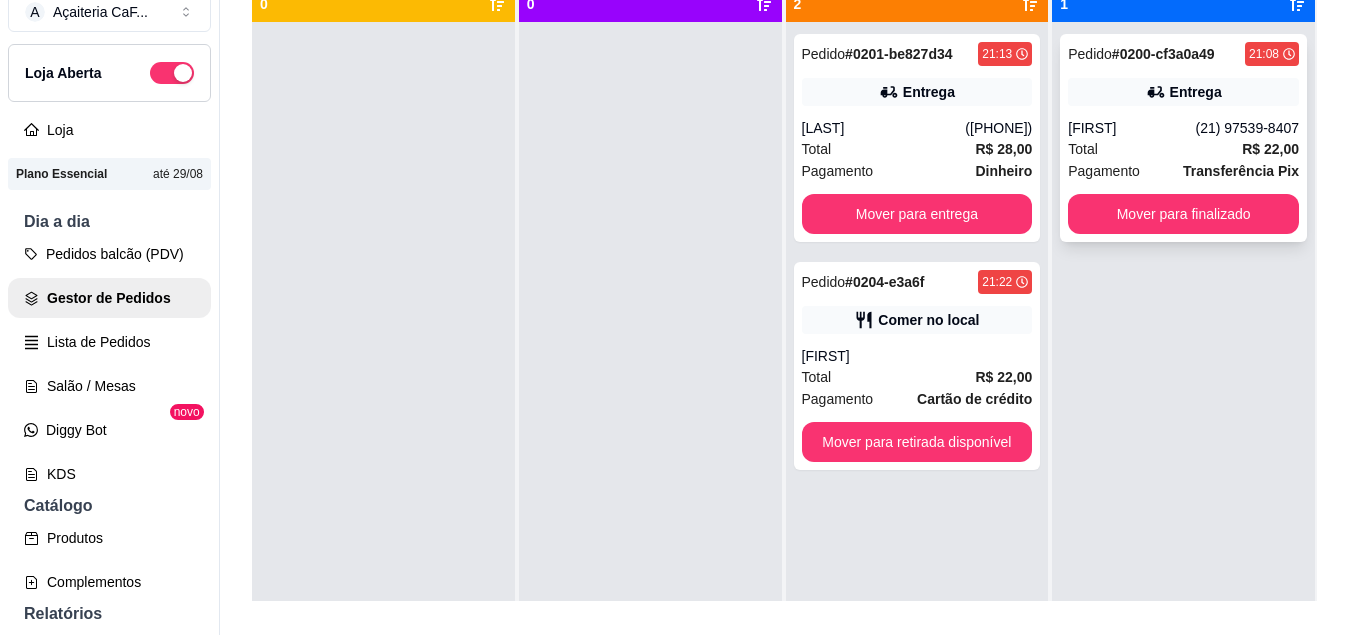 click on "Total R$ 22,00" at bounding box center (1183, 149) 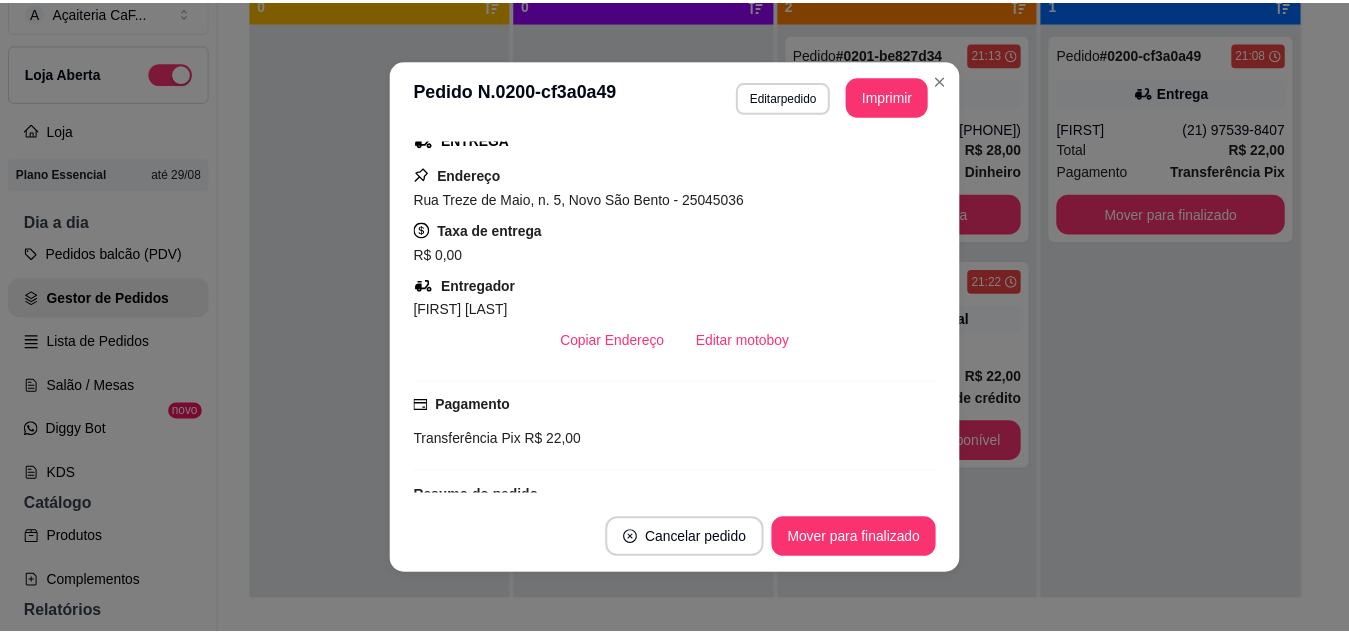 scroll, scrollTop: 334, scrollLeft: 0, axis: vertical 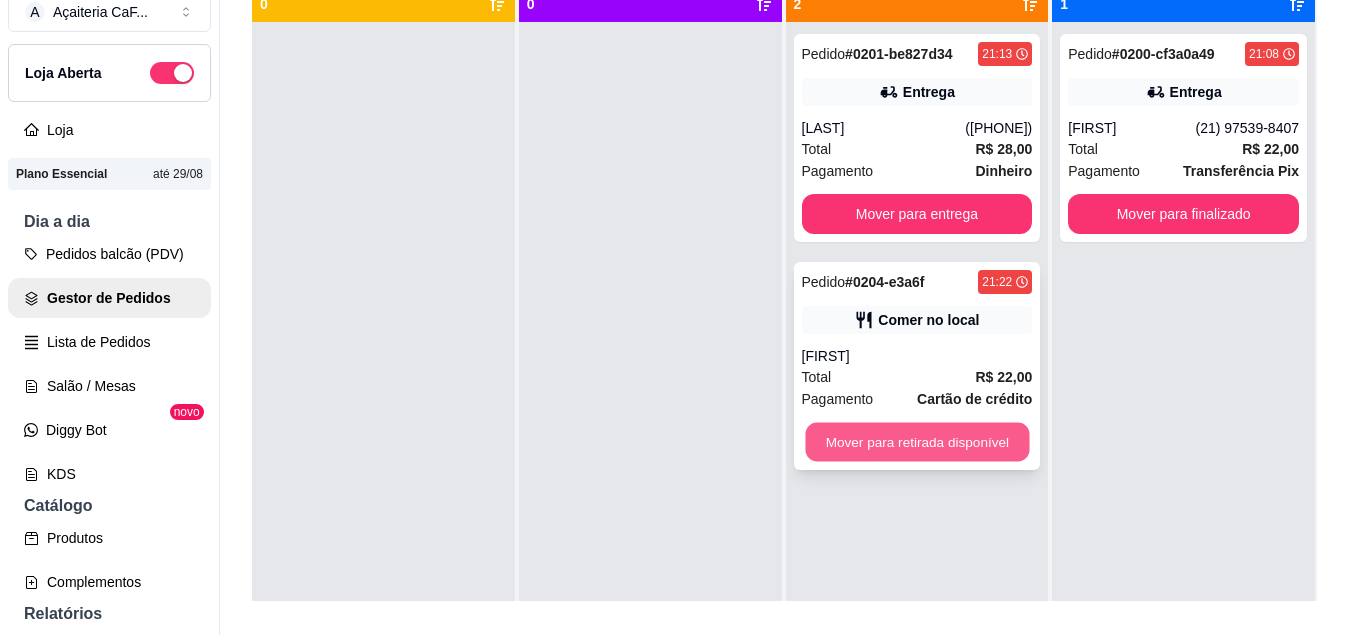 click on "Mover para retirada disponível" at bounding box center [917, 442] 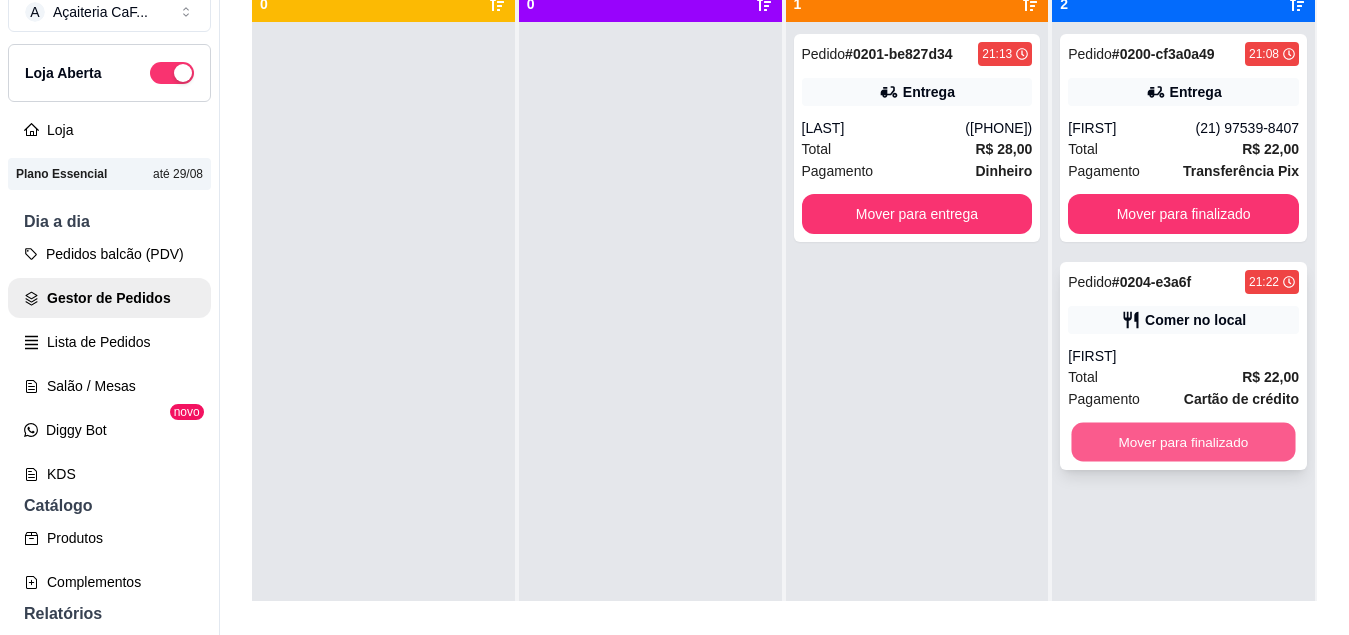 click on "Mover para finalizado" at bounding box center (1184, 442) 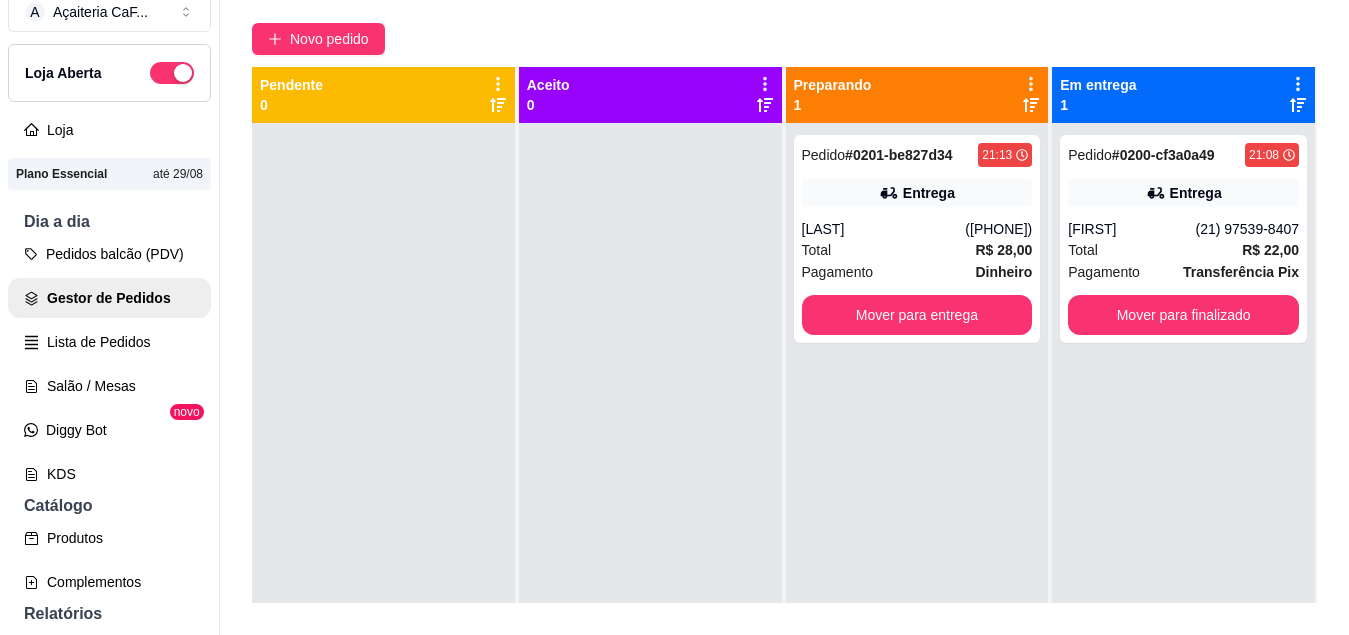 scroll, scrollTop: 124, scrollLeft: 0, axis: vertical 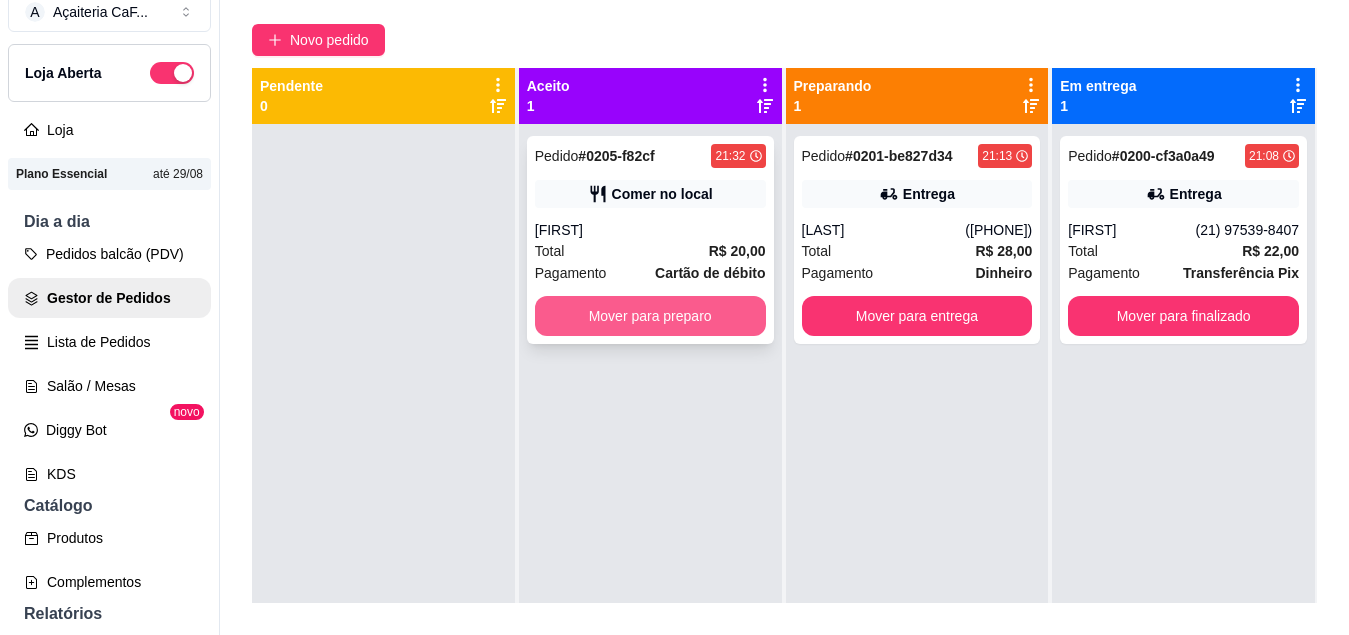 click on "Mover para preparo" at bounding box center (650, 316) 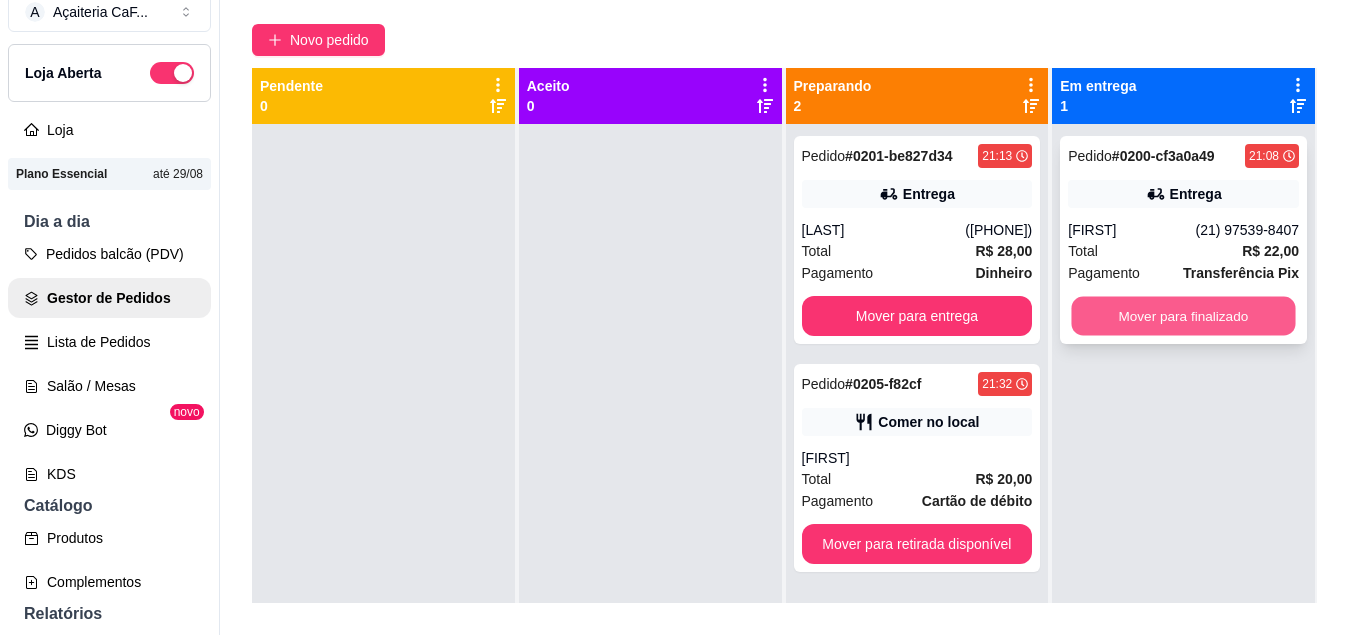 click on "Mover para finalizado" at bounding box center [1184, 316] 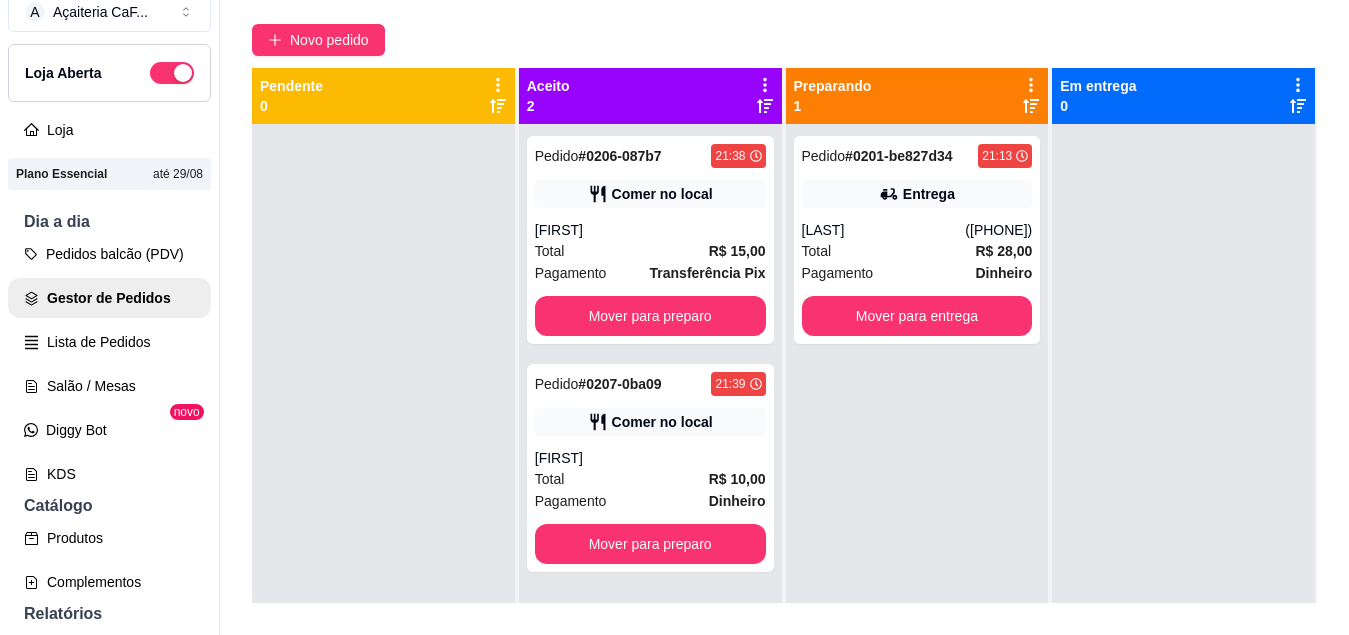 scroll, scrollTop: 56, scrollLeft: 0, axis: vertical 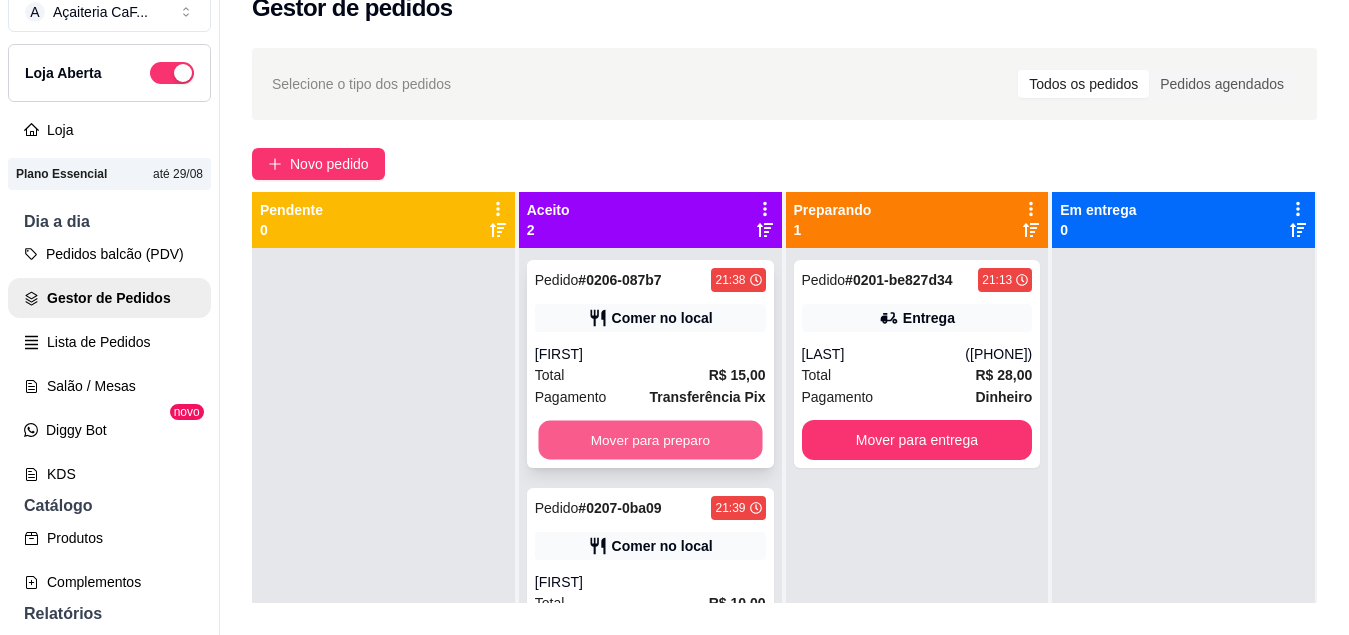 click on "Mover para preparo" at bounding box center (650, 440) 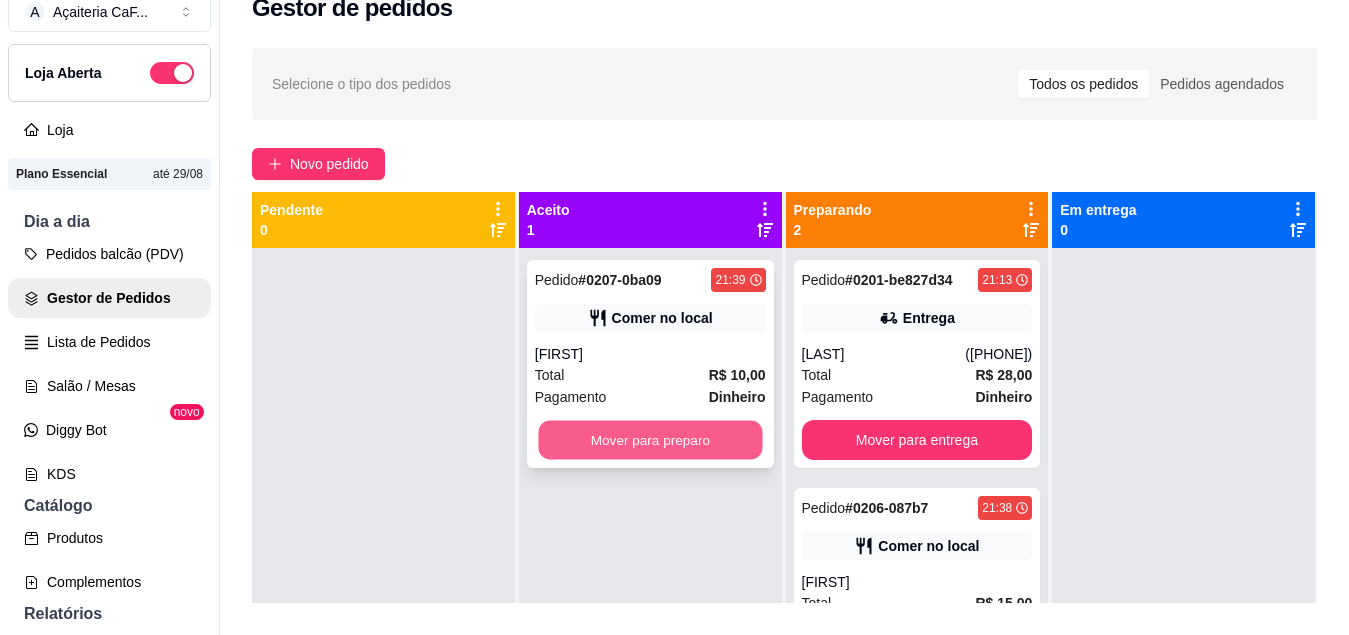 click on "Mover para preparo" at bounding box center [650, 440] 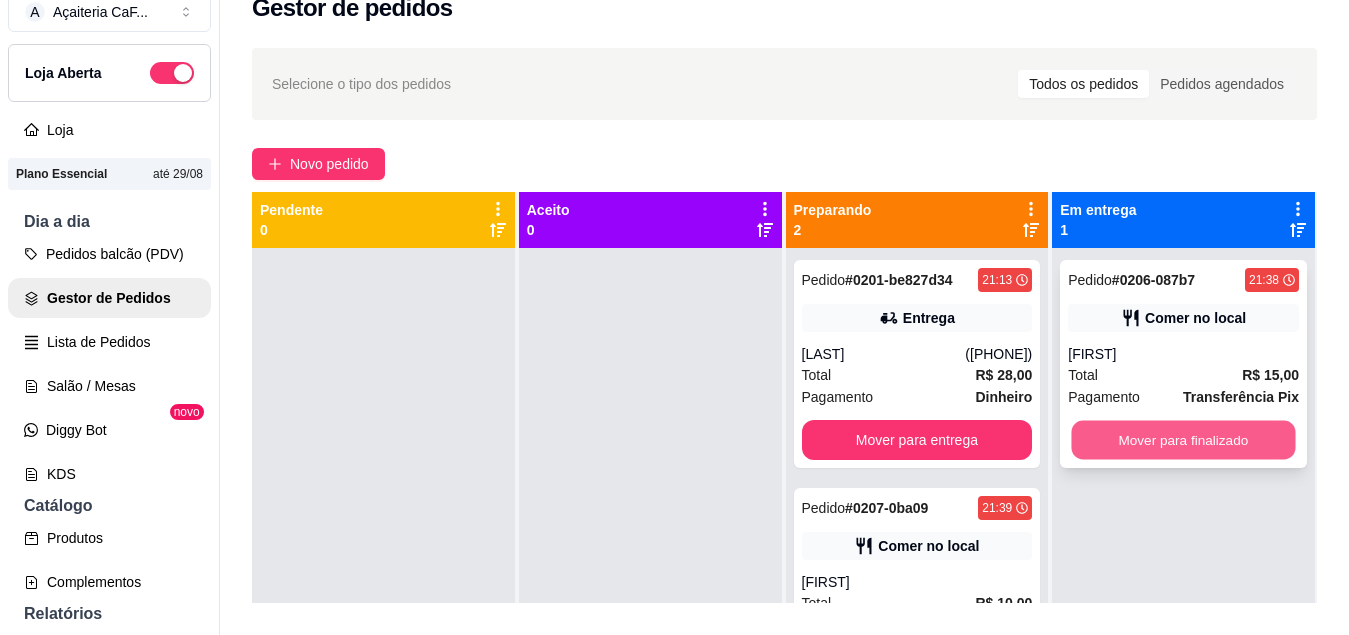click on "Mover para finalizado" at bounding box center [1184, 440] 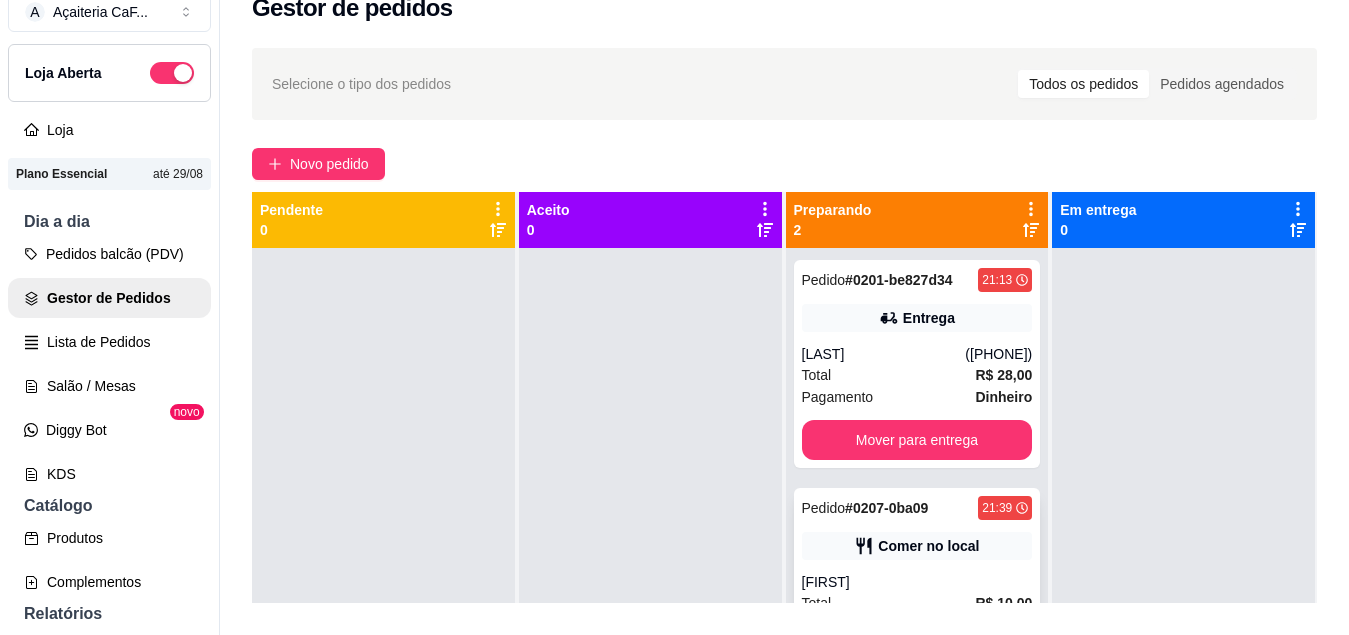 scroll, scrollTop: 56, scrollLeft: 0, axis: vertical 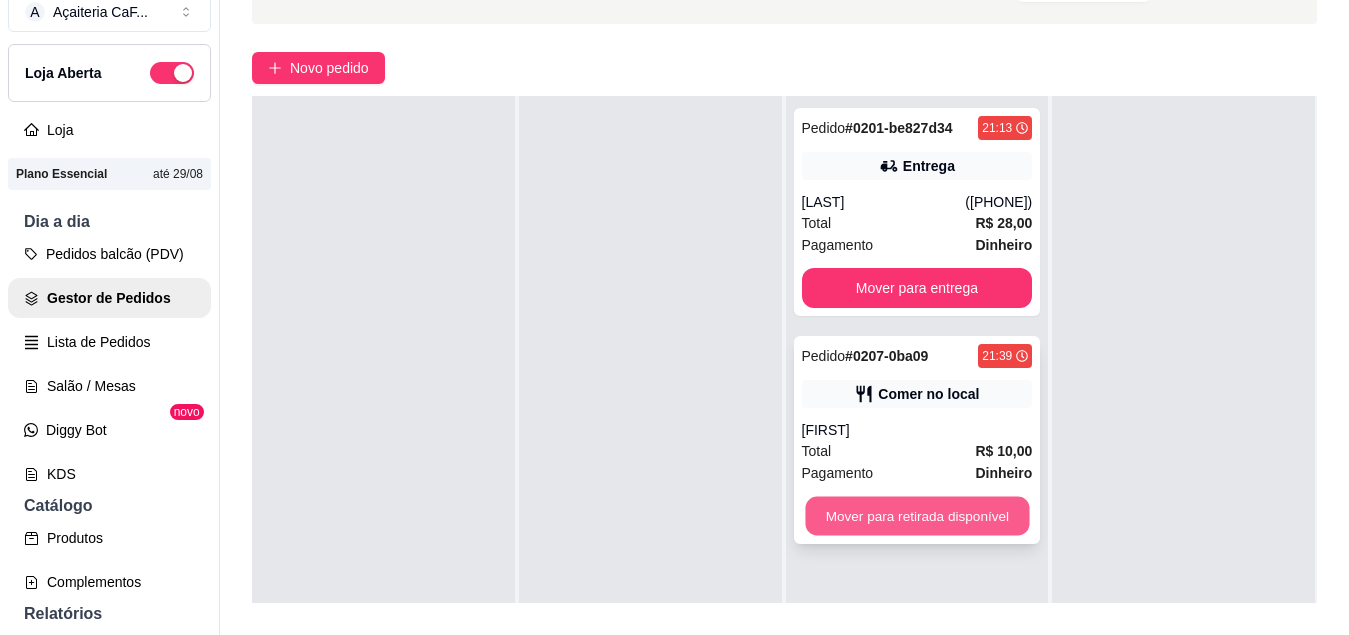click on "Mover para retirada disponível" at bounding box center [917, 516] 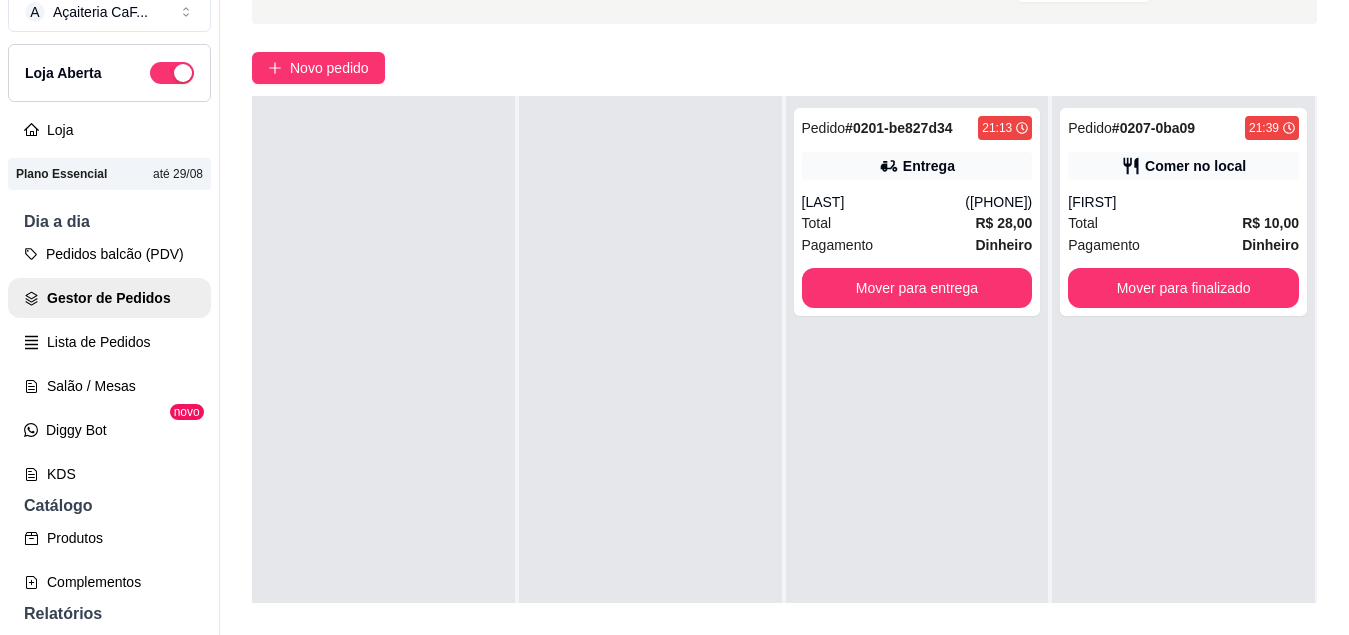 scroll, scrollTop: 0, scrollLeft: 0, axis: both 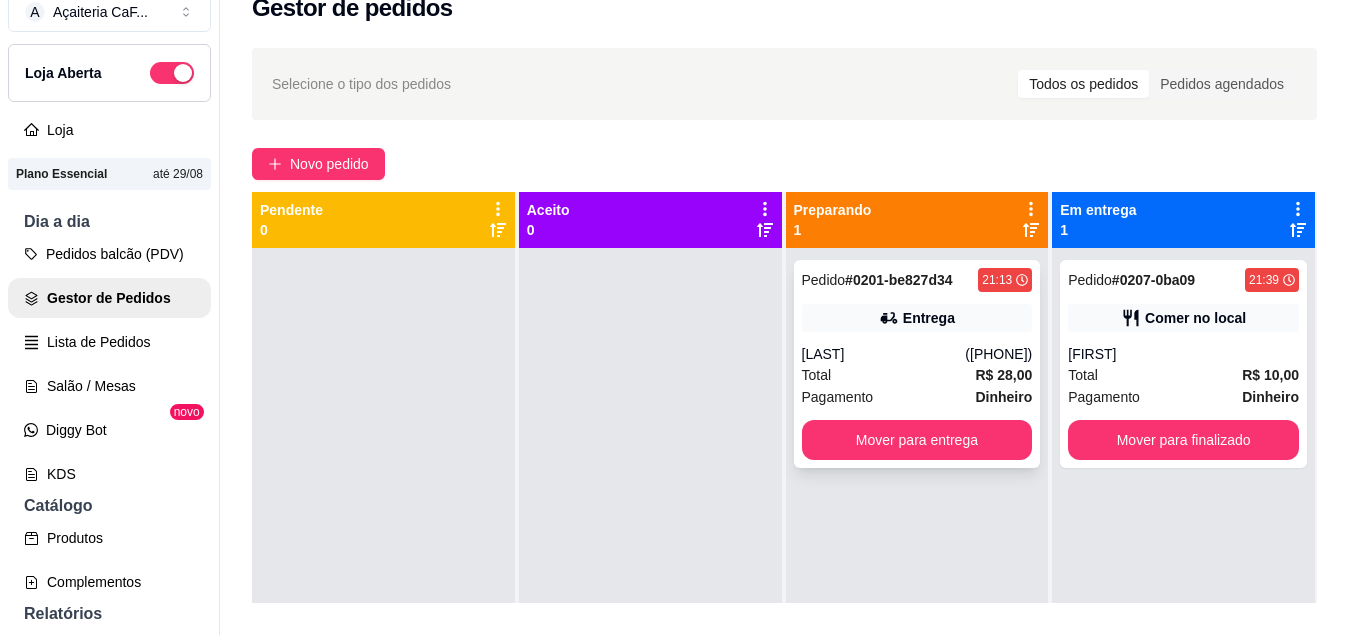 click on "Pedido  # 0201-be827d34 [TIME] Entrega [LAST] ([PHONE]) Total R$ 28,00 Pagamento Dinheiro Mover para entrega" at bounding box center (917, 364) 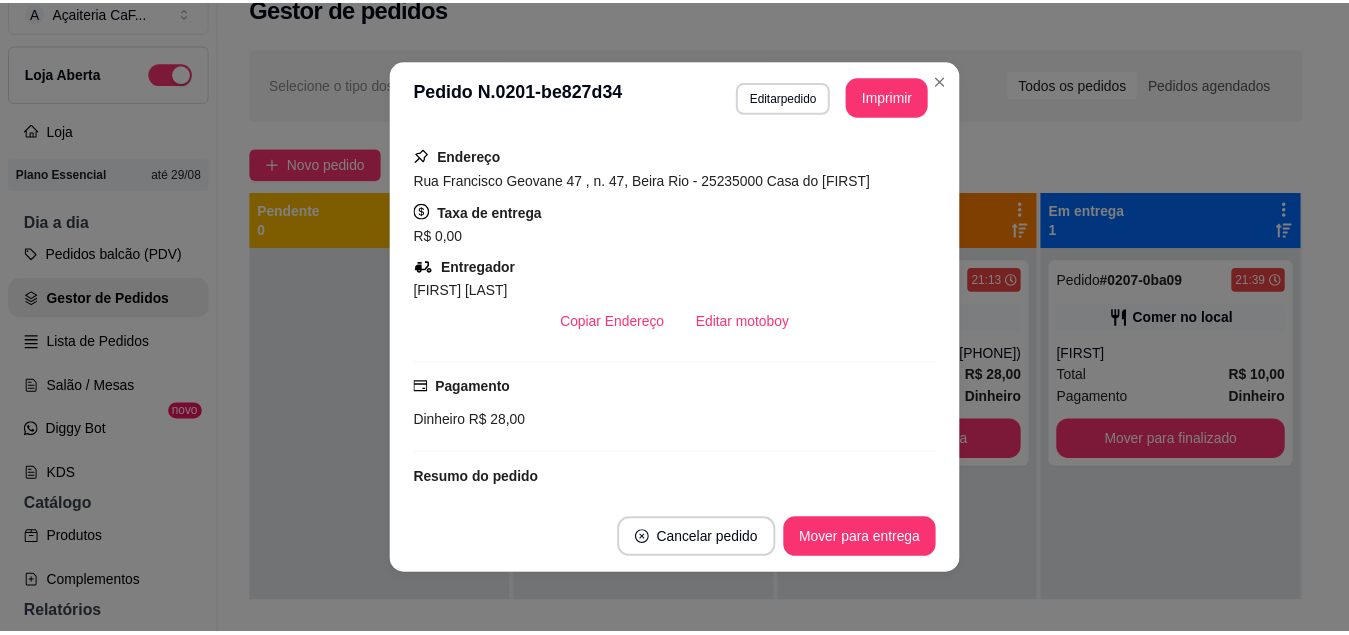 scroll, scrollTop: 349, scrollLeft: 0, axis: vertical 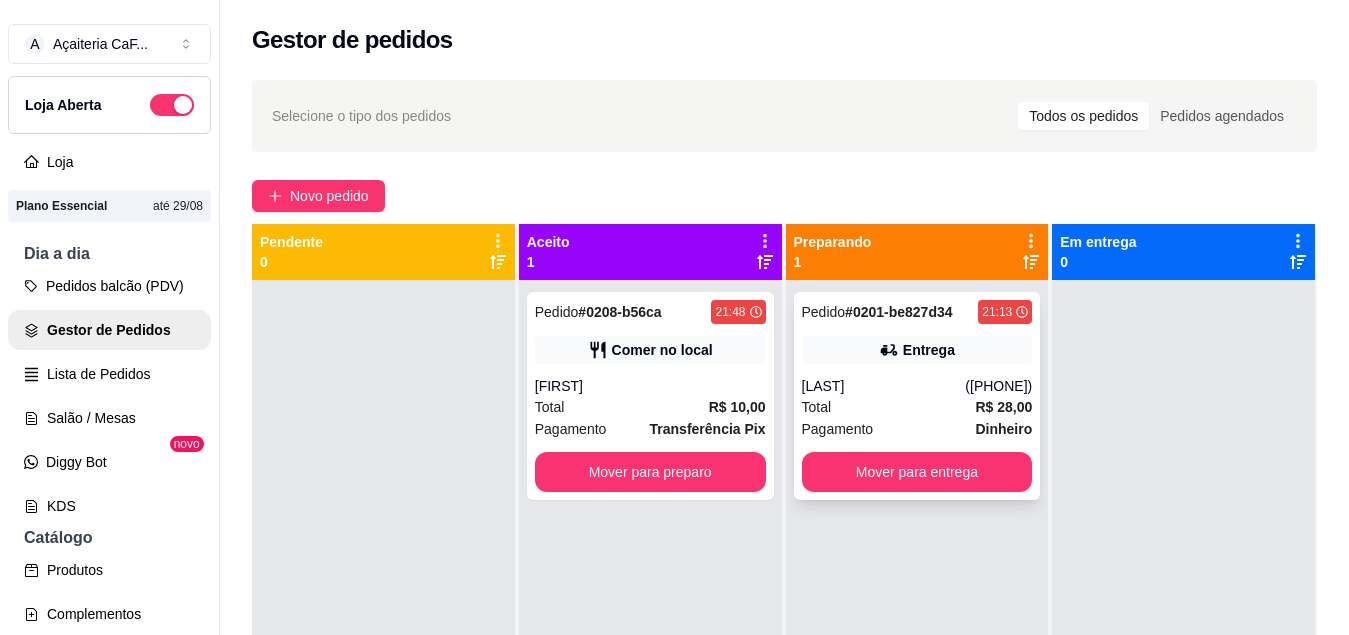click on "Entrega" at bounding box center [929, 350] 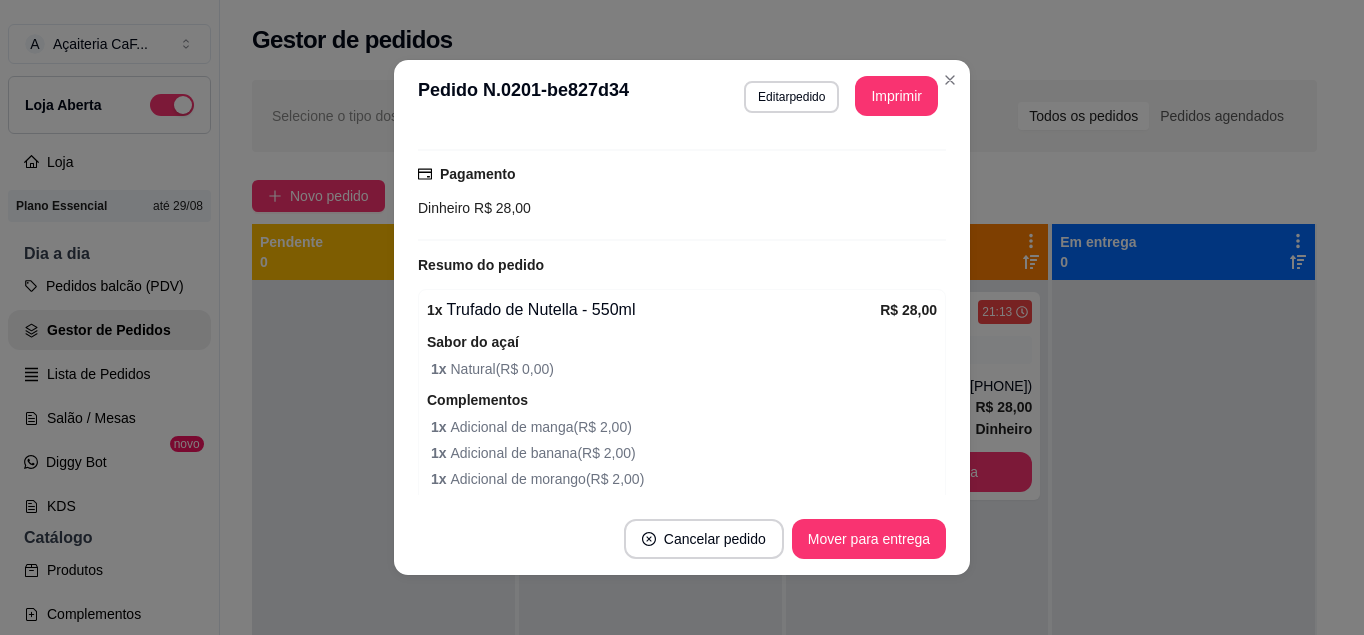 scroll, scrollTop: 754, scrollLeft: 0, axis: vertical 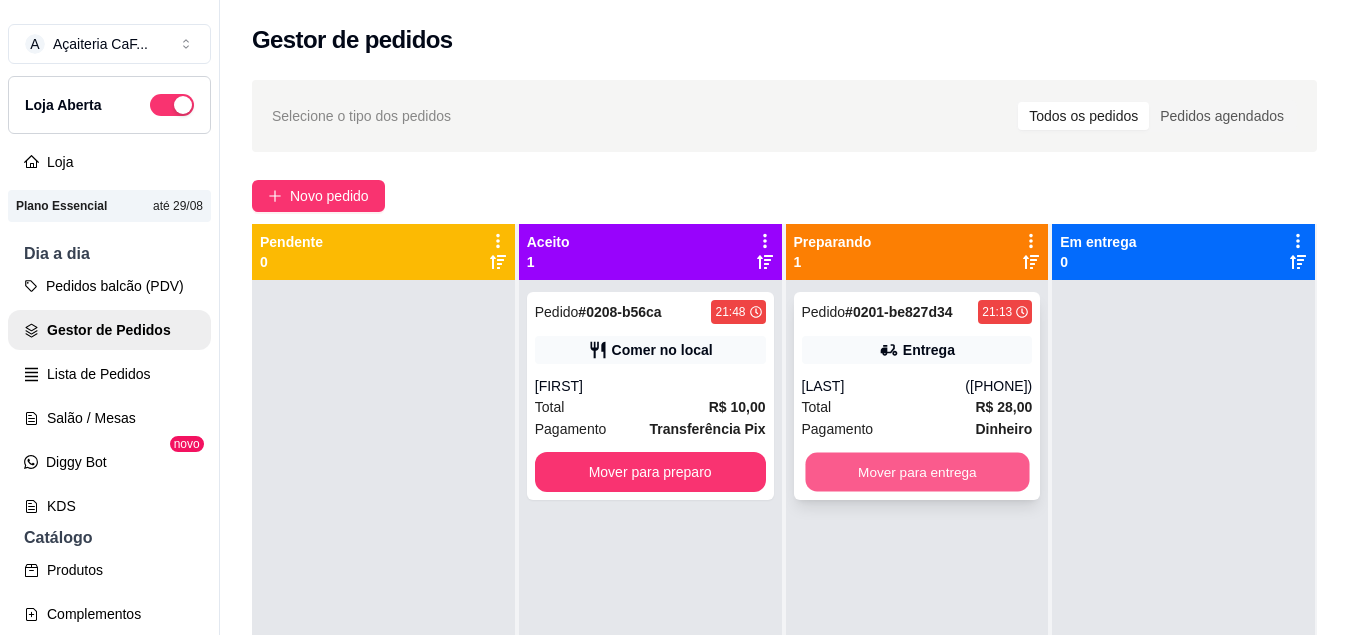 click on "Mover para entrega" at bounding box center [917, 472] 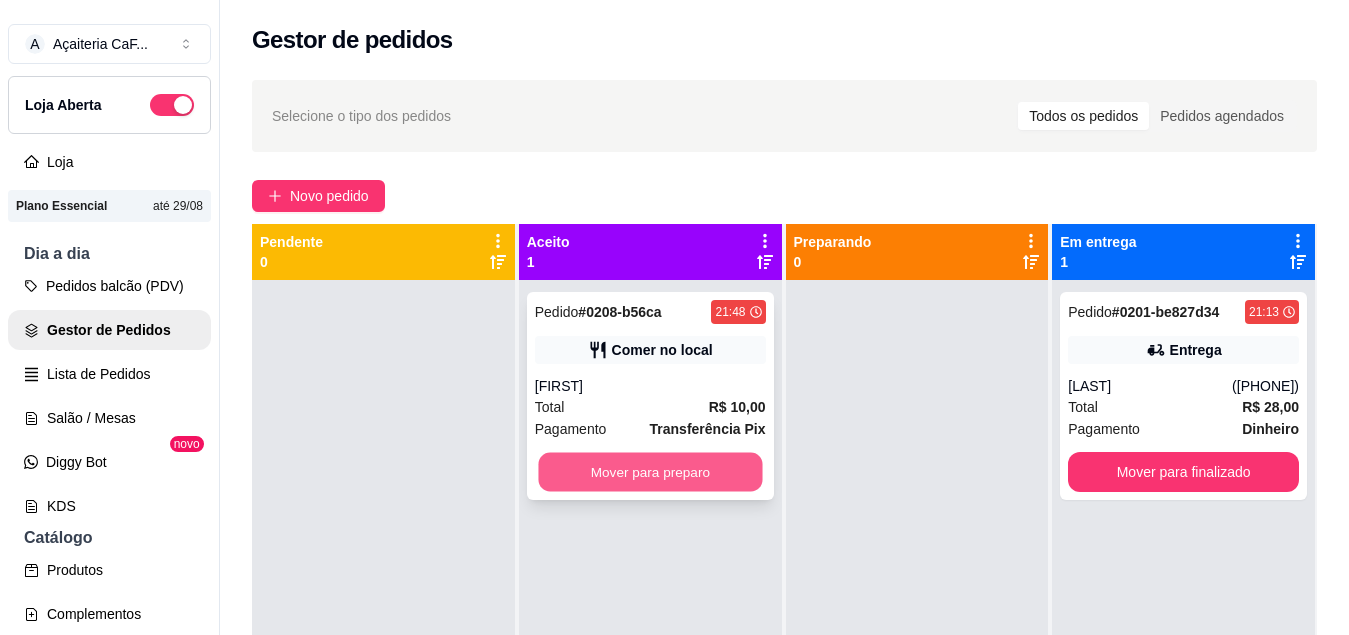 click on "Mover para preparo" at bounding box center (650, 472) 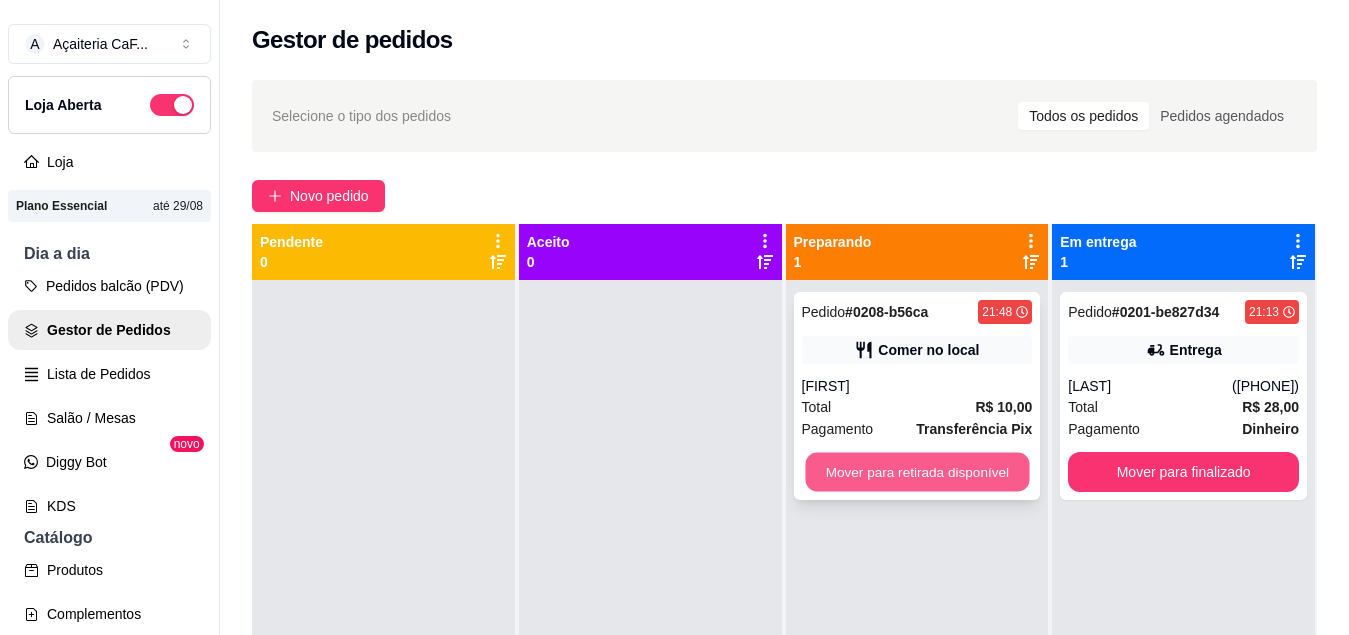 click on "Mover para retirada disponível" at bounding box center (917, 472) 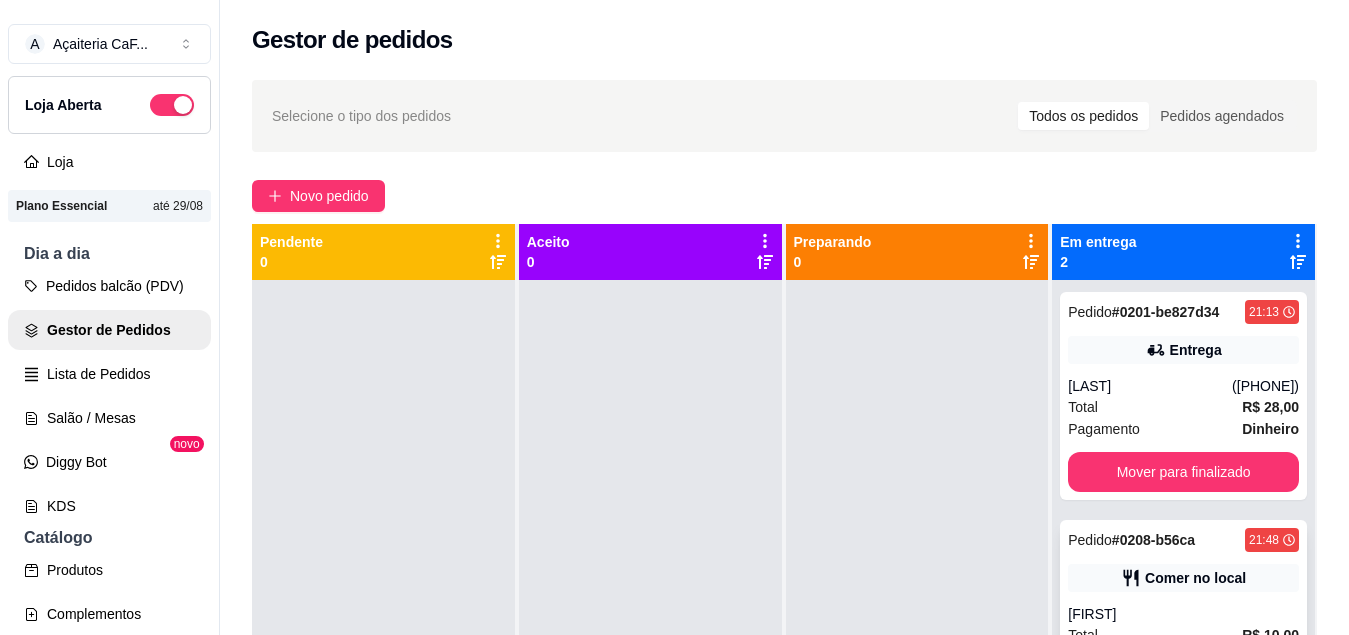 scroll, scrollTop: 56, scrollLeft: 0, axis: vertical 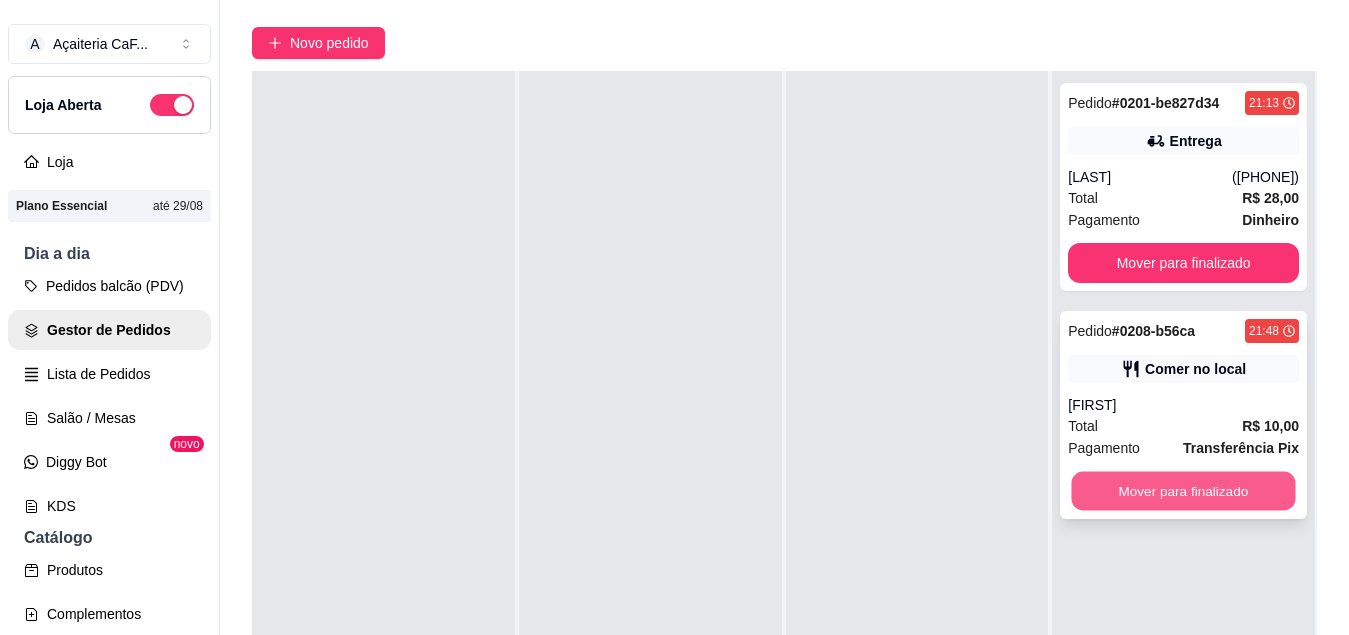 click on "Mover para finalizado" at bounding box center (1184, 491) 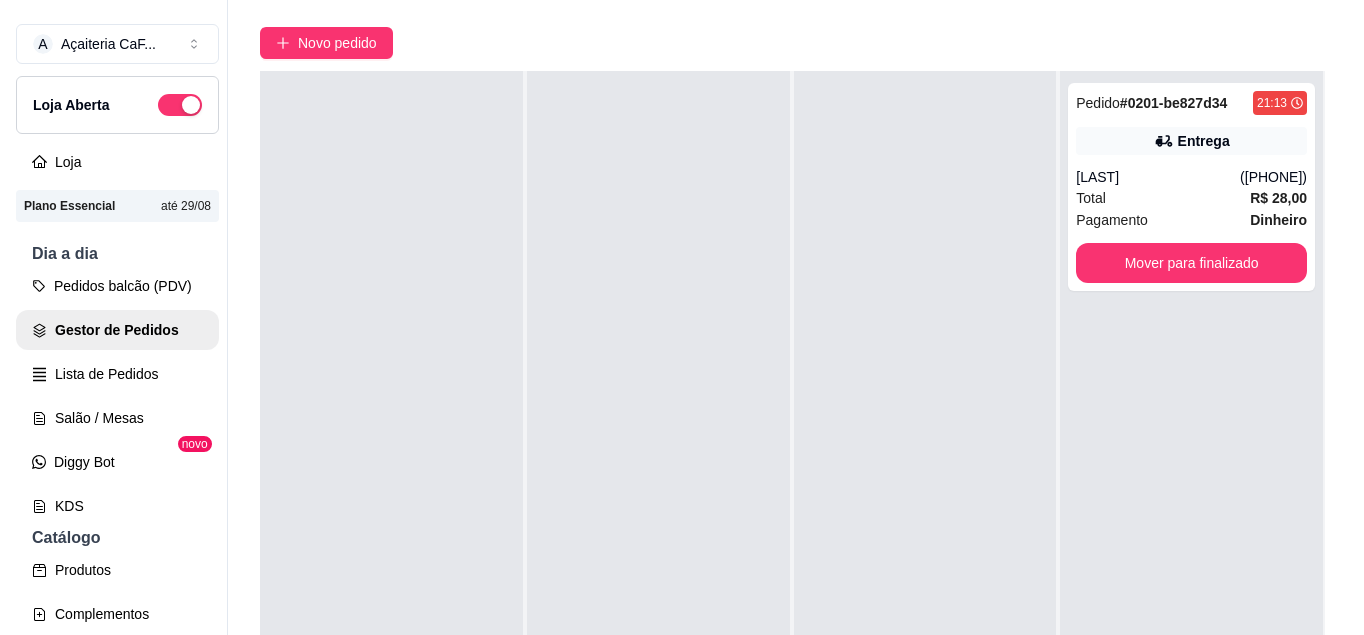 scroll, scrollTop: 0, scrollLeft: 0, axis: both 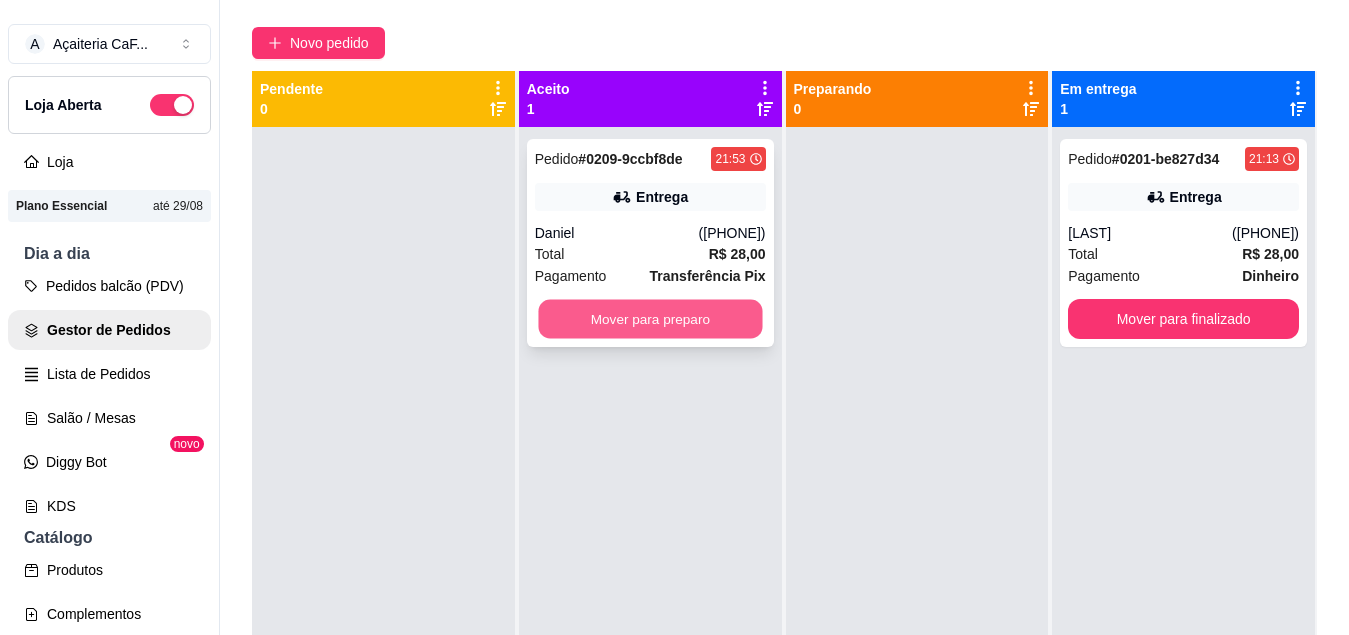 click on "Mover para preparo" at bounding box center [650, 319] 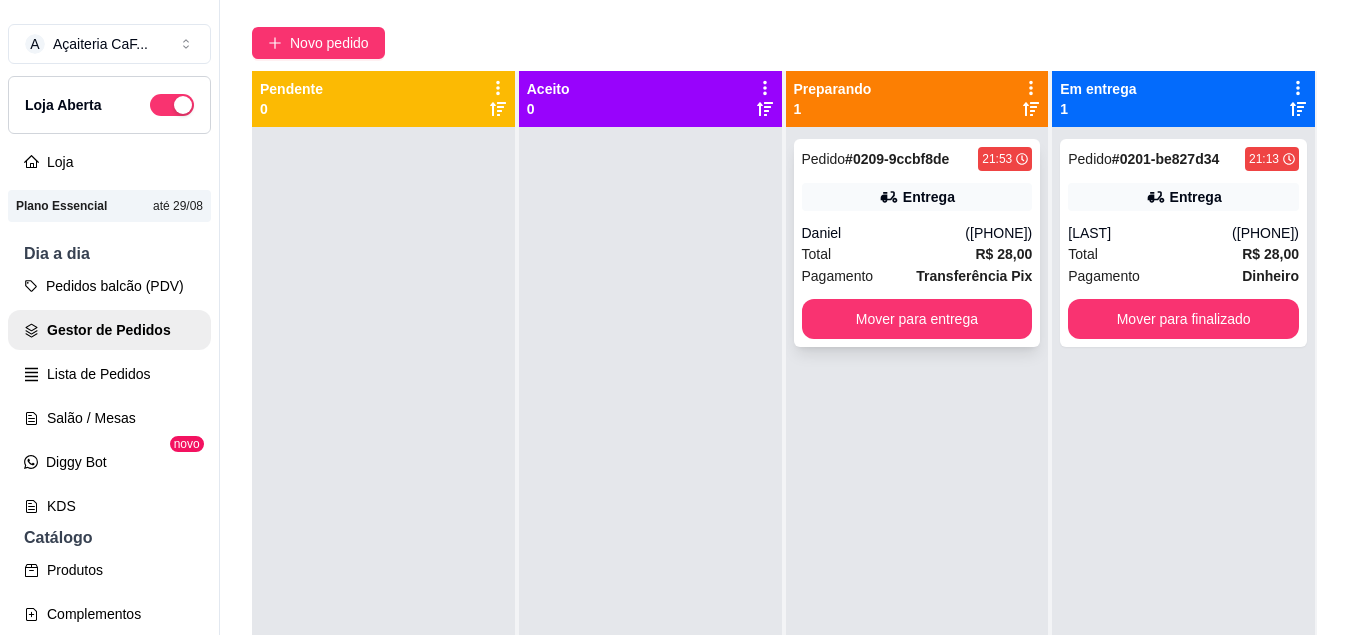click on "Pedido  # 0209-9ccbf8de [TIME] Entrega [FIRST]  ([PHONE]) Total R$ 28,00 Pagamento Transferência Pix Mover para entrega" at bounding box center [917, 243] 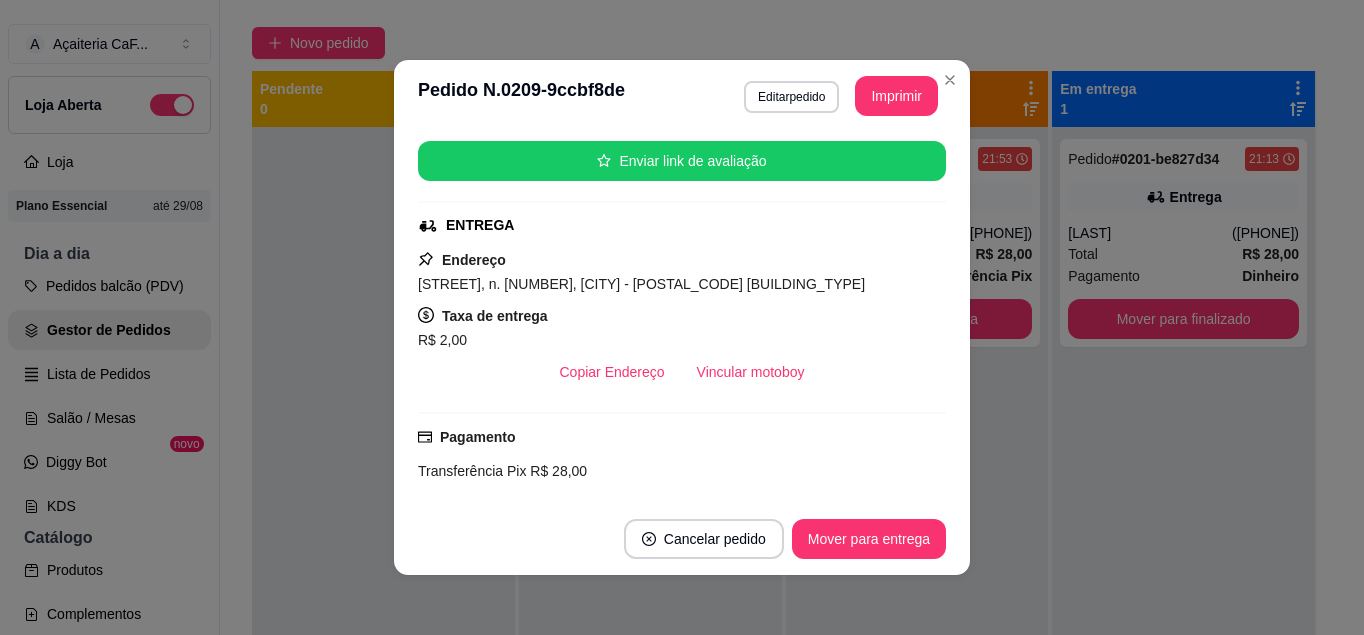 scroll, scrollTop: 245, scrollLeft: 0, axis: vertical 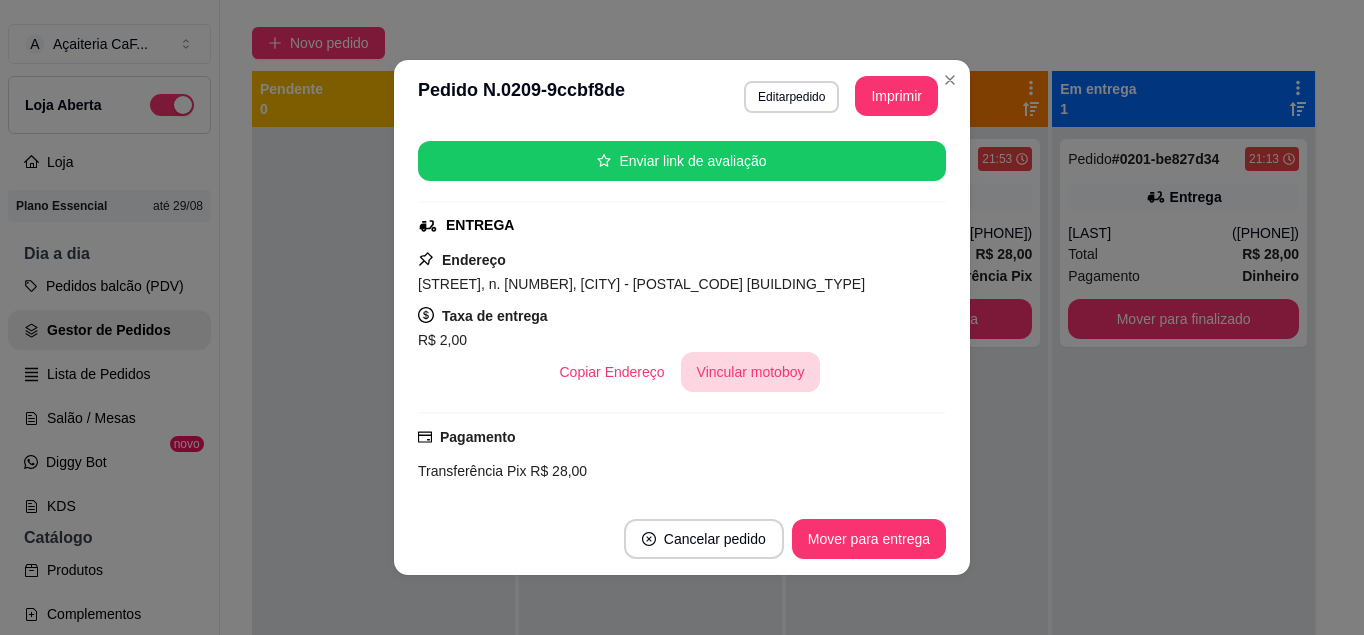 click on "Vincular motoboy" at bounding box center (751, 372) 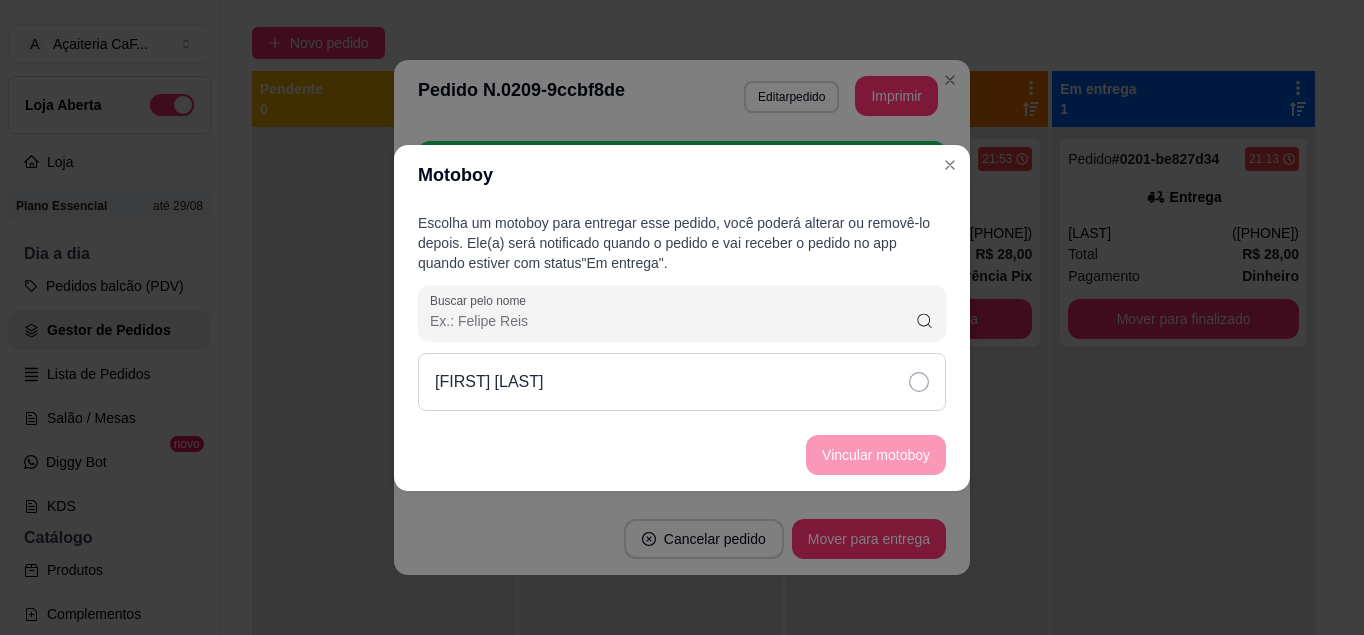 click on "[FIRST] [LAST]" at bounding box center (682, 382) 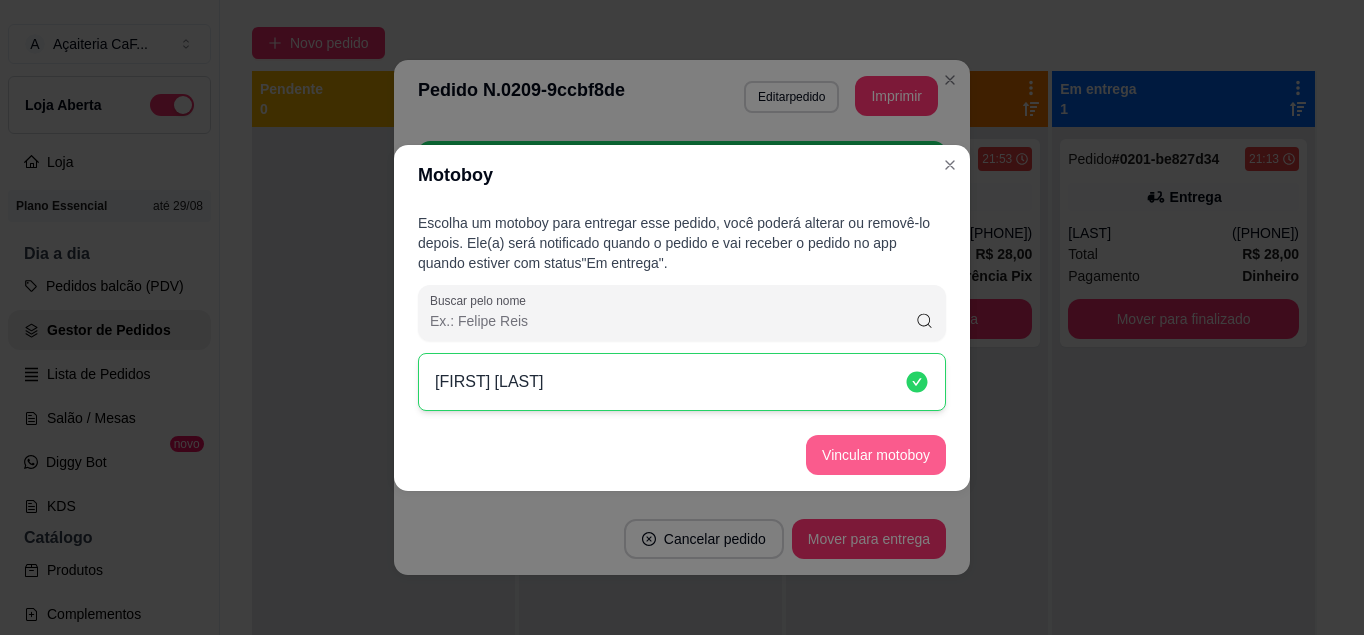 click on "Vincular motoboy" at bounding box center [876, 455] 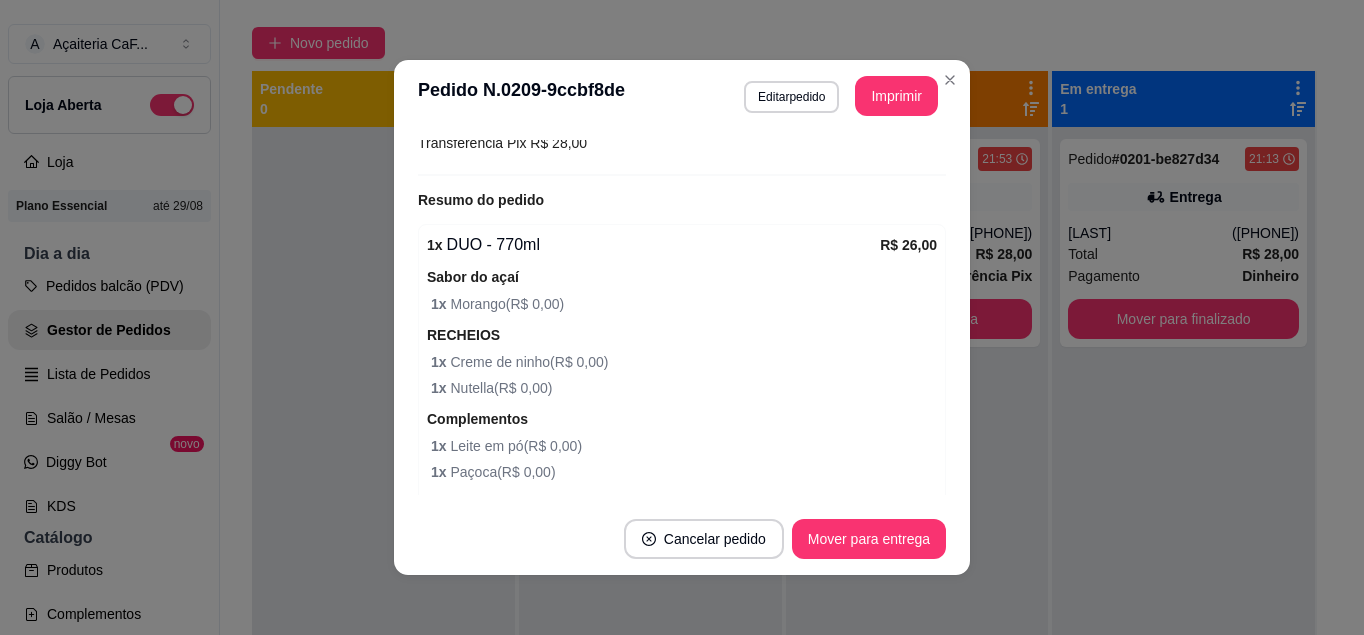 scroll, scrollTop: 640, scrollLeft: 0, axis: vertical 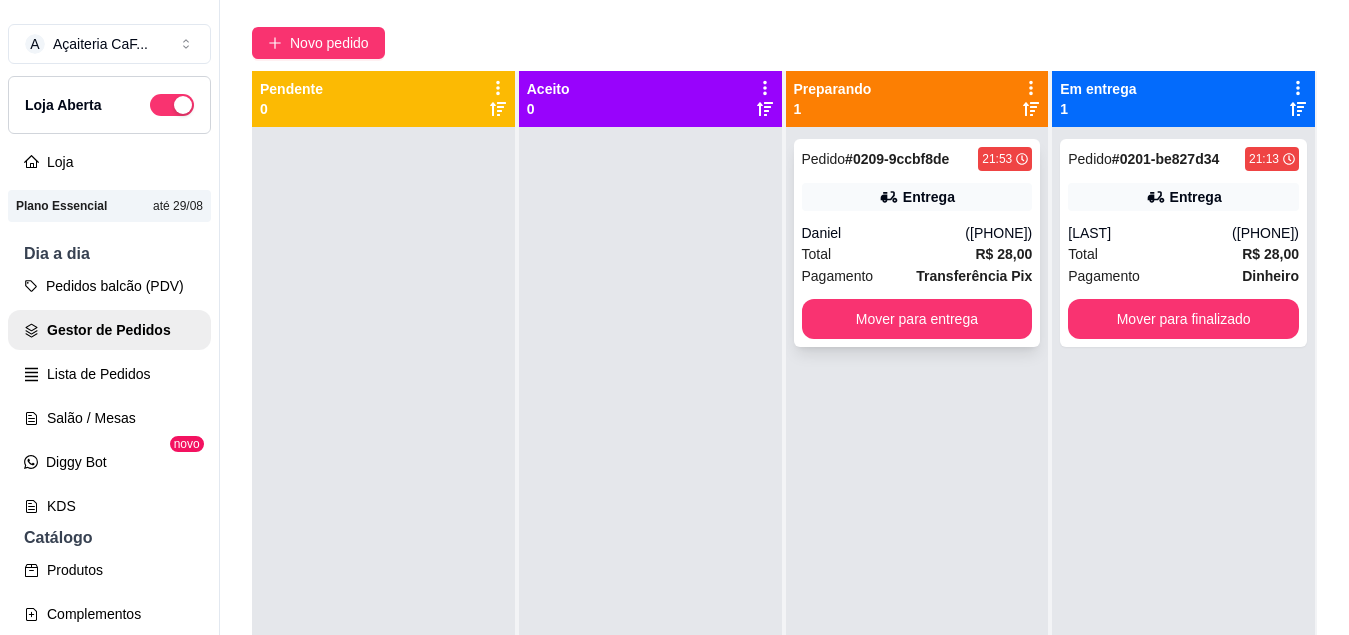 click on "R$ 28,00" at bounding box center [1003, 254] 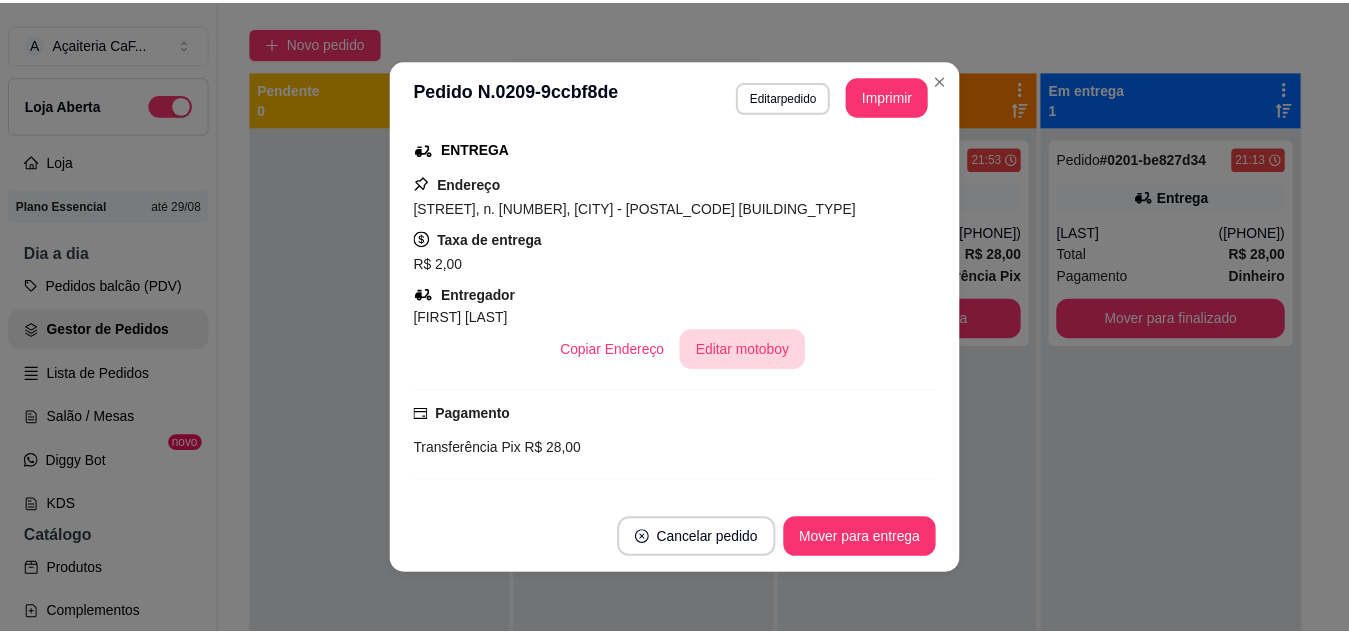 scroll, scrollTop: 322, scrollLeft: 0, axis: vertical 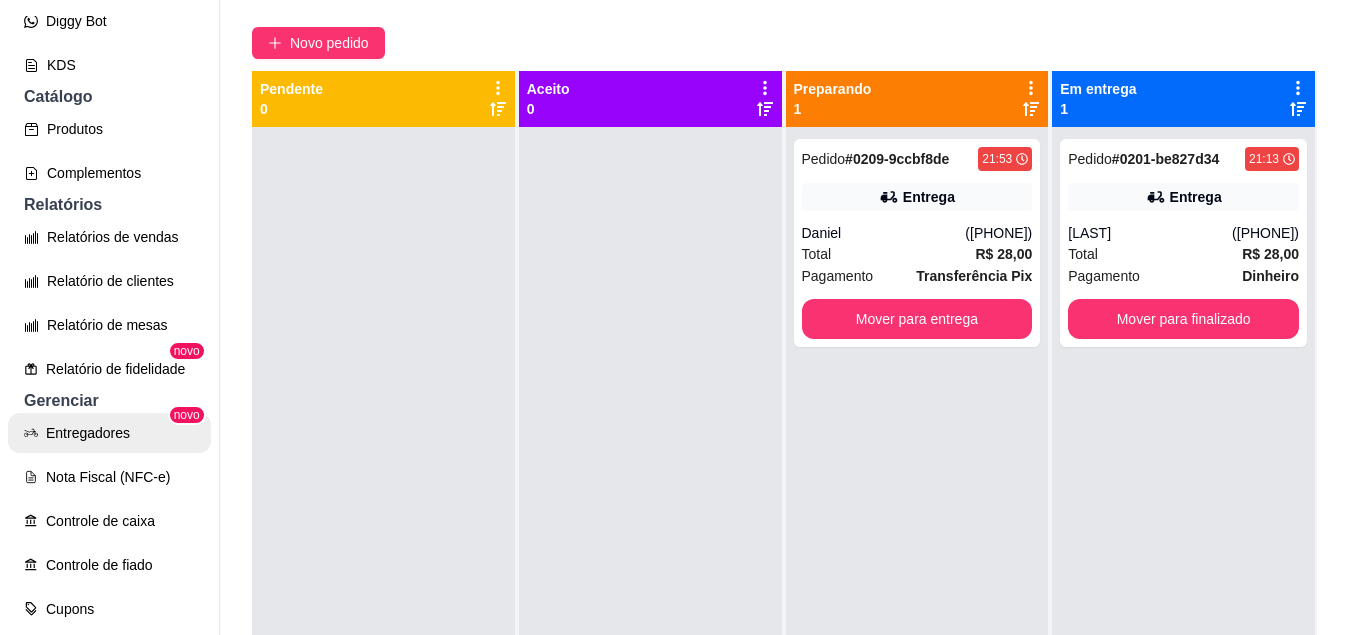 click on "Entregadores" at bounding box center (109, 433) 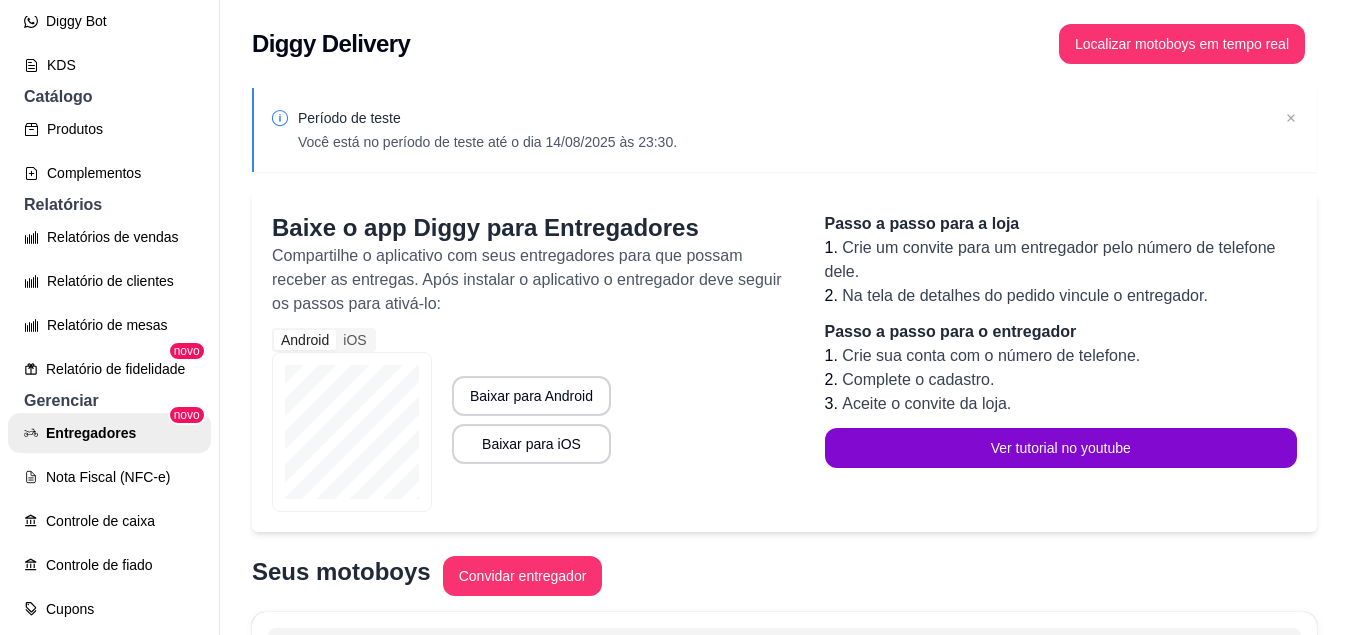 scroll, scrollTop: 206, scrollLeft: 0, axis: vertical 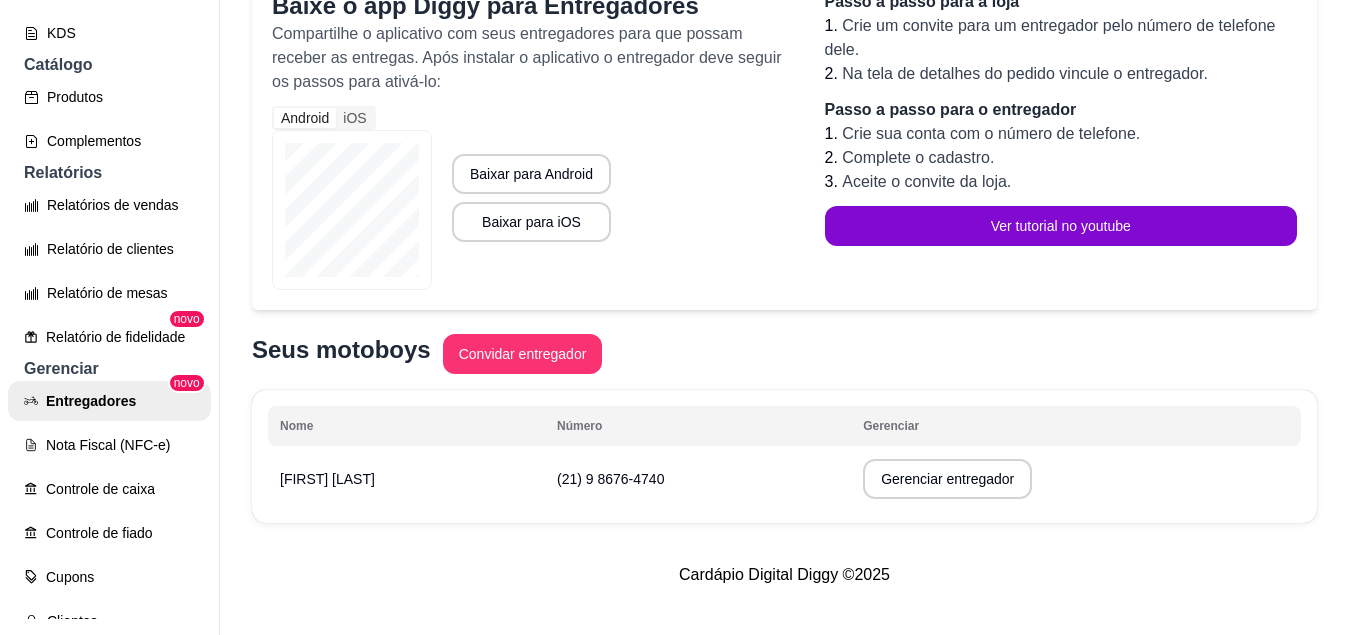 drag, startPoint x: 839, startPoint y: 442, endPoint x: 849, endPoint y: 454, distance: 15.6205 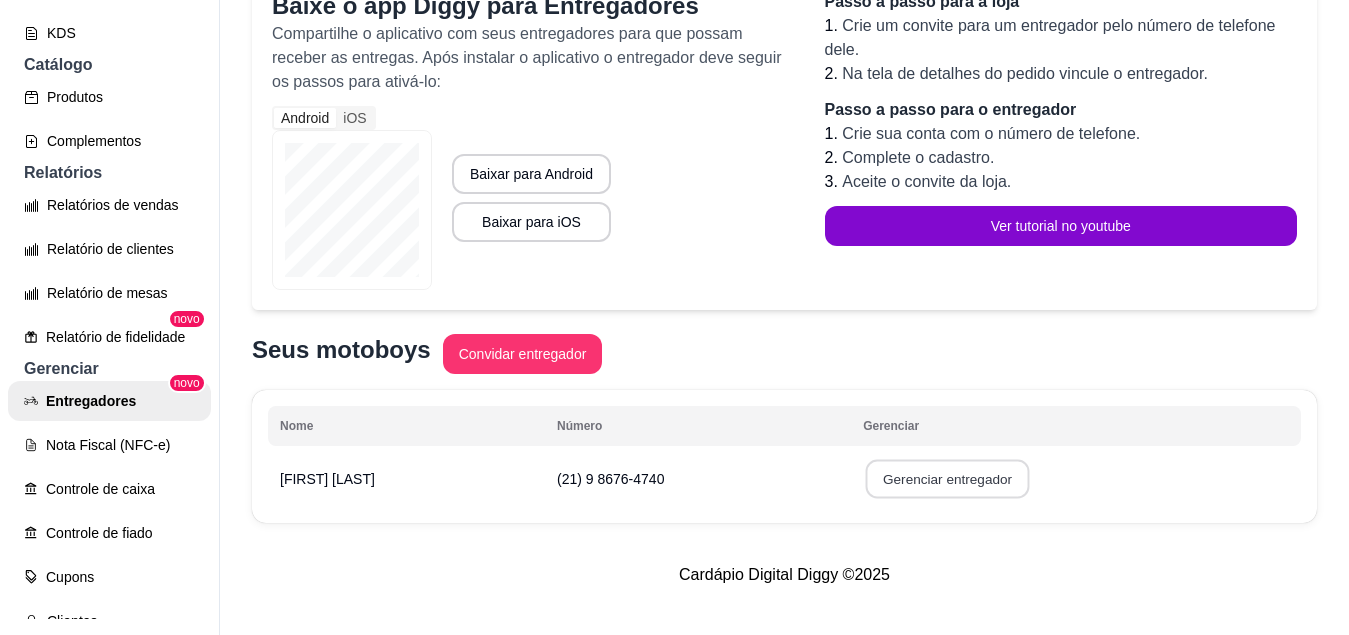 click on "Gerenciar entregador" at bounding box center (948, 479) 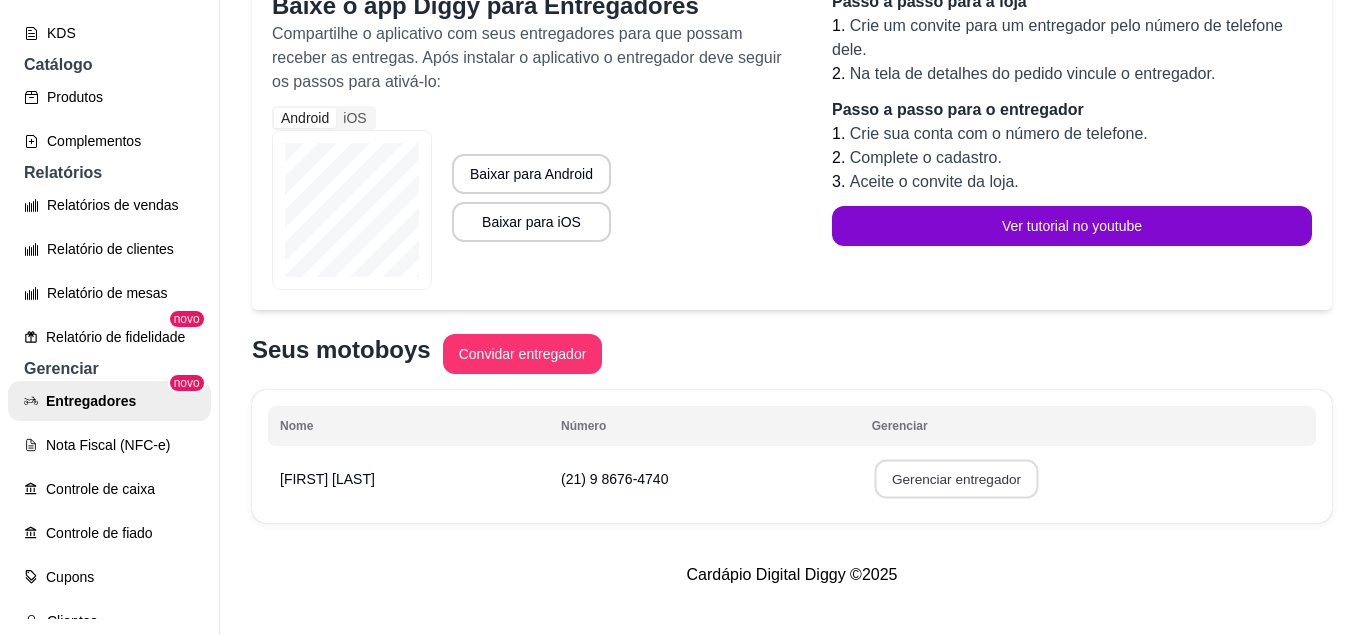 select on "30" 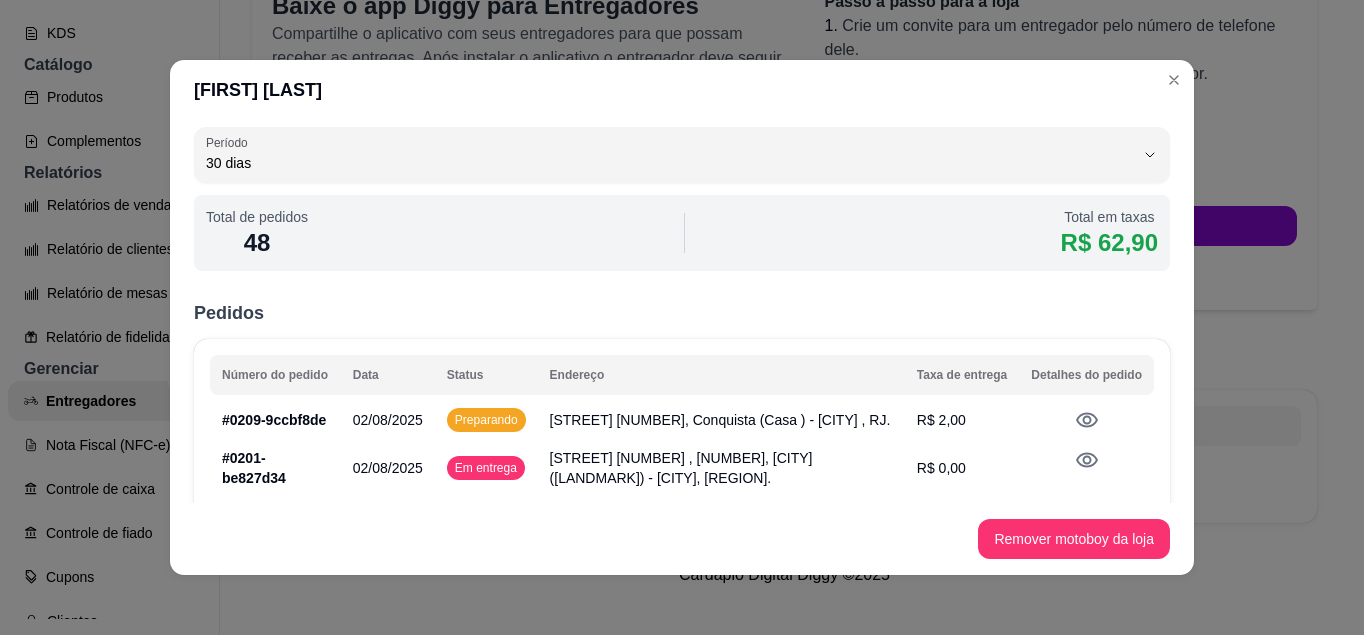 scroll, scrollTop: 0, scrollLeft: 0, axis: both 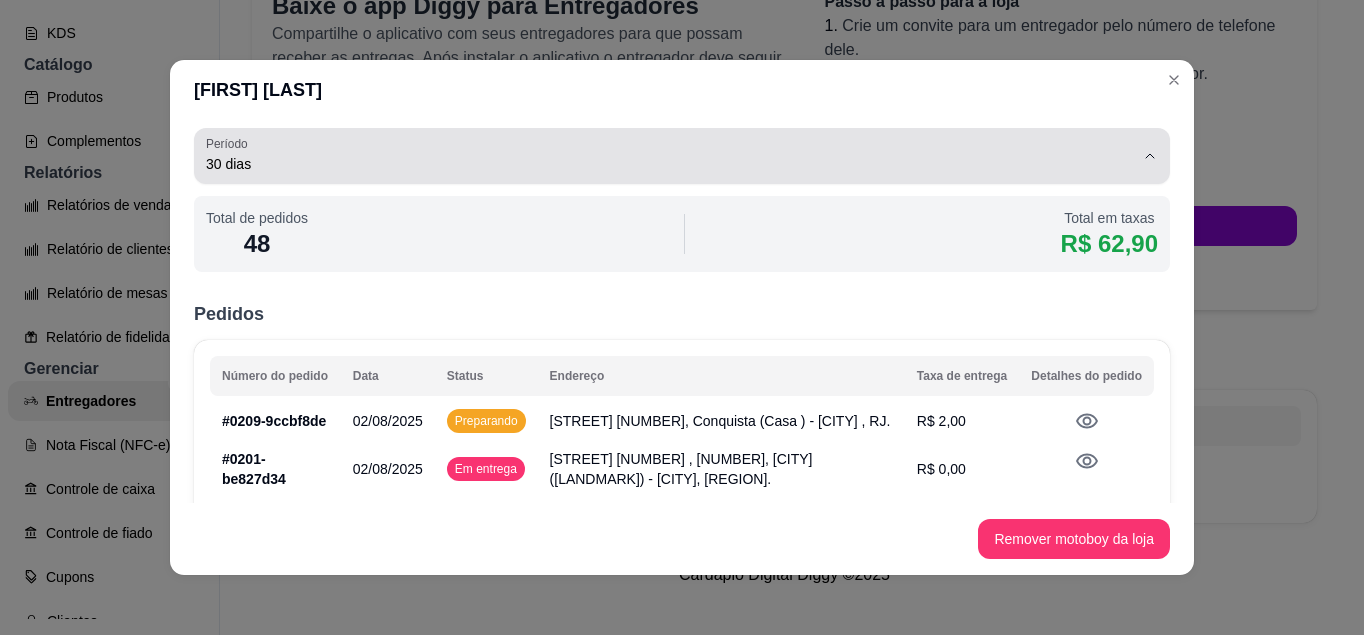 click 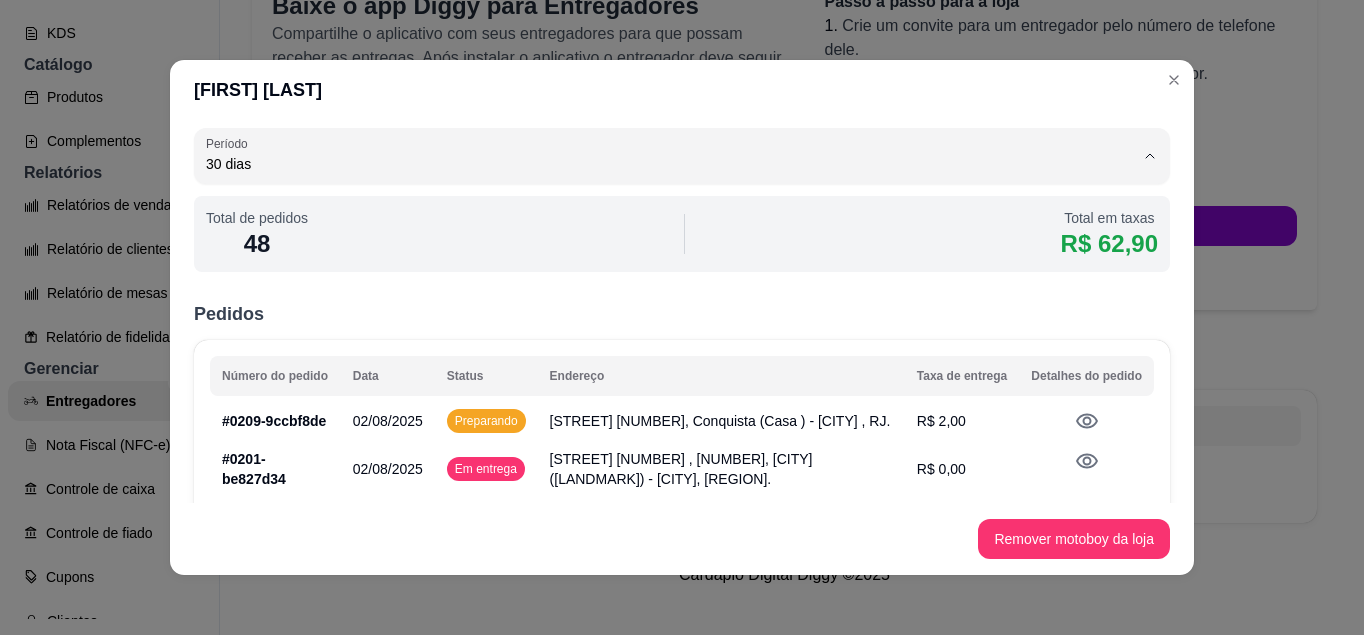 click on "1 dia" at bounding box center (657, 211) 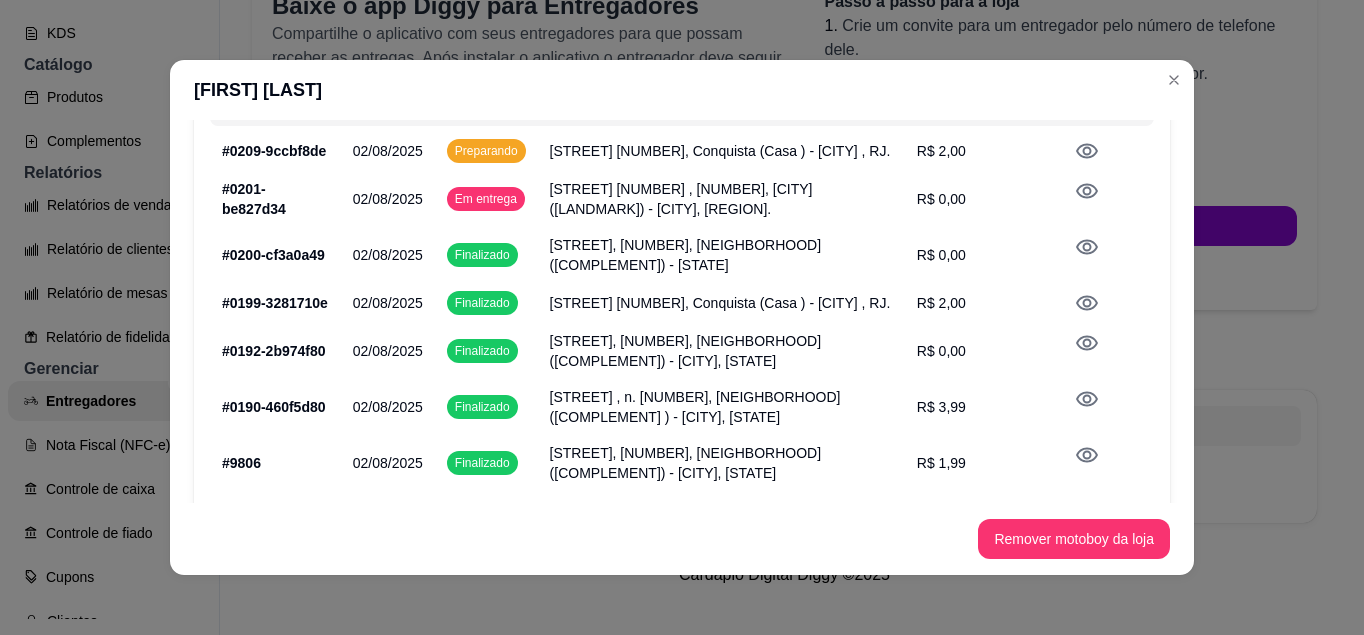 scroll, scrollTop: 280, scrollLeft: 0, axis: vertical 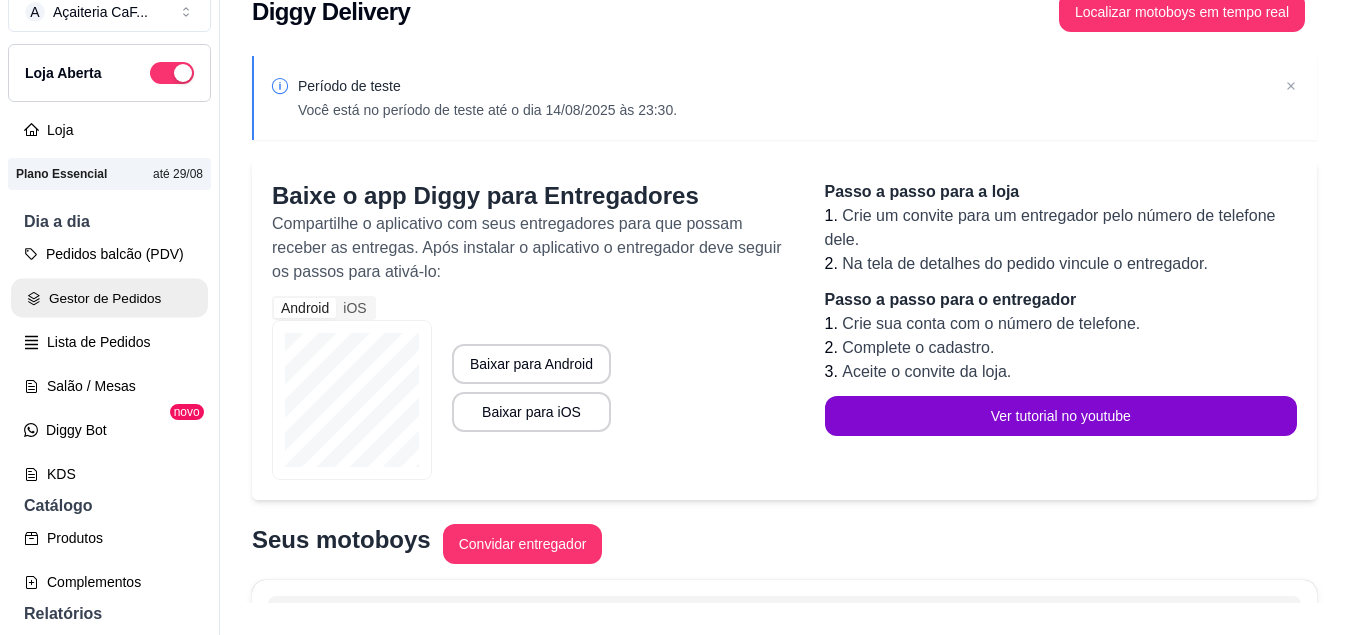 click on "Gestor de Pedidos" at bounding box center [109, 298] 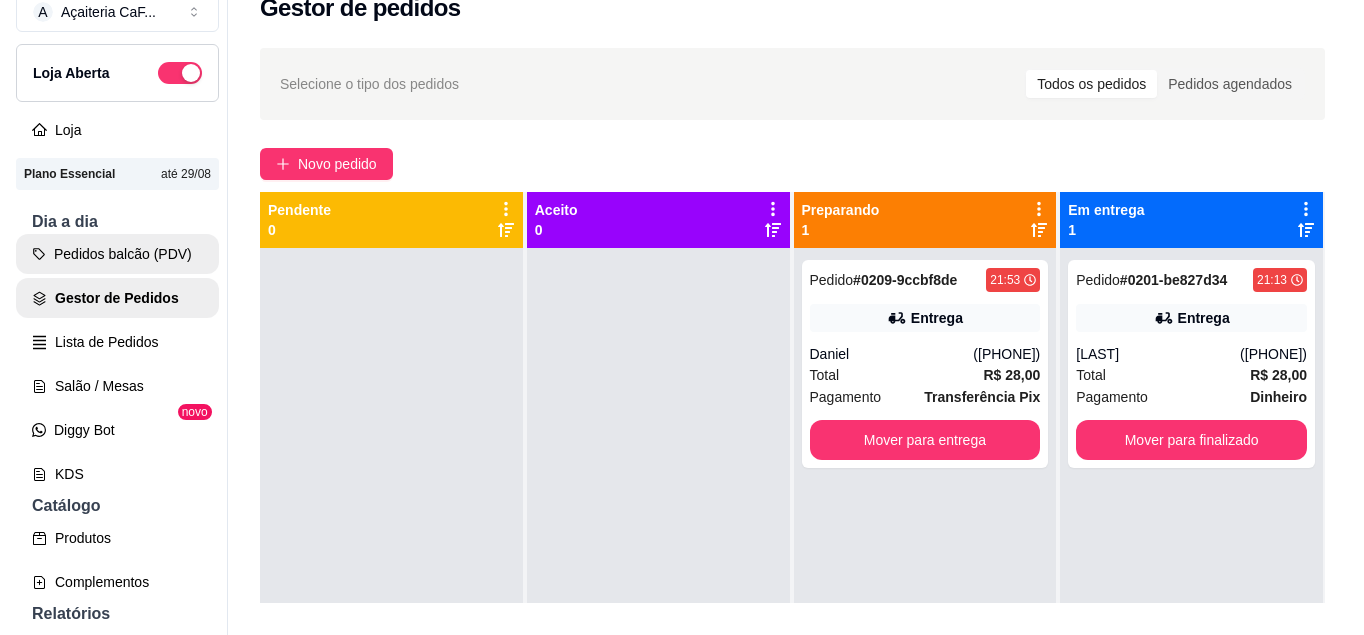 scroll, scrollTop: 0, scrollLeft: 0, axis: both 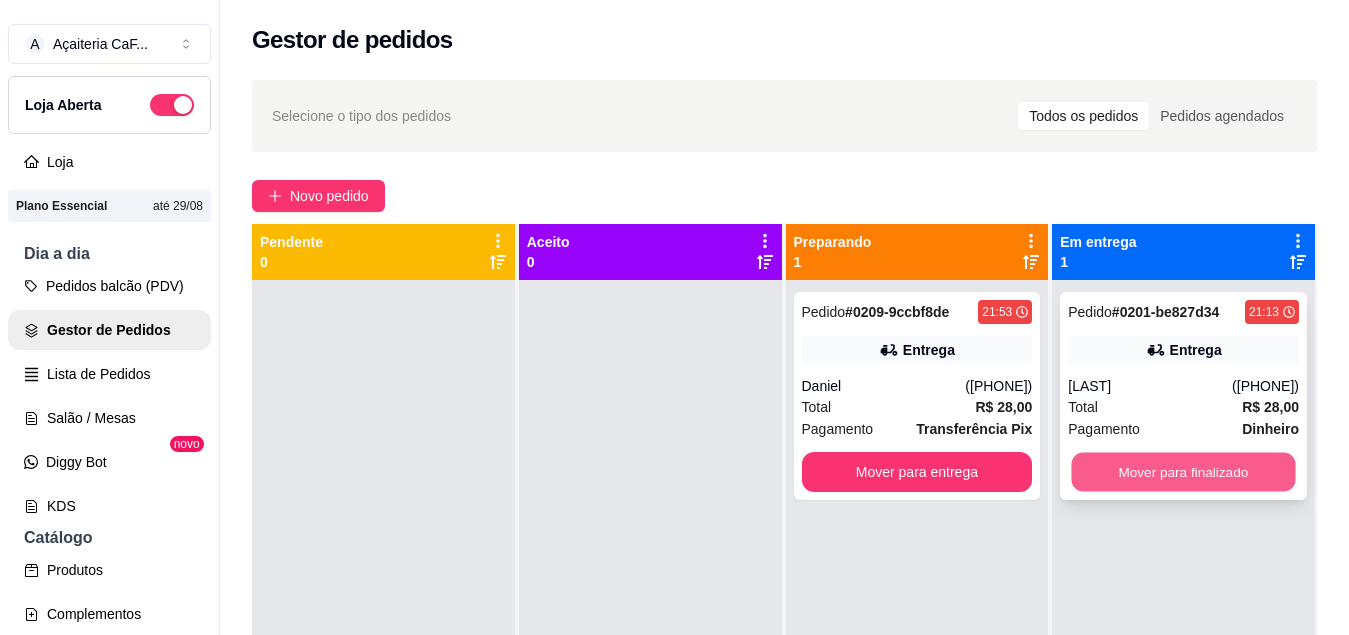 click on "Mover para finalizado" at bounding box center [1184, 472] 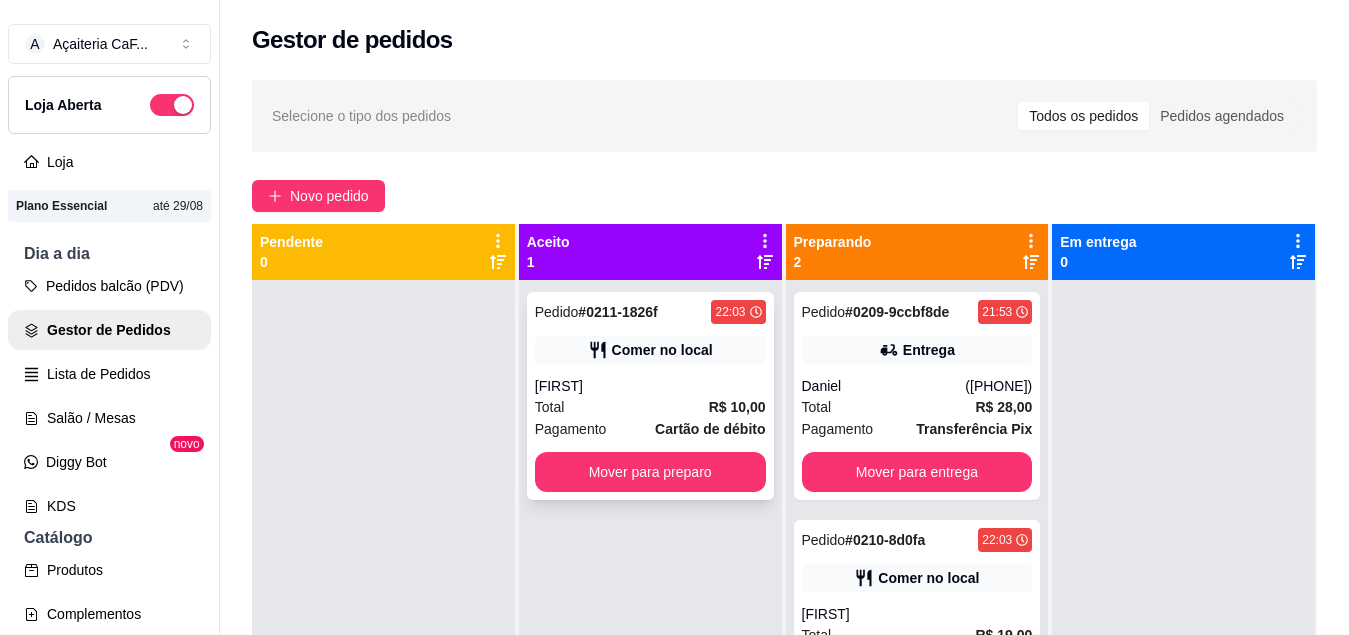 click on "Pedido  # 0211-1826f [TIME] Comer no local [FIRST] Total R$ 10,00 Pagamento Cartão de débito Mover para preparo" at bounding box center [650, 396] 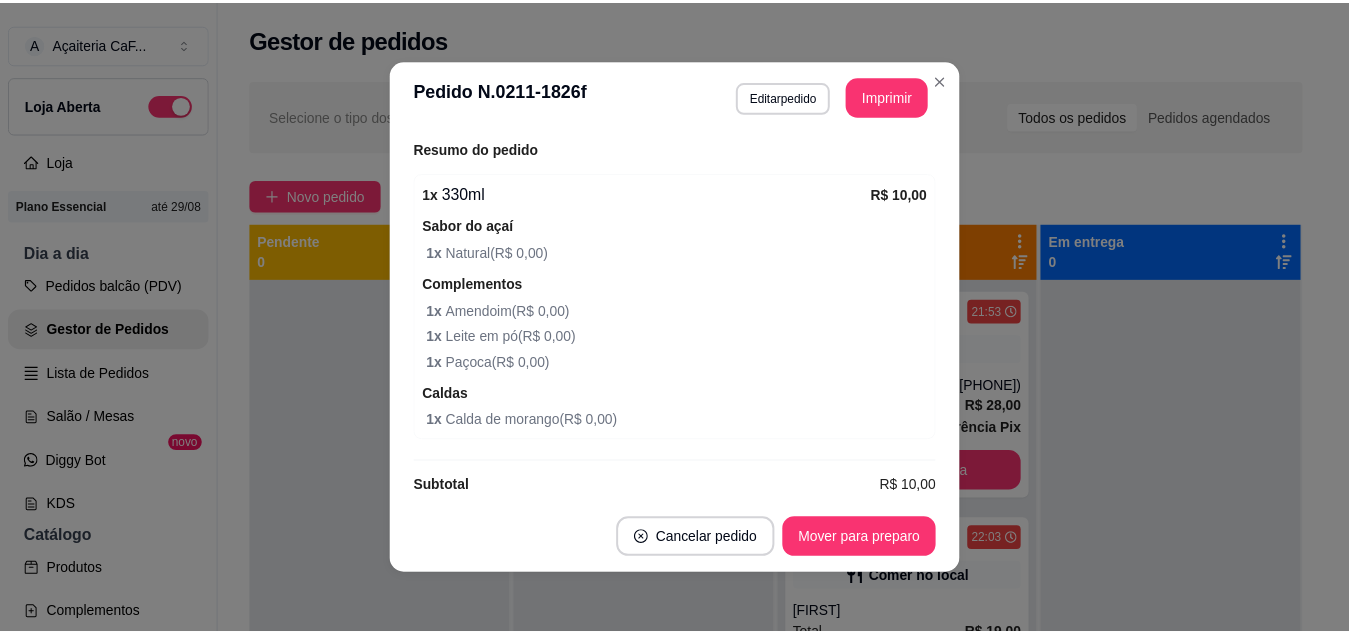 scroll, scrollTop: 432, scrollLeft: 0, axis: vertical 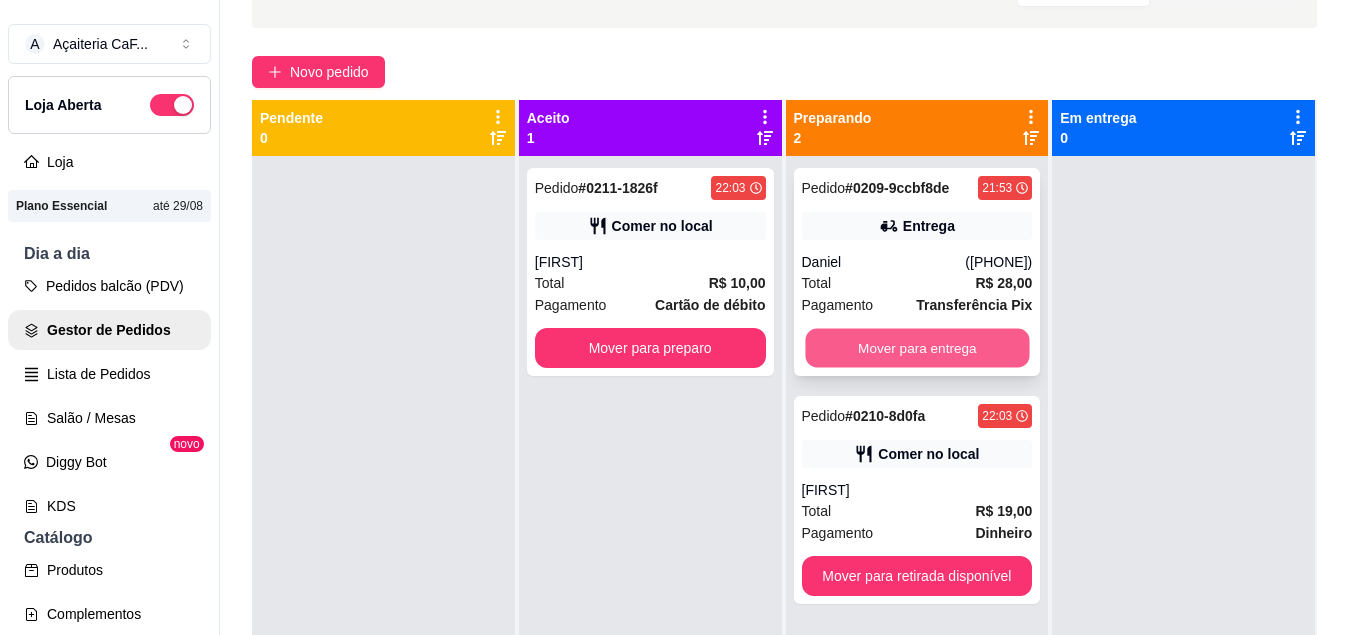 click on "Mover para entrega" at bounding box center [917, 348] 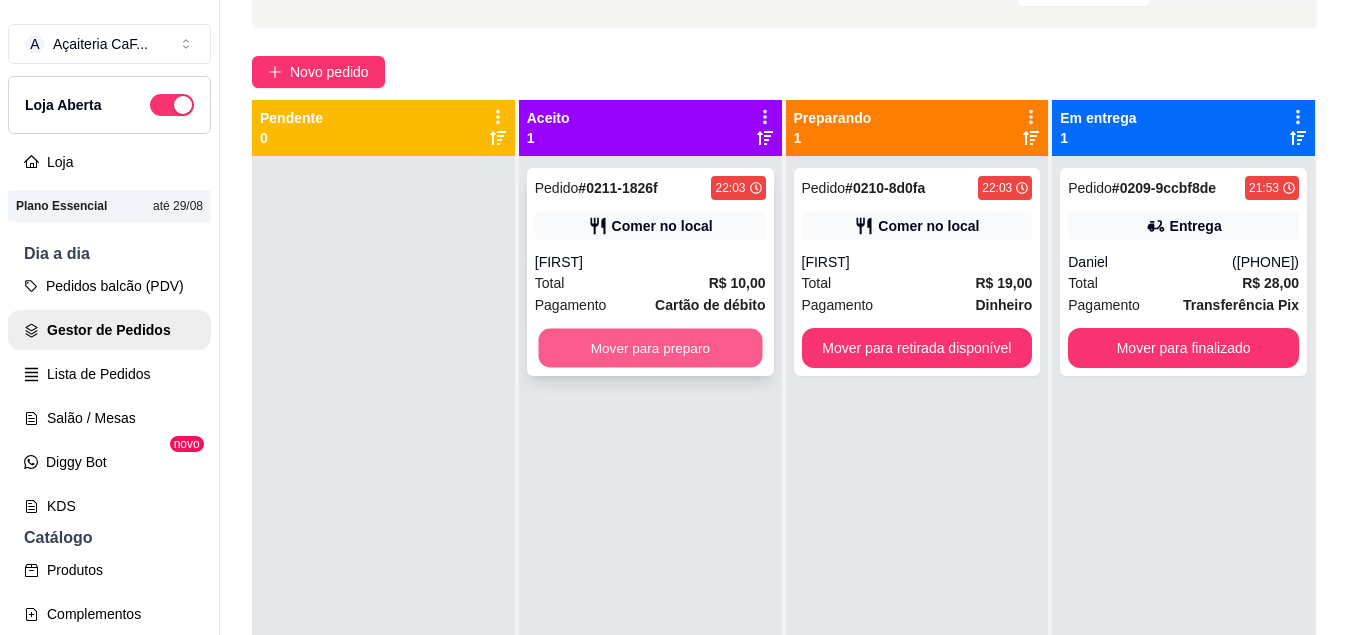 click on "Mover para preparo" at bounding box center [650, 348] 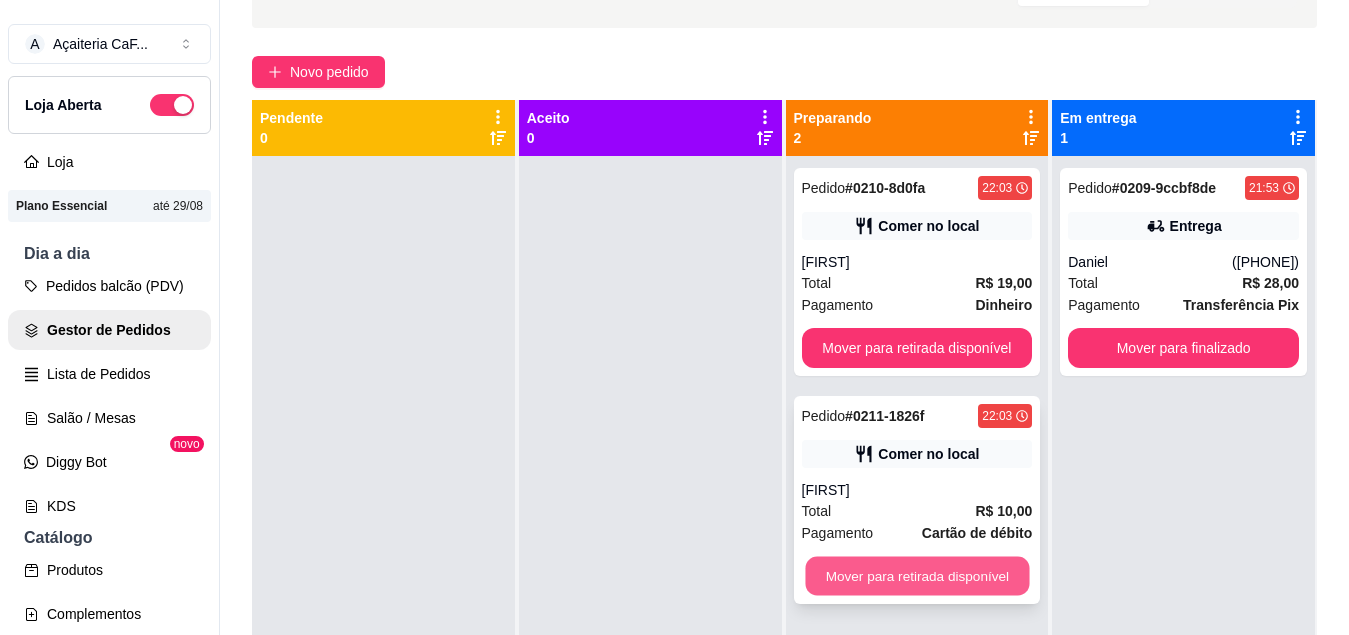 click on "Mover para retirada disponível" at bounding box center (917, 576) 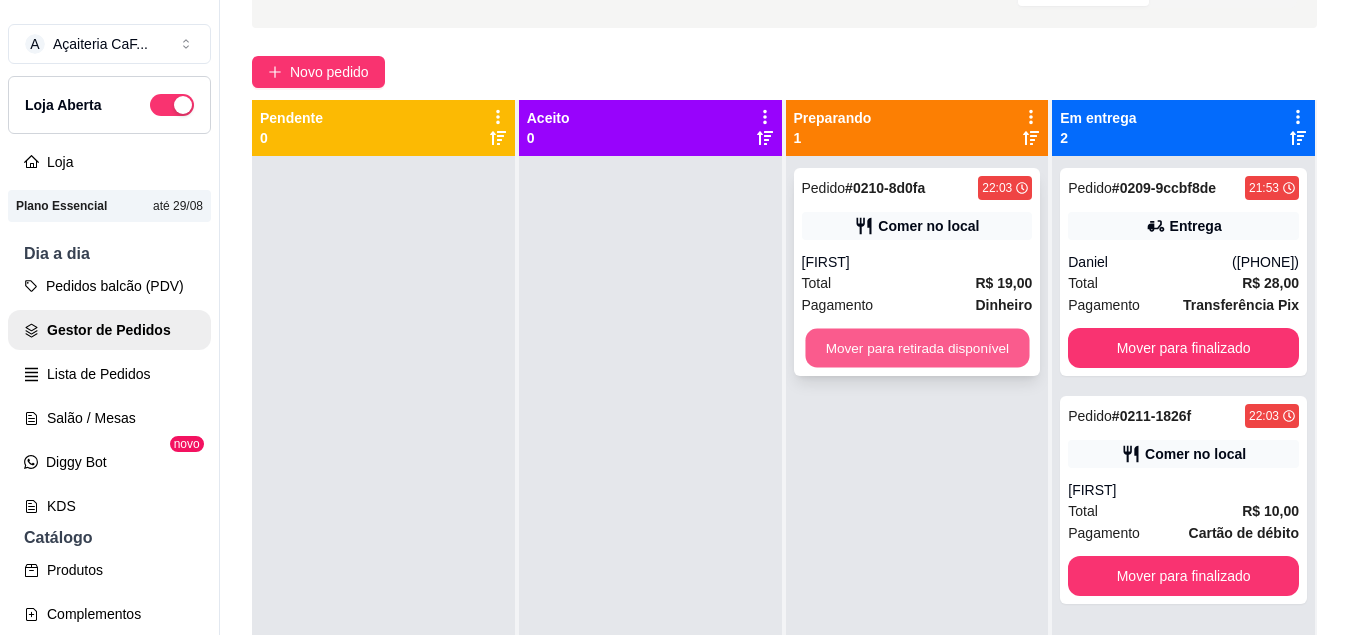 click on "Mover para retirada disponível" at bounding box center [917, 348] 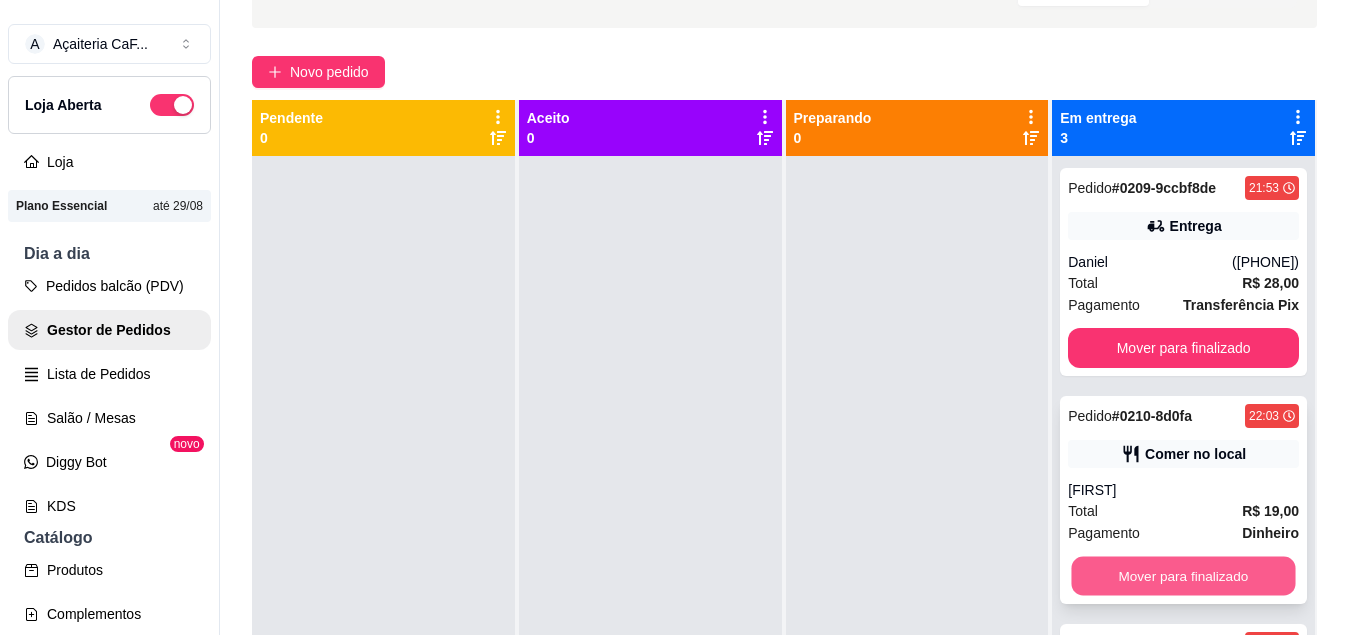 click on "Mover para finalizado" at bounding box center (1184, 576) 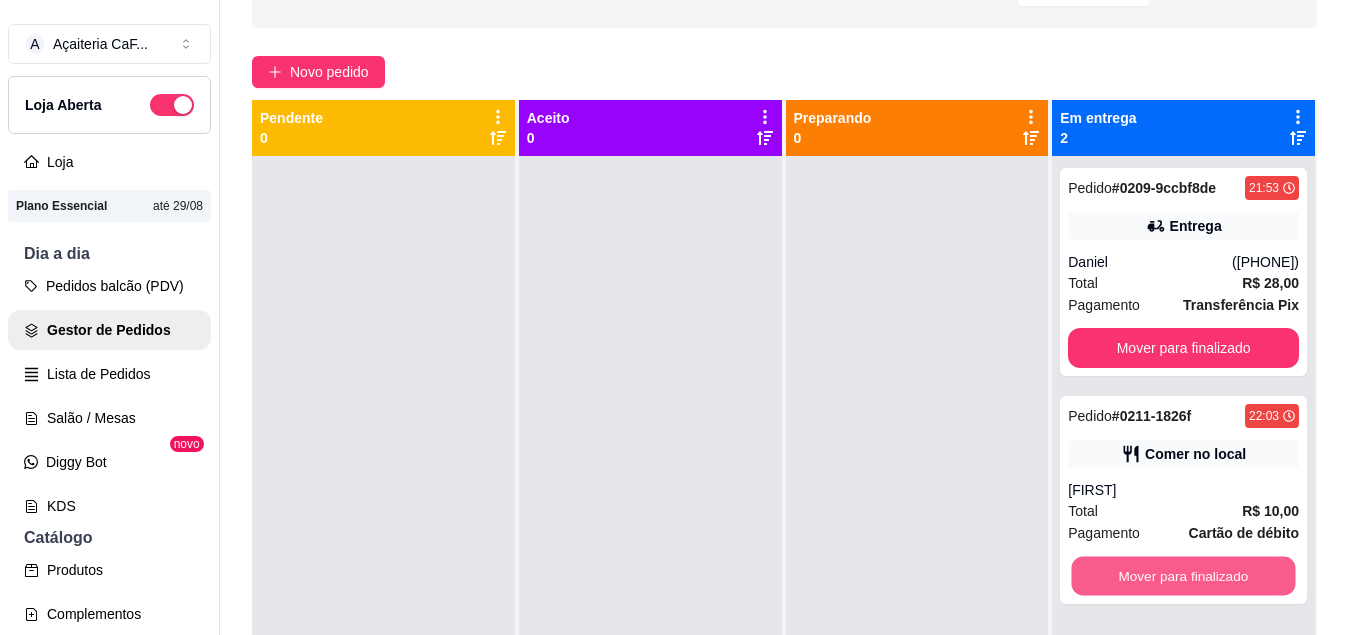 click on "Mover para finalizado" at bounding box center (1184, 576) 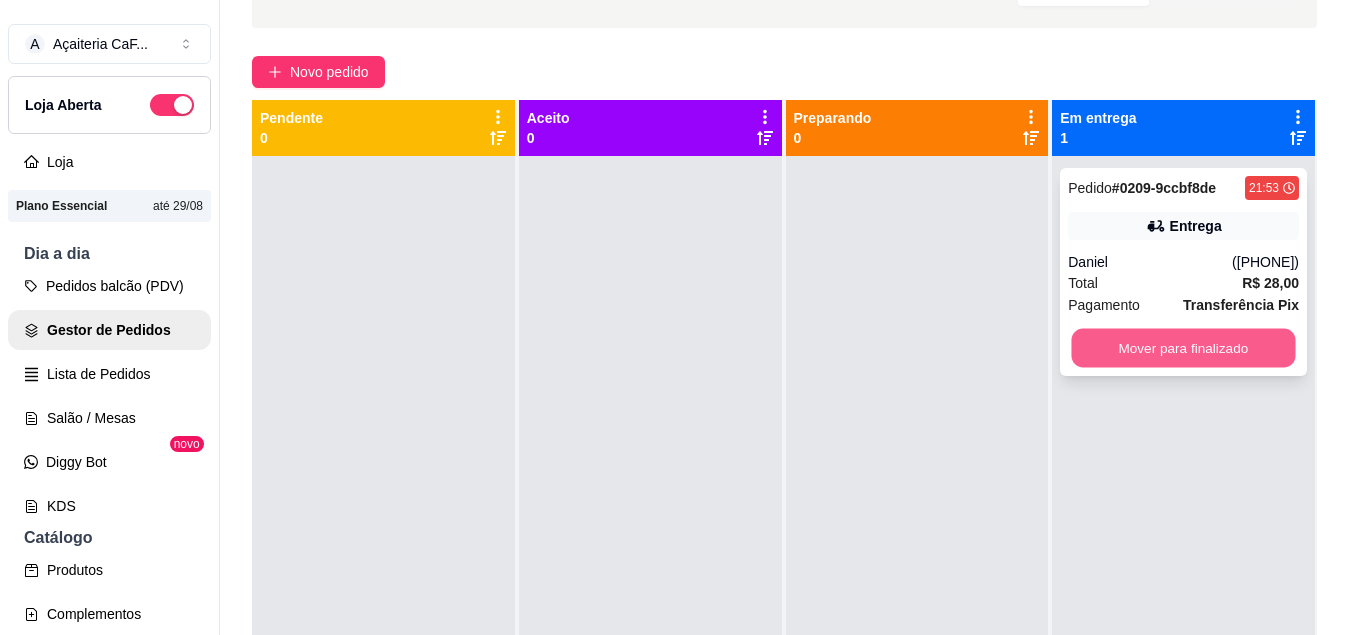 click on "Mover para finalizado" at bounding box center [1184, 348] 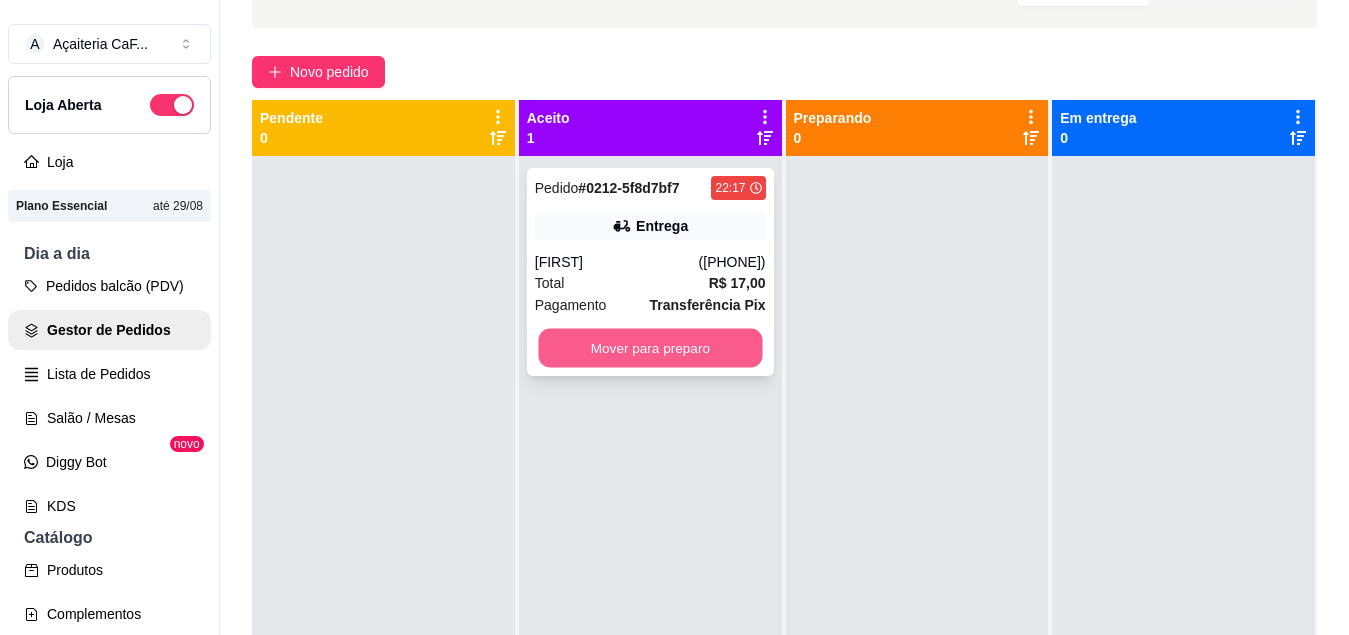 click on "Mover para preparo" at bounding box center [650, 348] 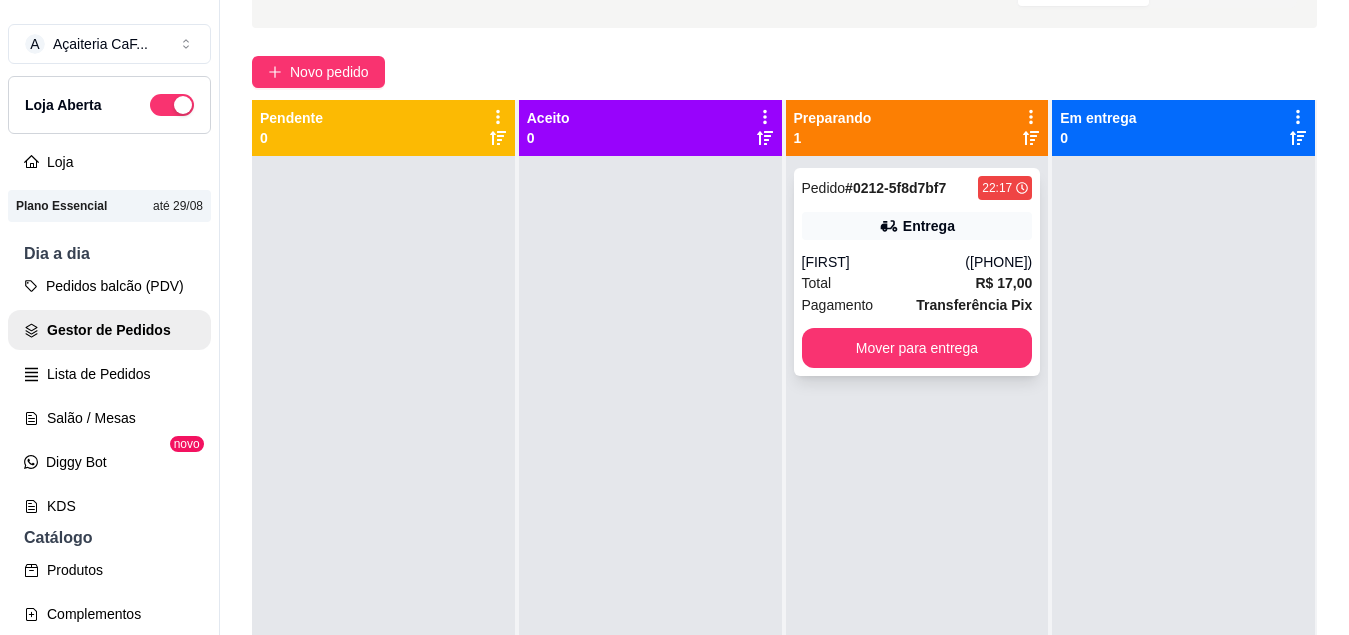 click on "Entrega" at bounding box center [917, 226] 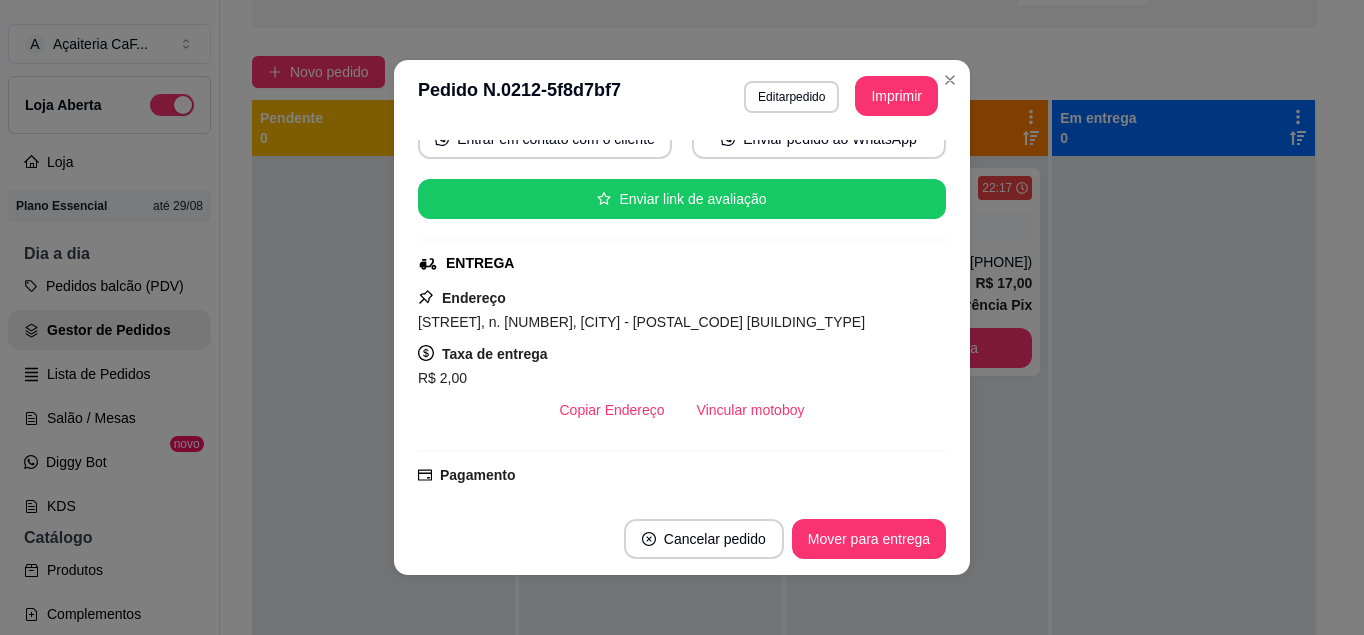 scroll, scrollTop: 208, scrollLeft: 0, axis: vertical 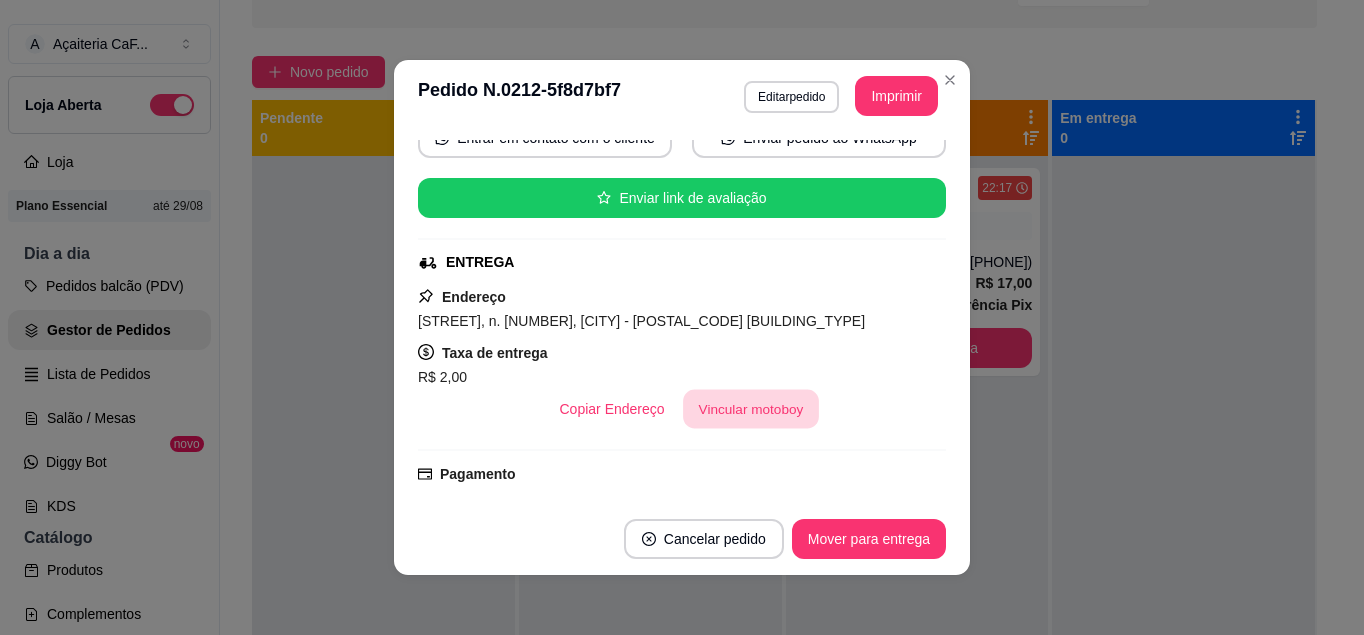 click on "Vincular motoboy" at bounding box center [751, 409] 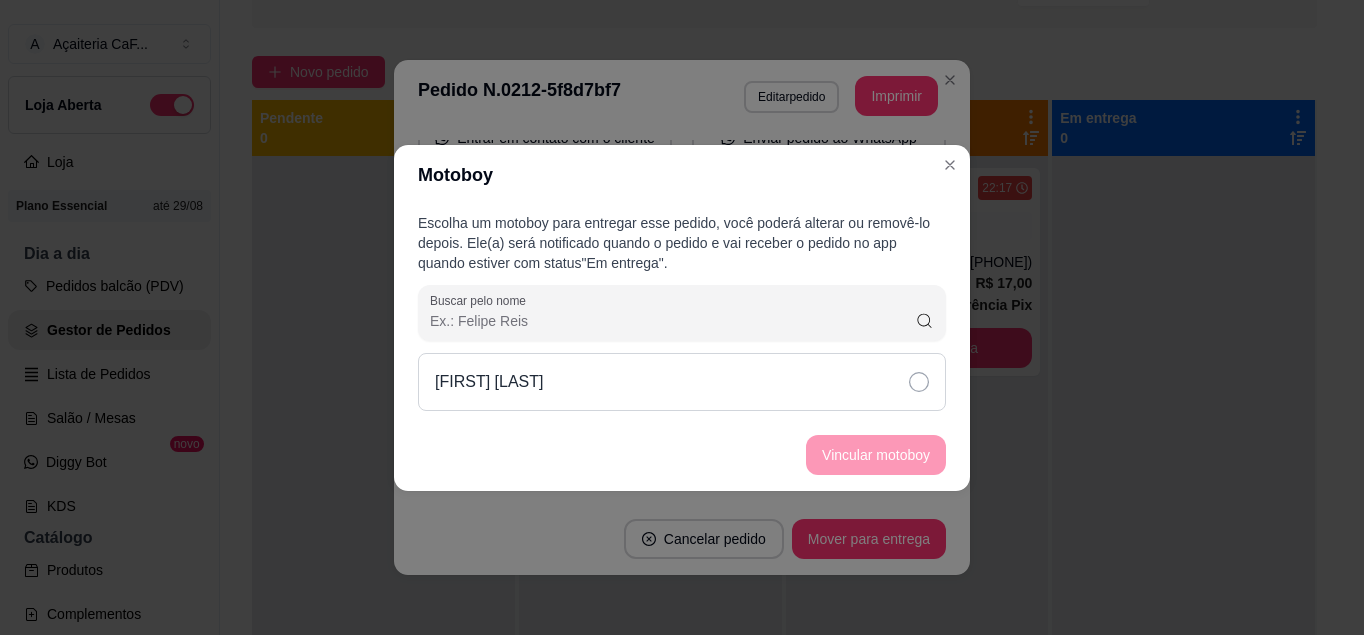 click on "[FIRST] [LAST]" at bounding box center (682, 382) 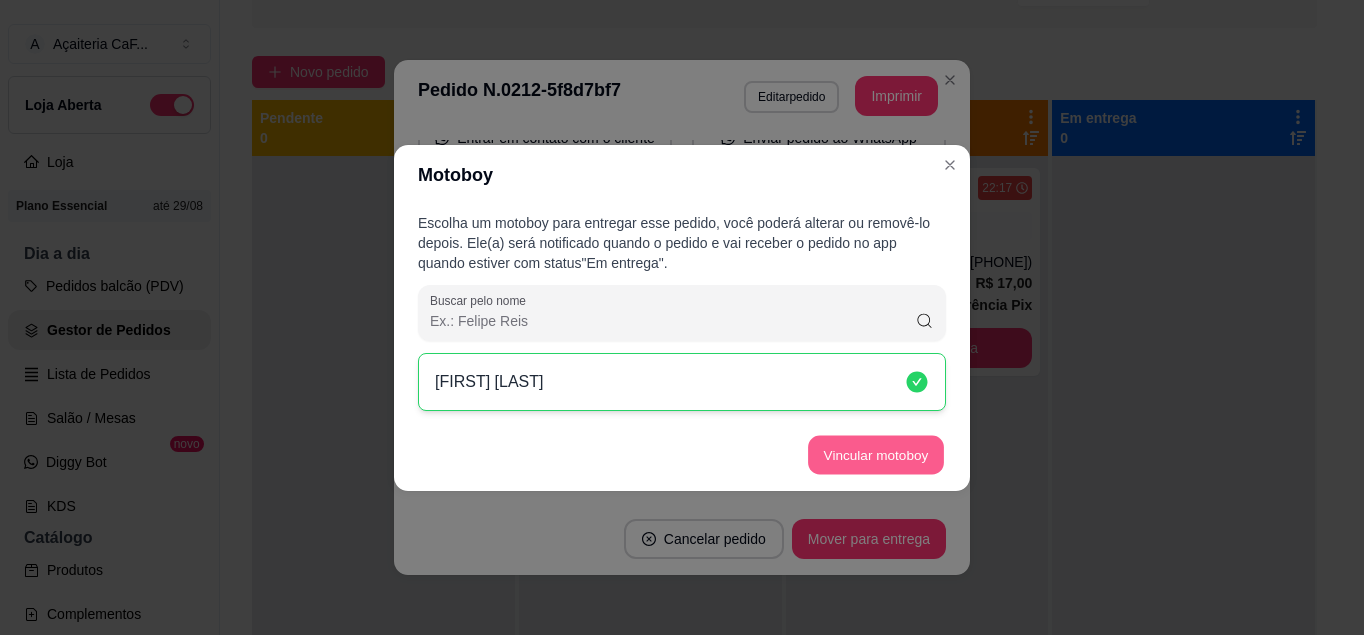 click on "Vincular motoboy" at bounding box center (876, 454) 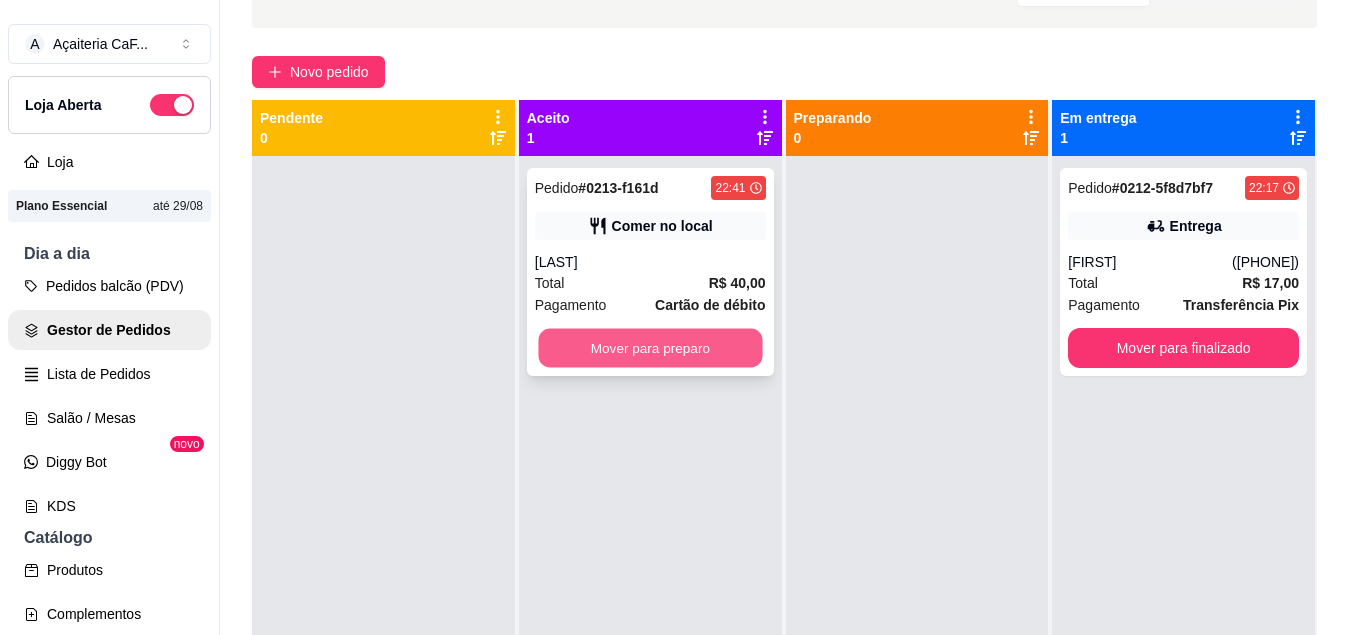 click on "Mover para preparo" at bounding box center [650, 348] 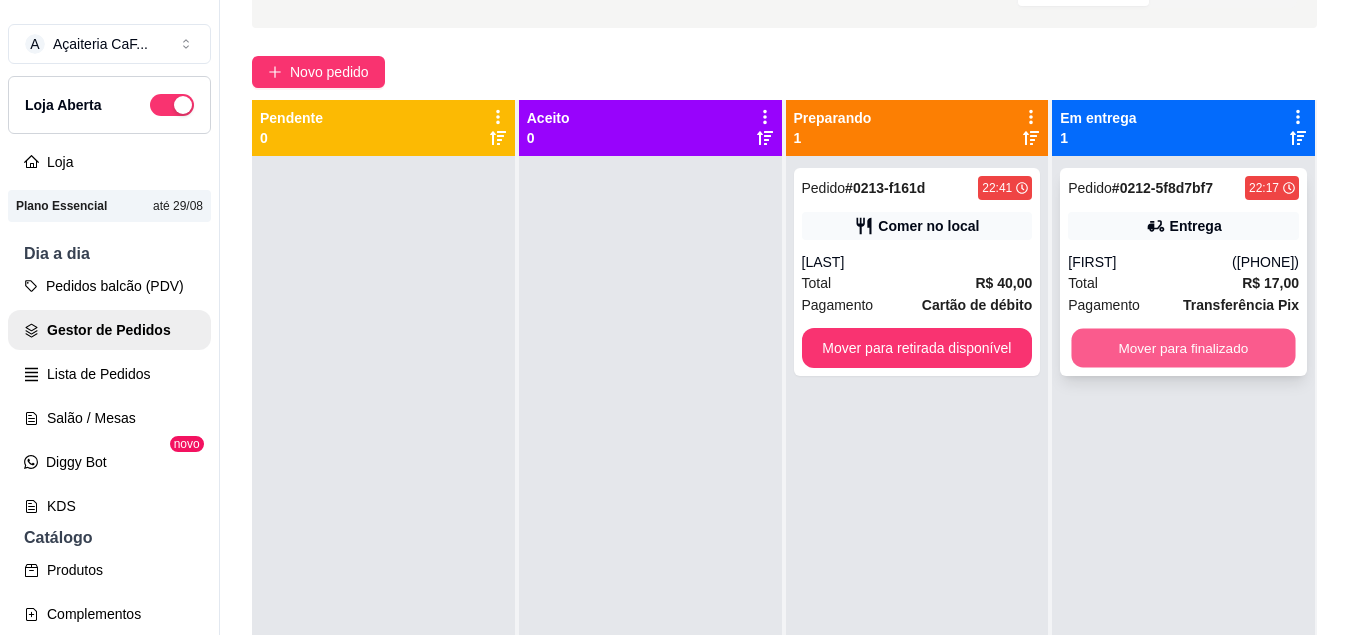 click on "Mover para finalizado" at bounding box center (1184, 348) 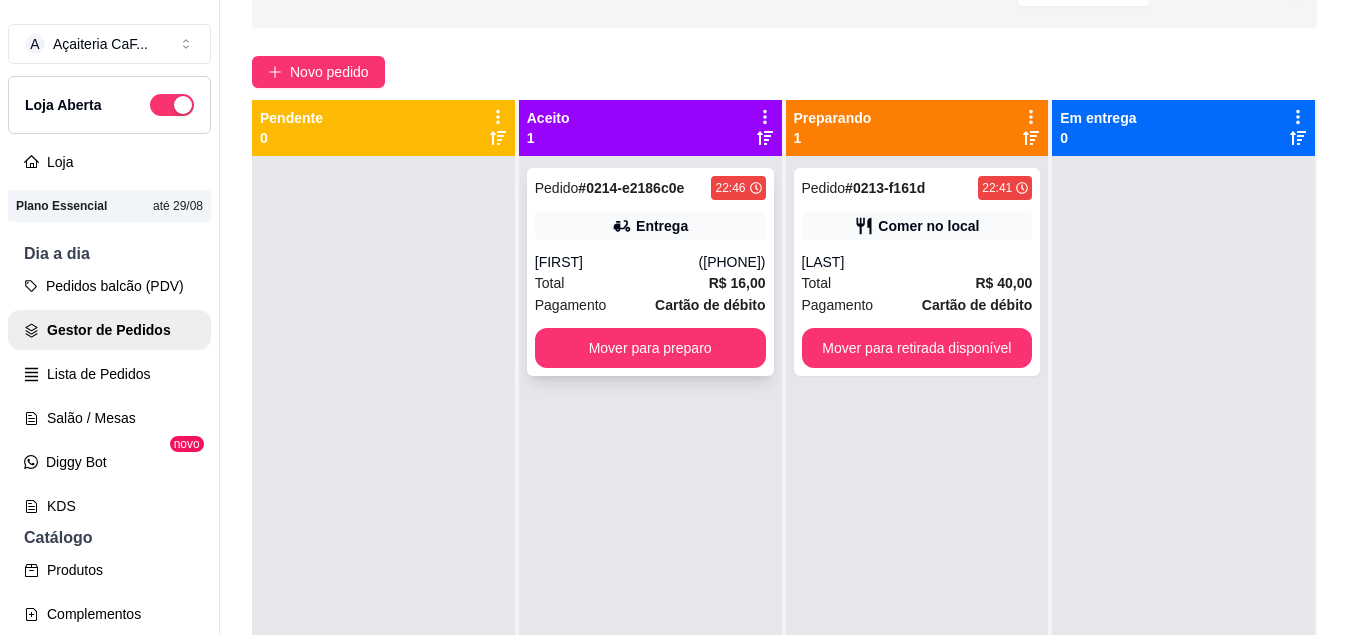 click on "Entrega" at bounding box center (650, 226) 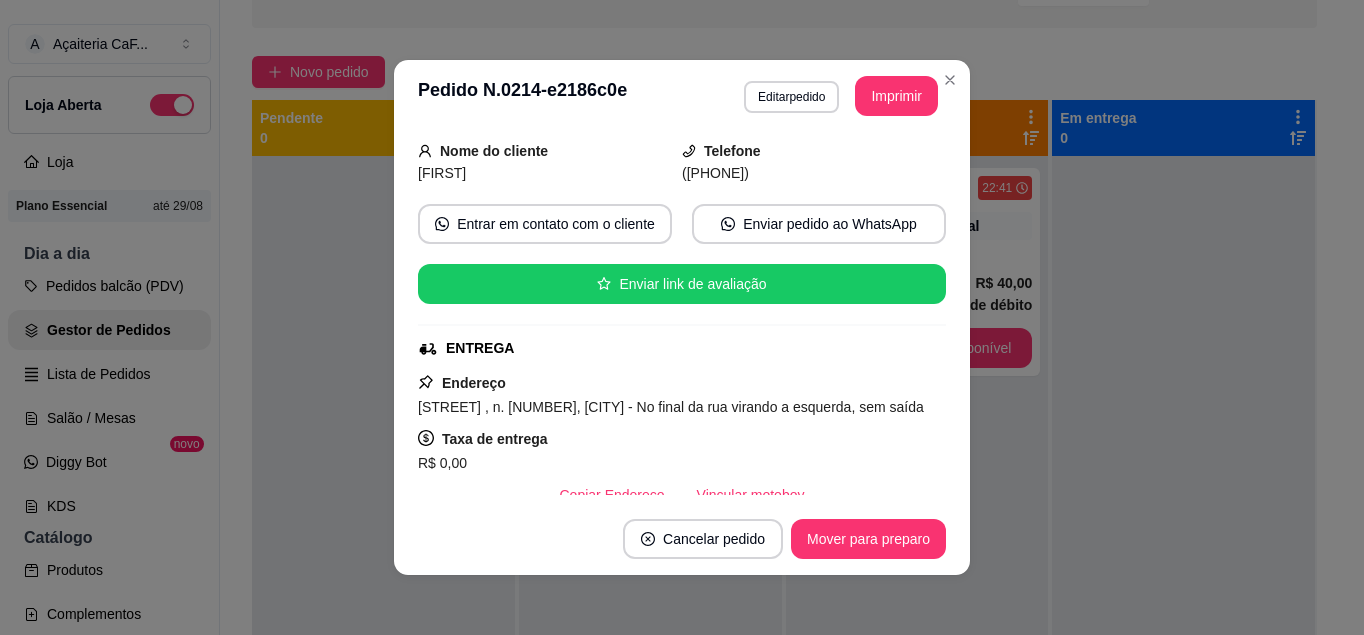 scroll, scrollTop: 123, scrollLeft: 0, axis: vertical 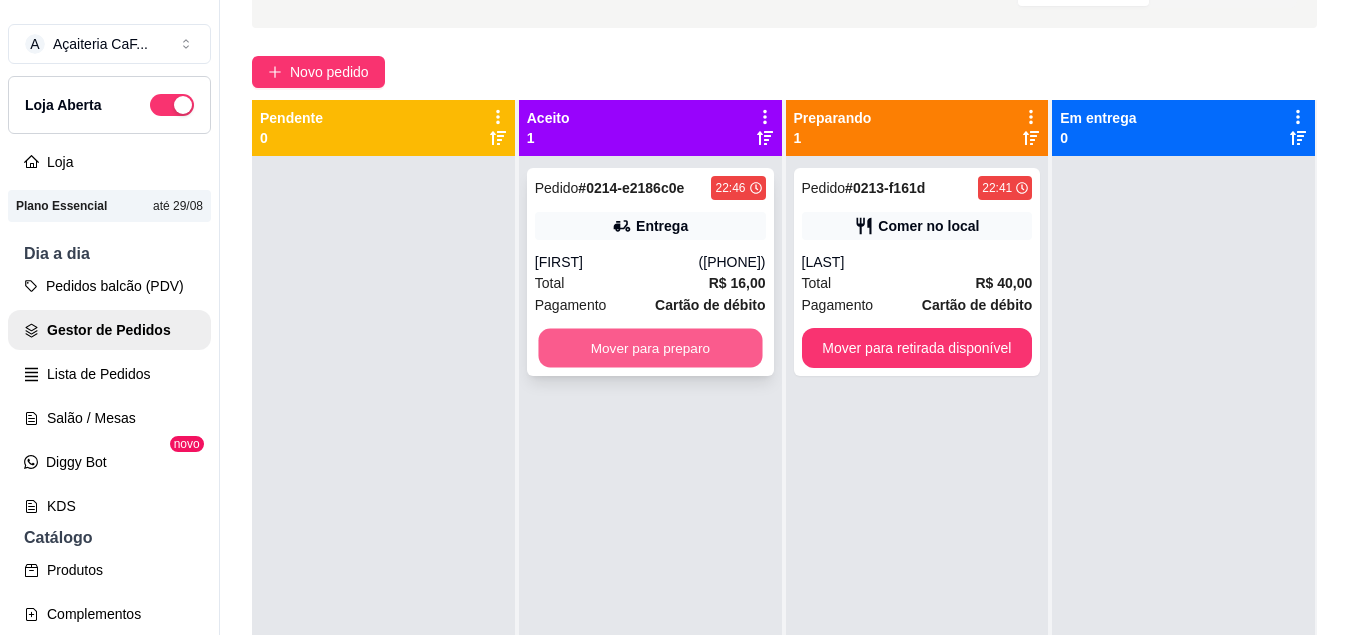 click on "Mover para preparo" at bounding box center [650, 348] 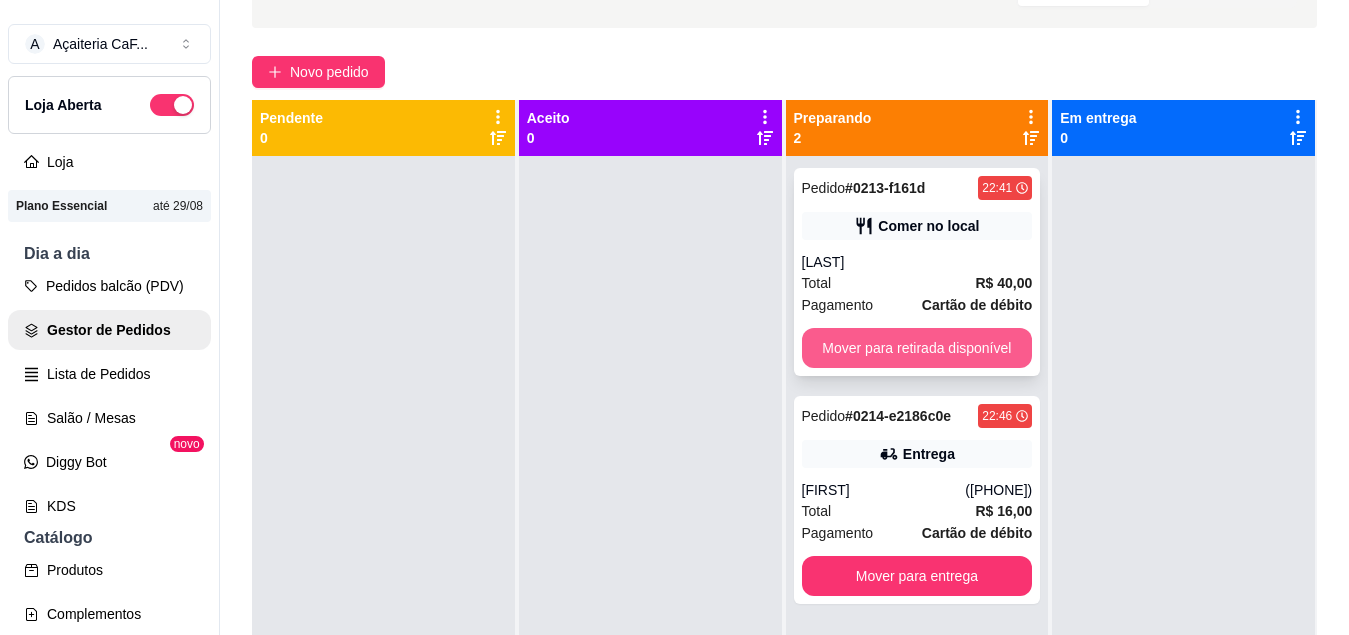click on "Mover para retirada disponível" at bounding box center (917, 348) 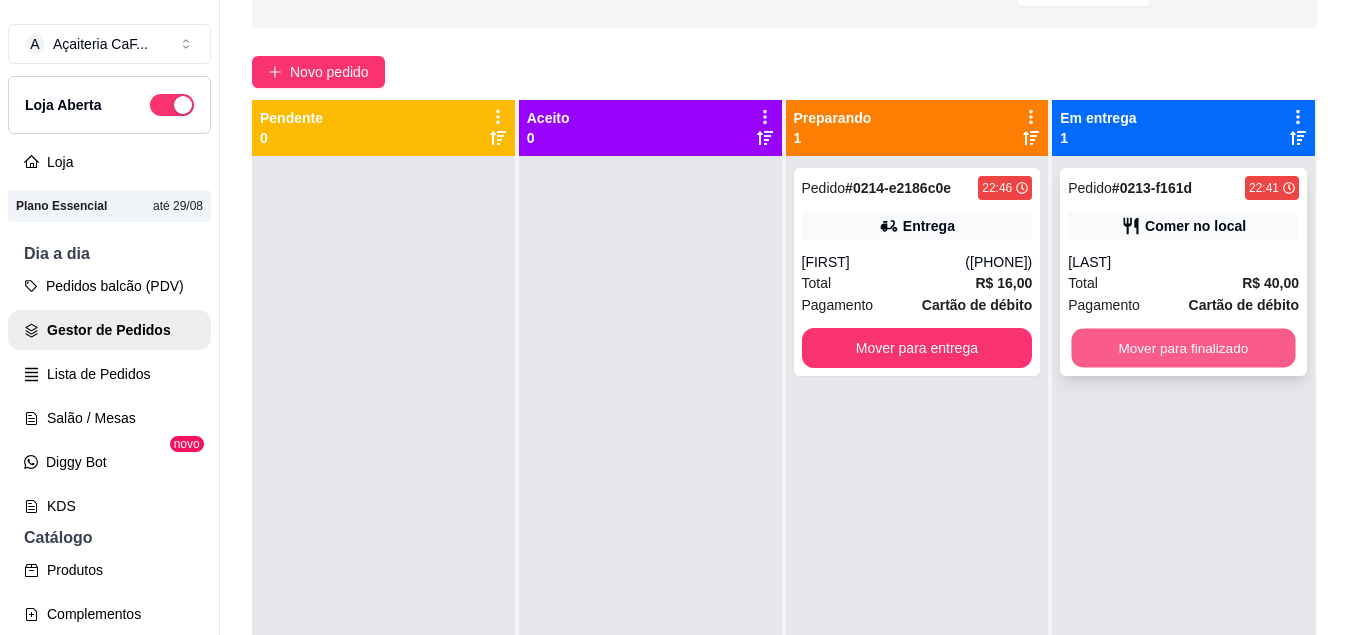 click on "Mover para finalizado" at bounding box center (1184, 348) 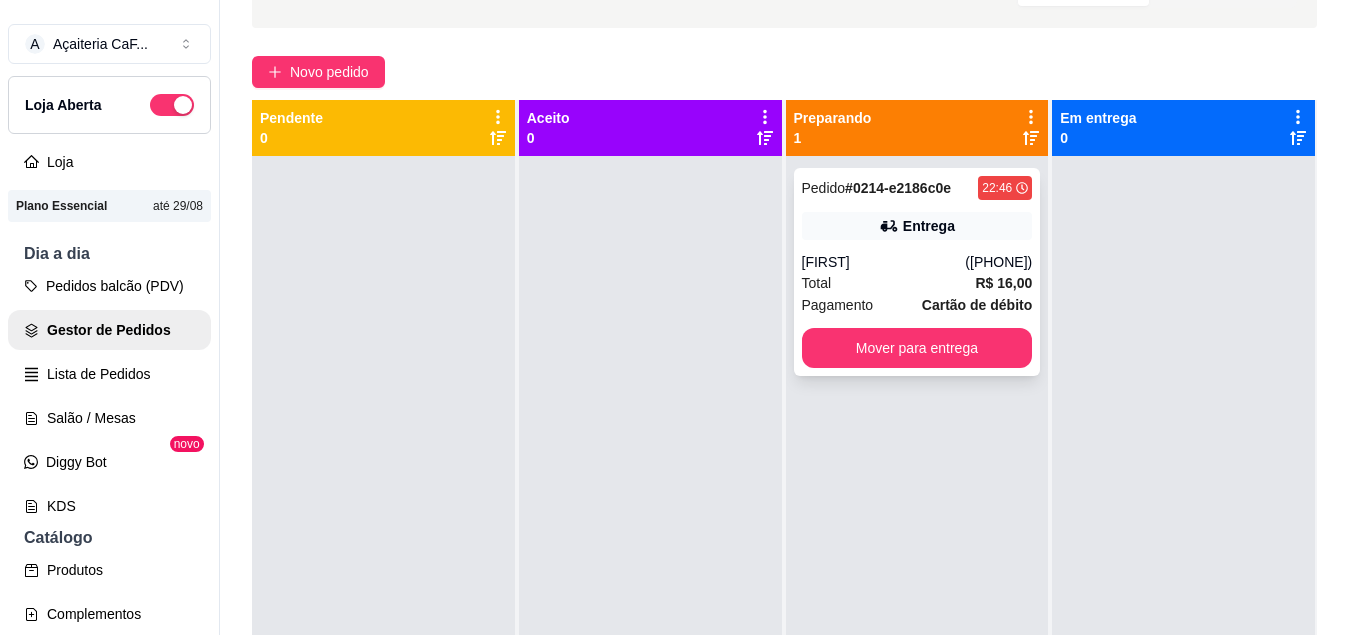 click on "([PHONE])" at bounding box center [998, 262] 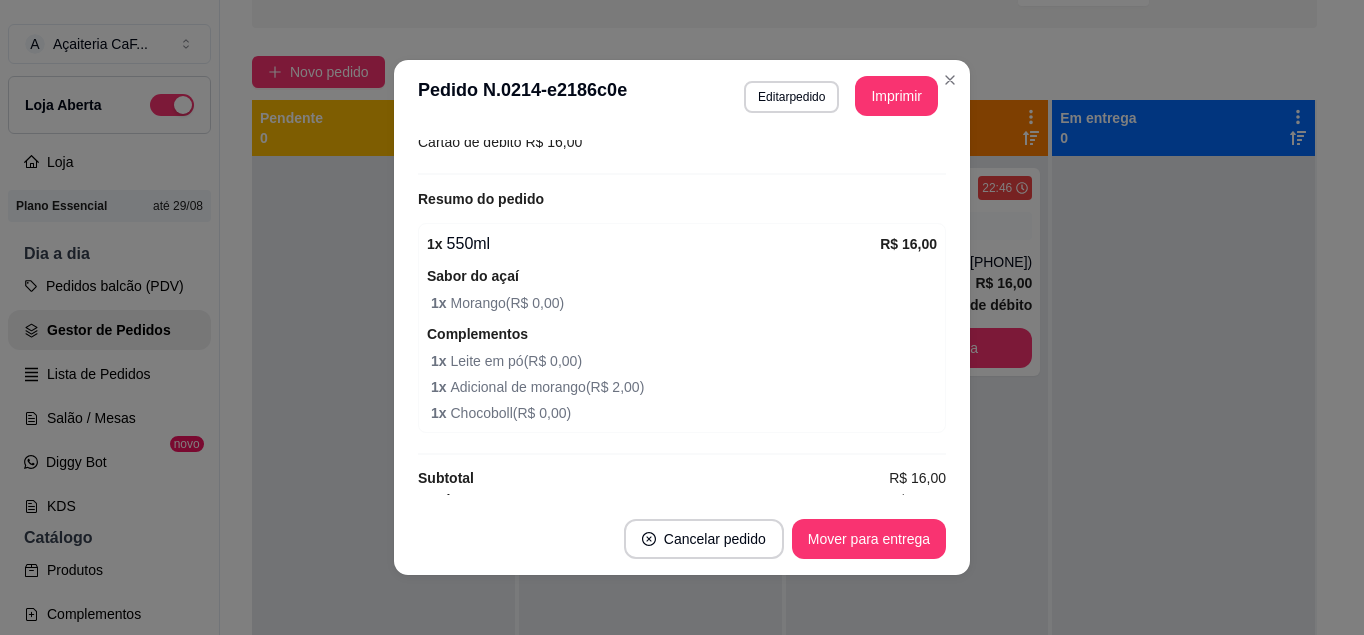 scroll, scrollTop: 590, scrollLeft: 0, axis: vertical 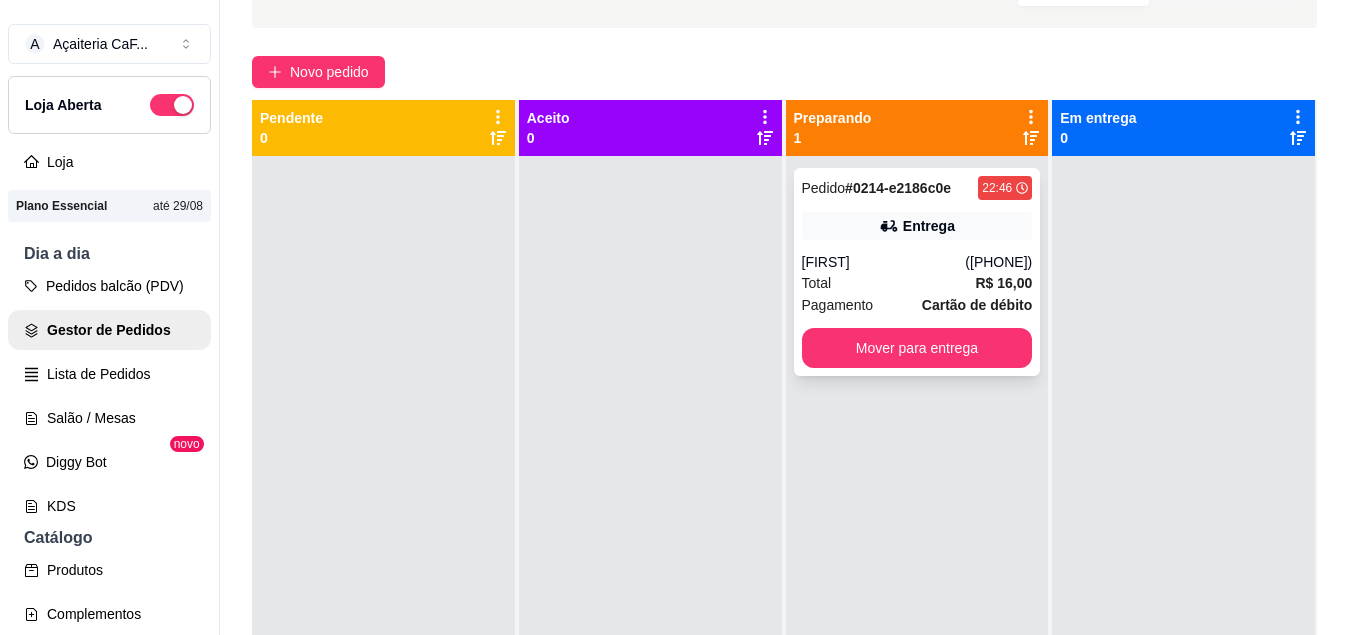 click on "[FIRST]" at bounding box center (884, 262) 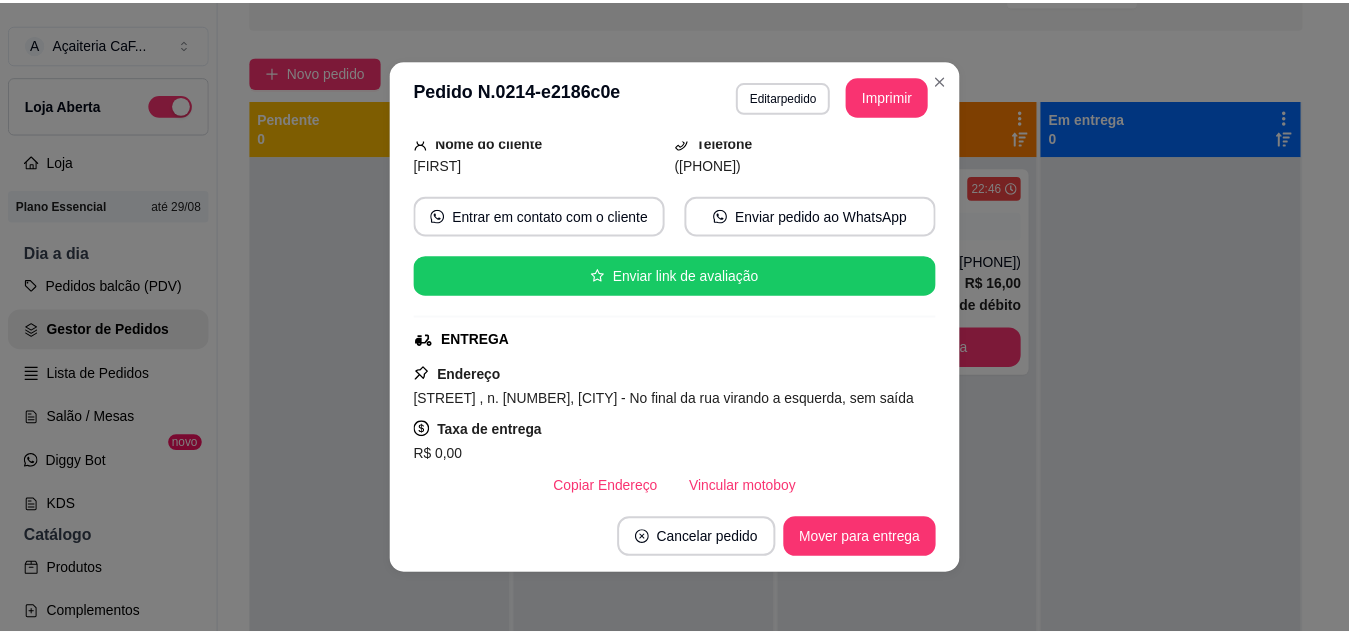 scroll, scrollTop: 153, scrollLeft: 0, axis: vertical 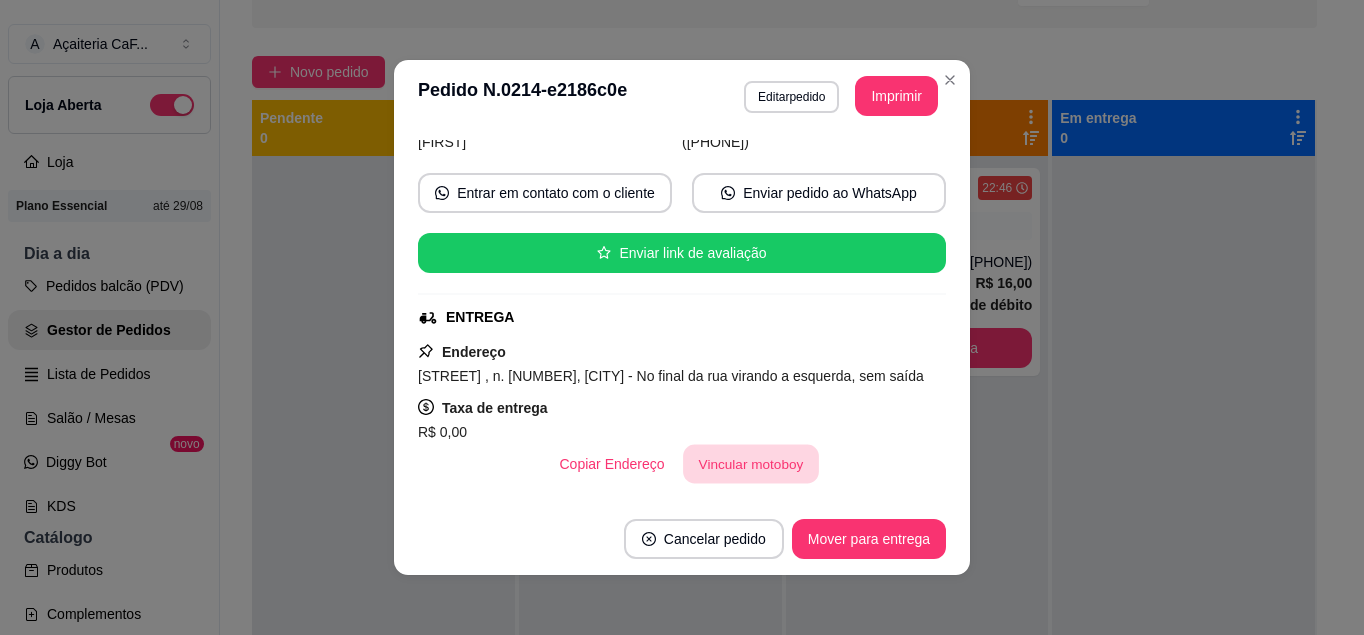 click on "Vincular motoboy" at bounding box center (751, 464) 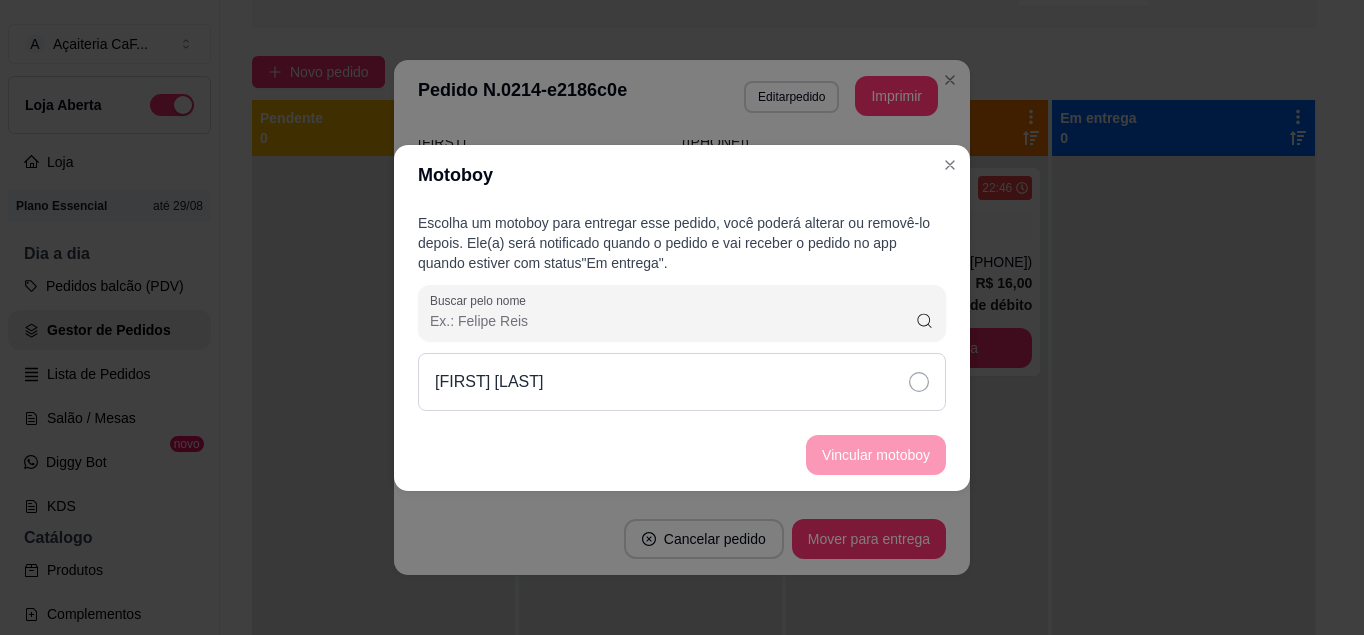 click on "[FIRST] [LAST]" at bounding box center [682, 382] 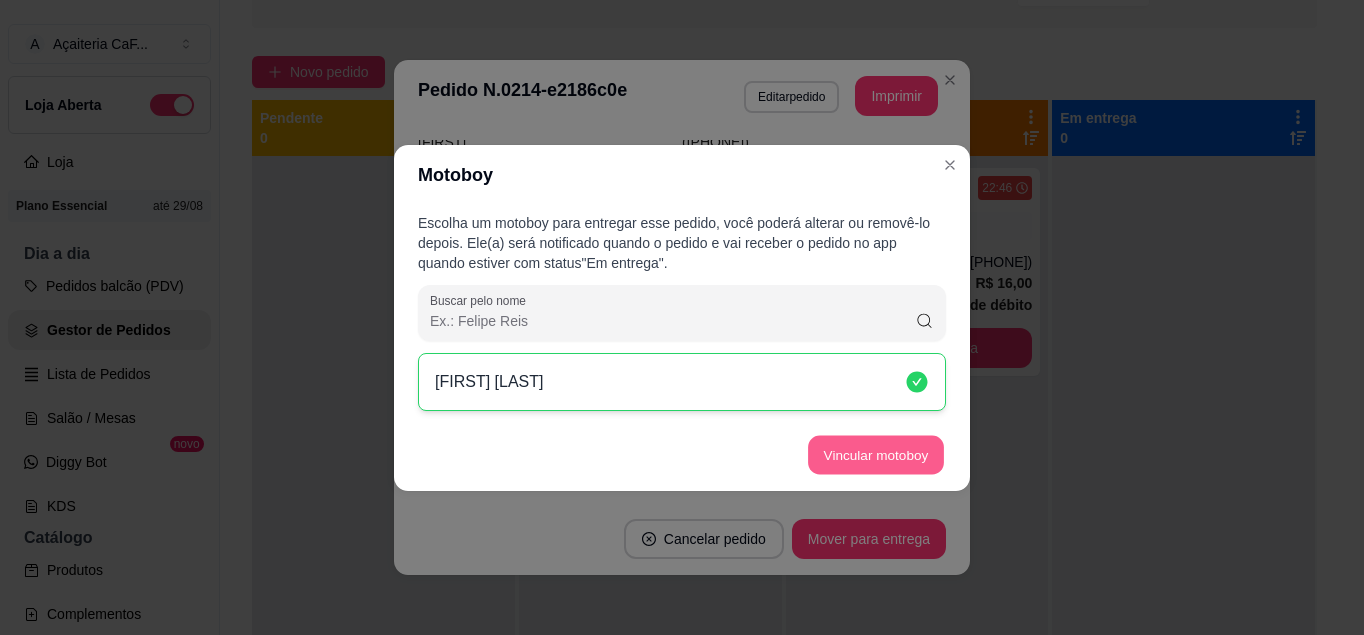 click on "Vincular motoboy" at bounding box center (876, 454) 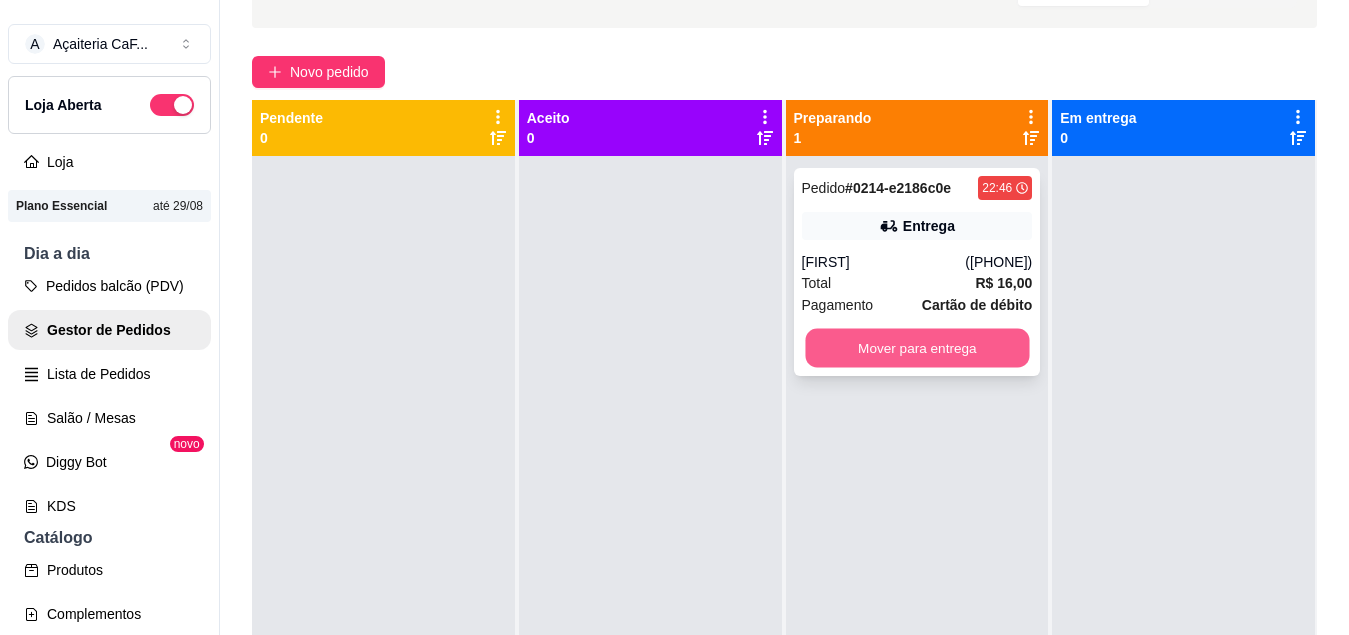 click on "Mover para entrega" at bounding box center [917, 348] 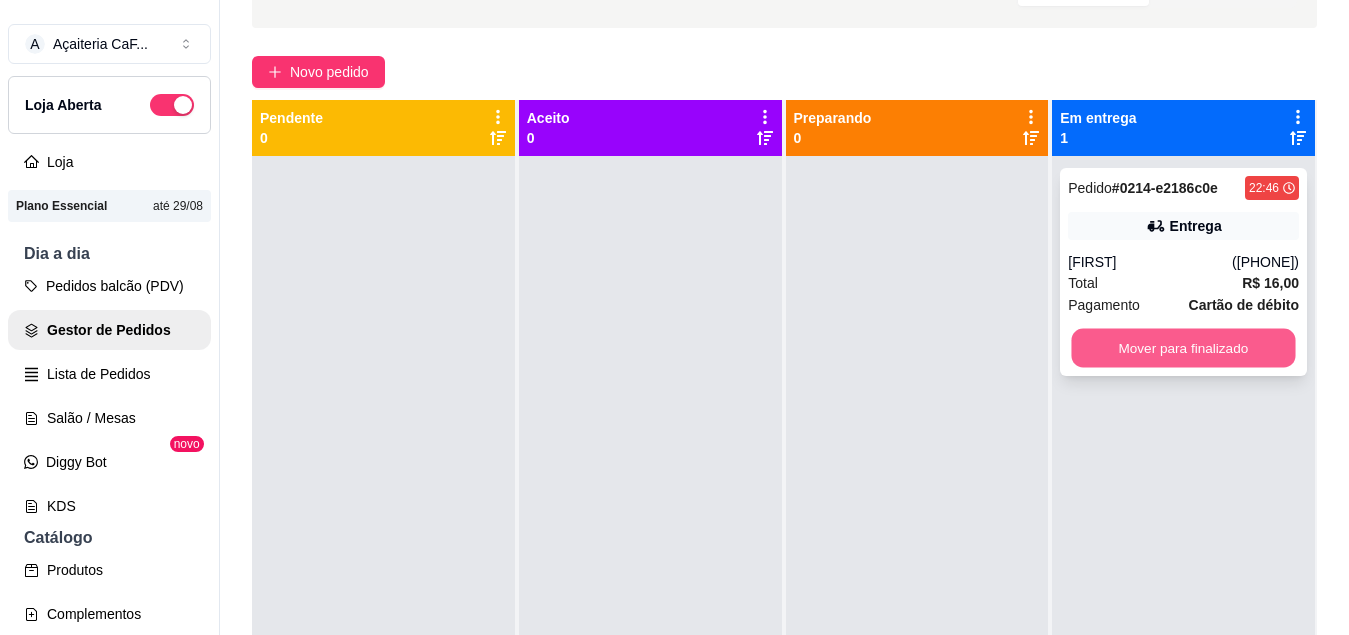 click on "Mover para finalizado" at bounding box center [1184, 348] 